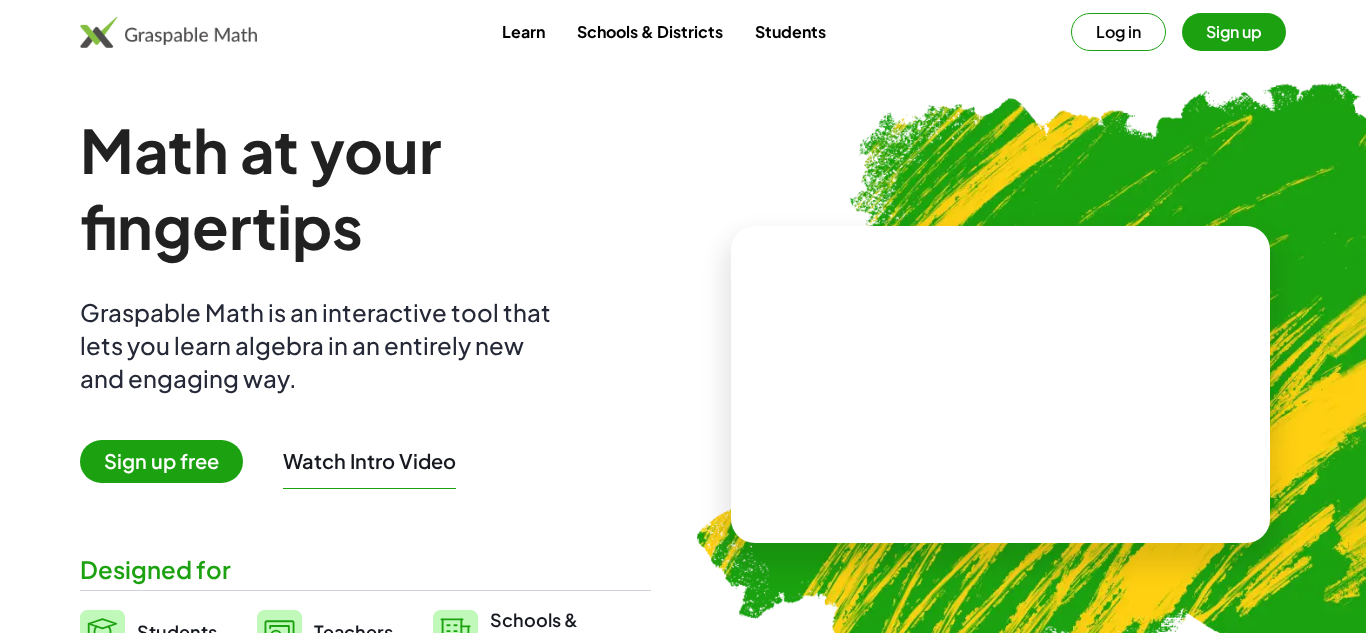 scroll, scrollTop: 0, scrollLeft: 0, axis: both 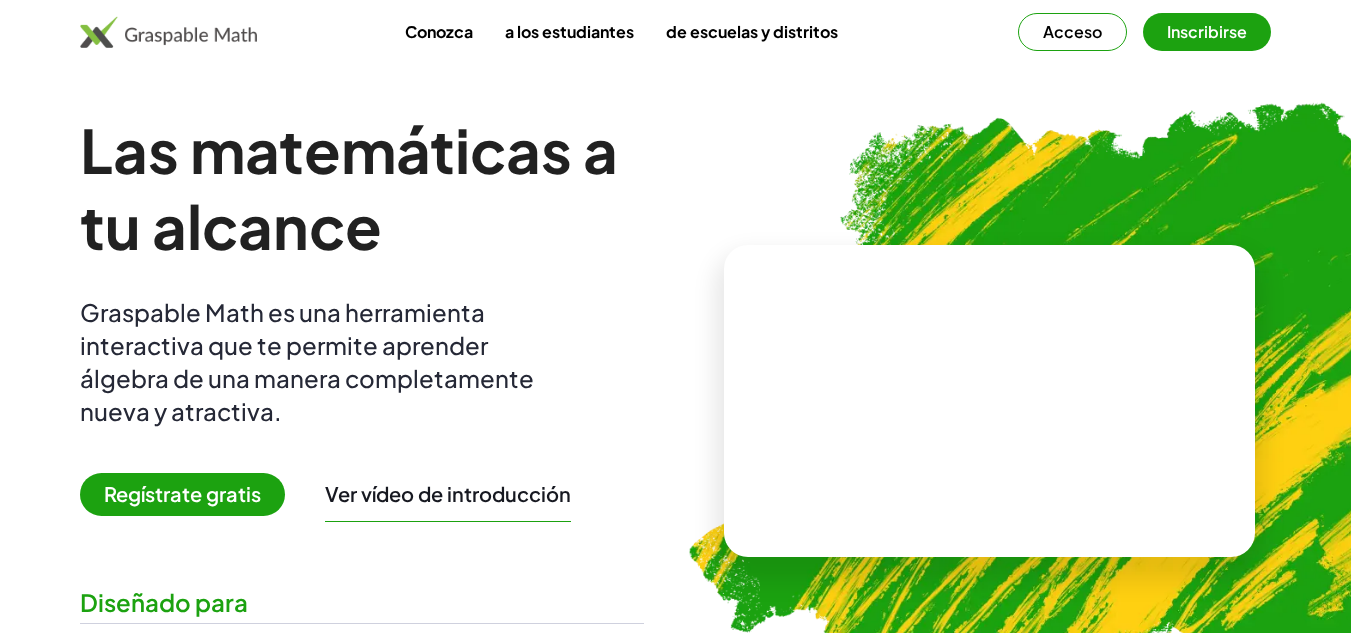 click on "Regístrate gratis" at bounding box center (182, 493) 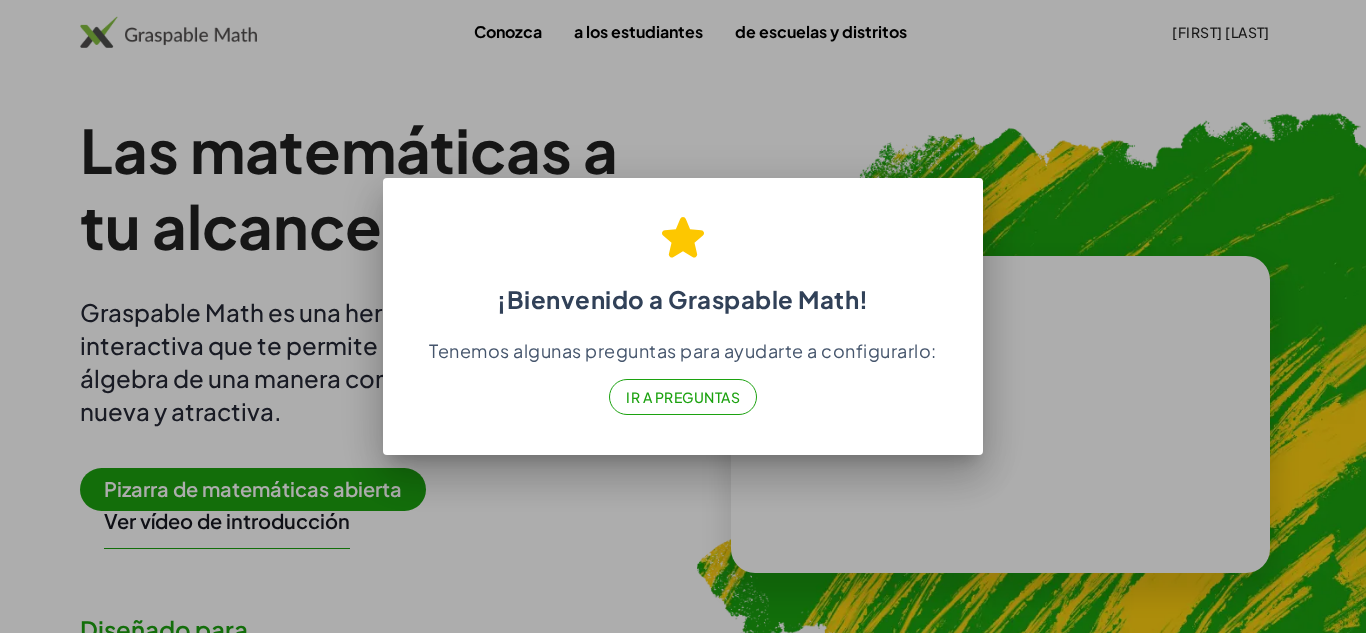 click on "¡Bienvenido a Graspable Math!" at bounding box center [683, 256] 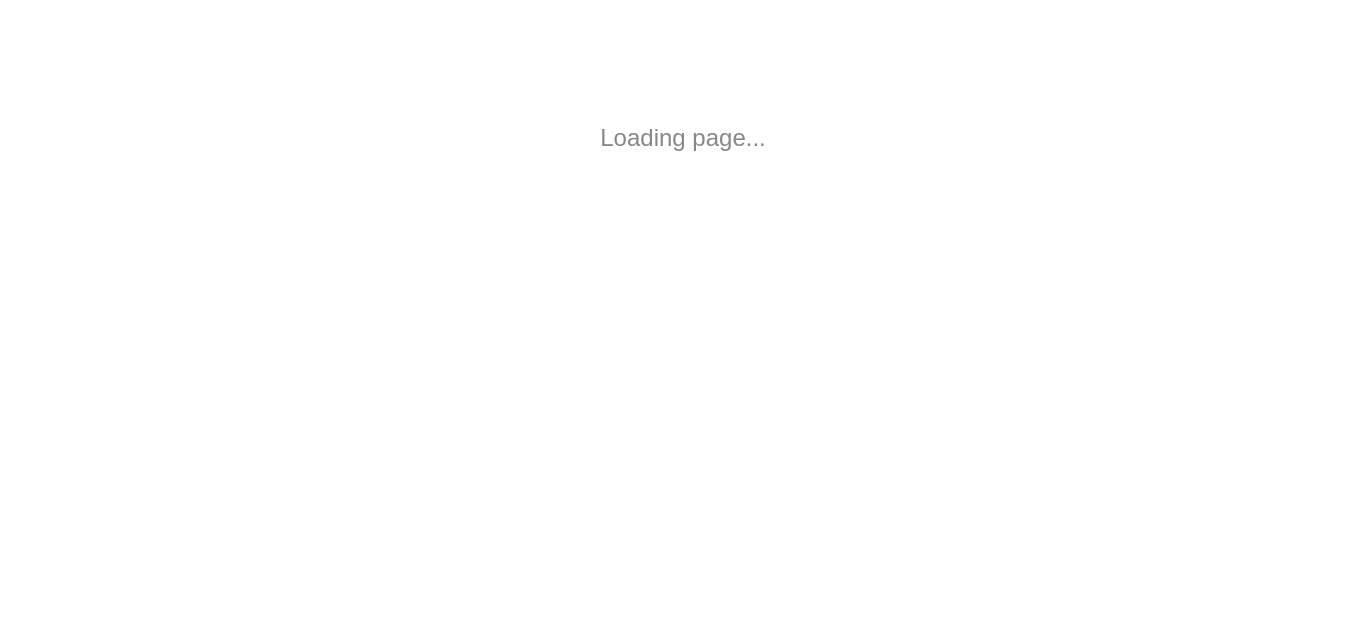 scroll, scrollTop: 0, scrollLeft: 0, axis: both 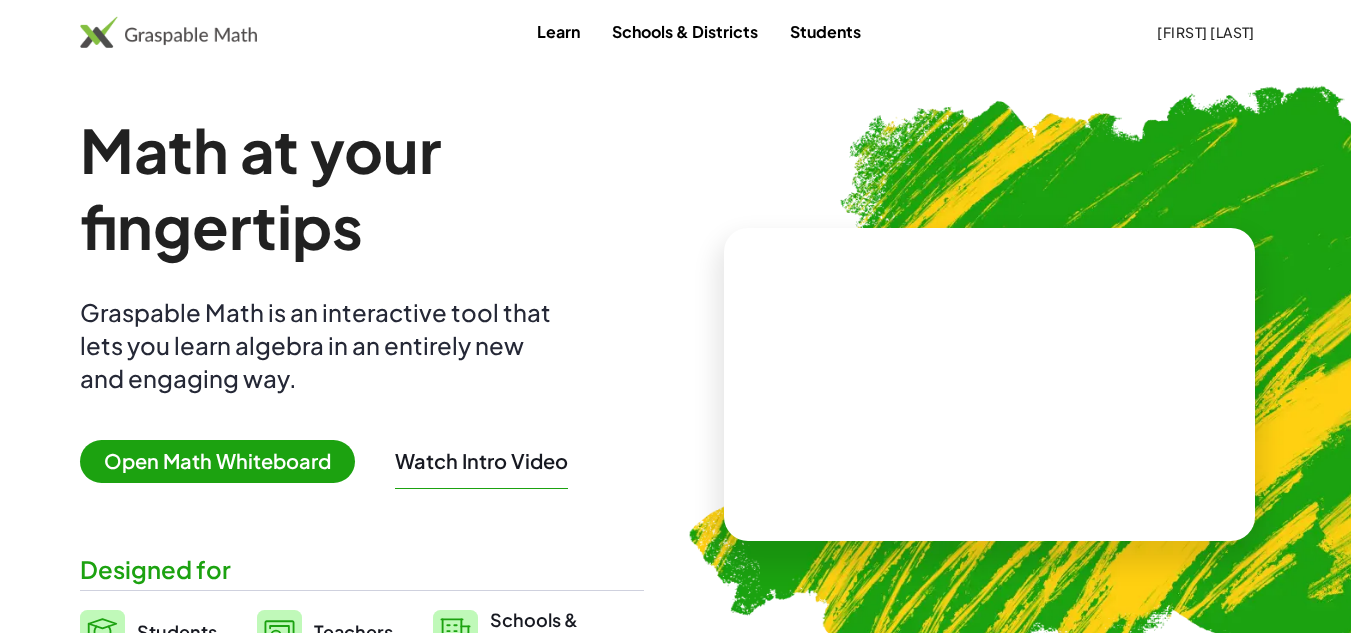 click on "Math at your fingertips Graspable Math is an interactive tool that lets you learn algebra in an entirely new and engaging way. Open Math Whiteboard  Watch Intro Video   Designed for  Students Teachers Schools &   Administrators" at bounding box center (362, 384) 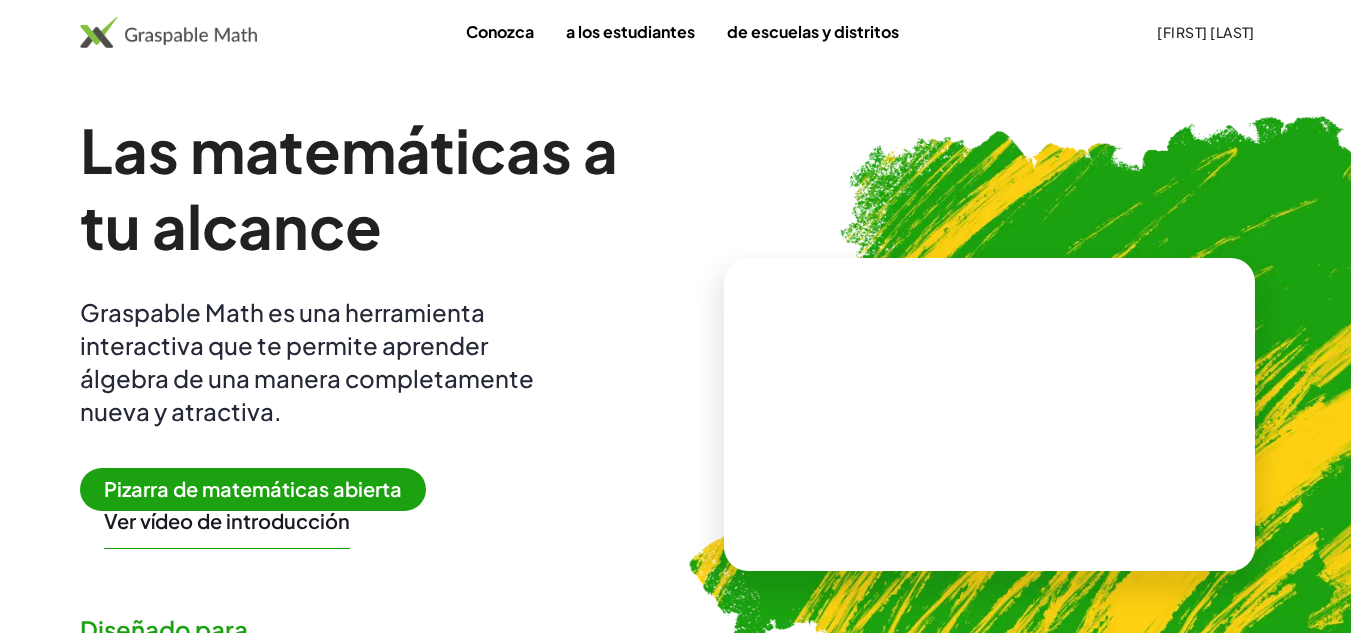click on "Pizarra de matemáticas abierta" at bounding box center [253, 488] 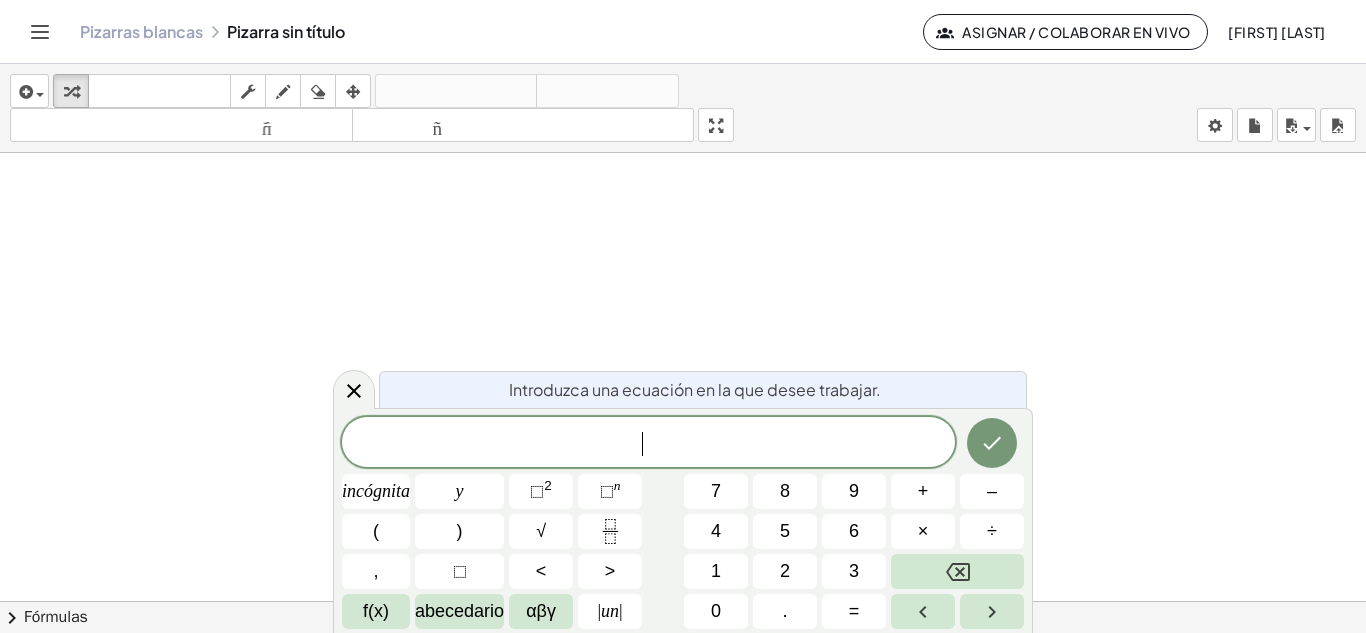 drag, startPoint x: 644, startPoint y: 436, endPoint x: 601, endPoint y: 442, distance: 43.416588 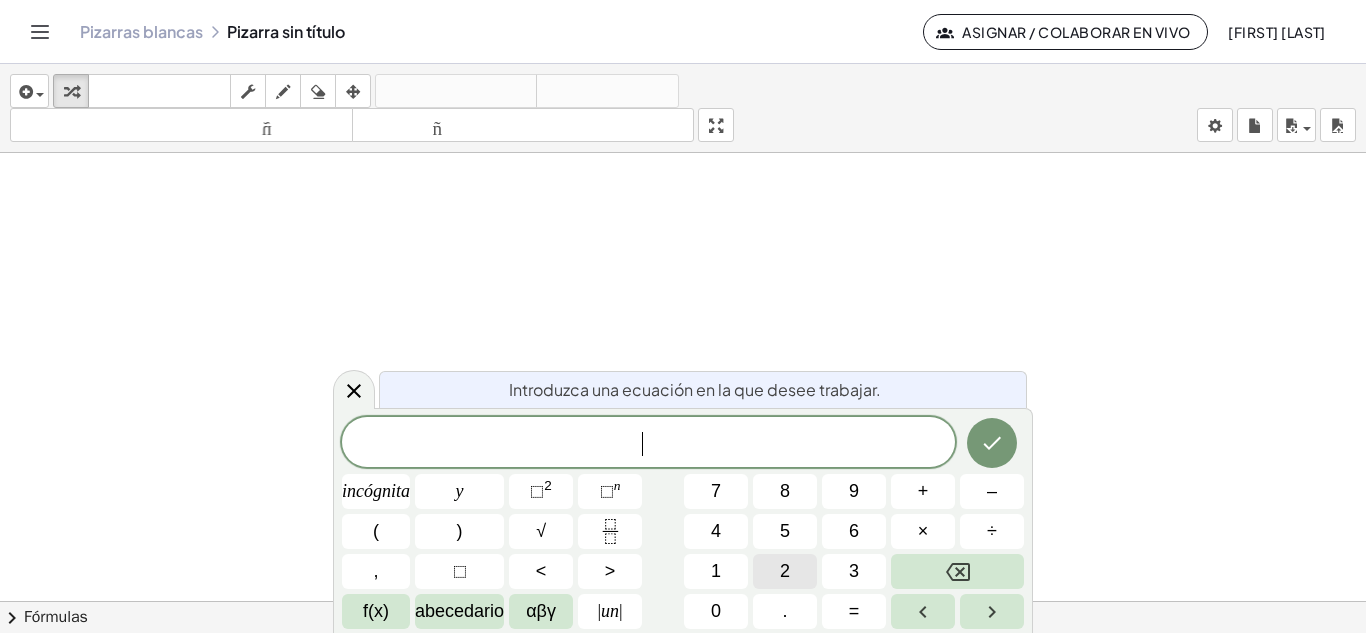 click on "2" at bounding box center (785, 571) 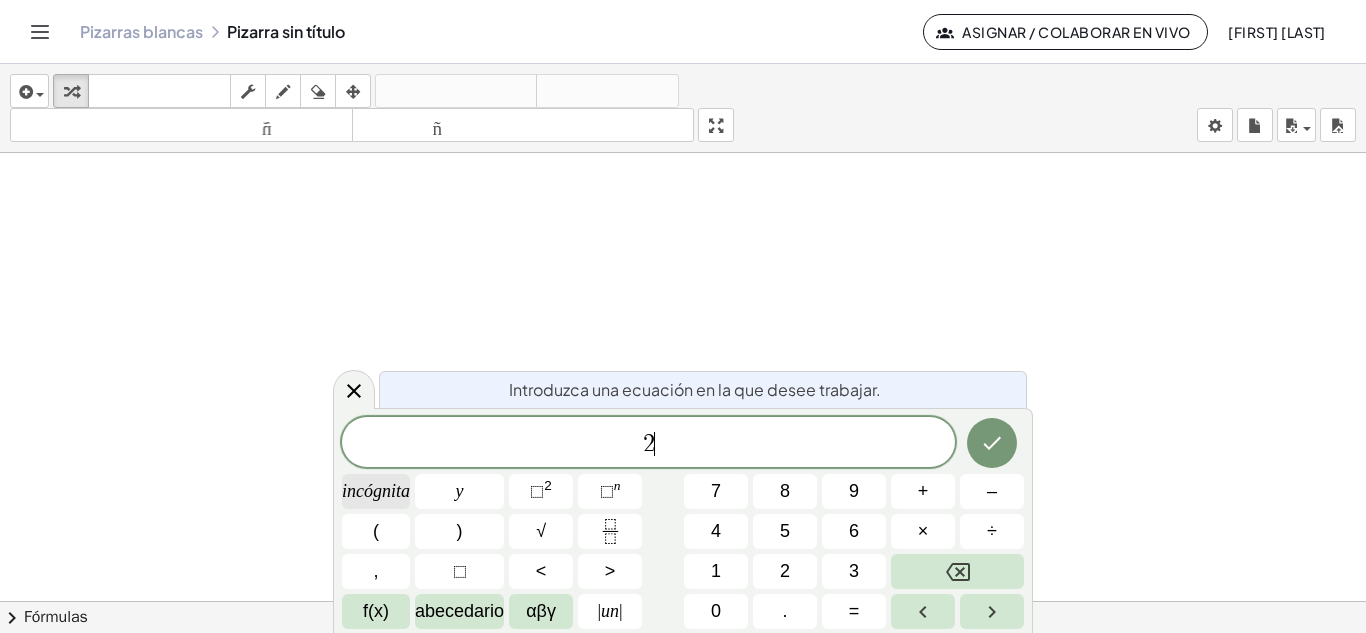 click on "incógnita" at bounding box center (376, 491) 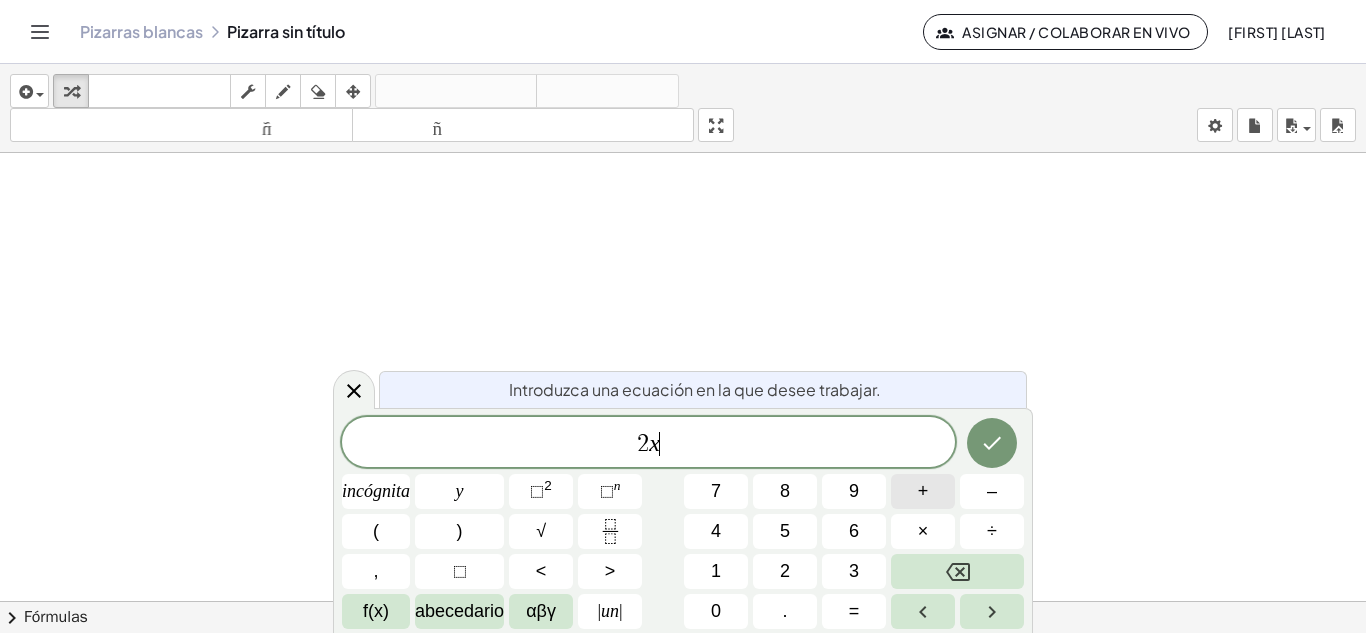 click on "+" at bounding box center (923, 491) 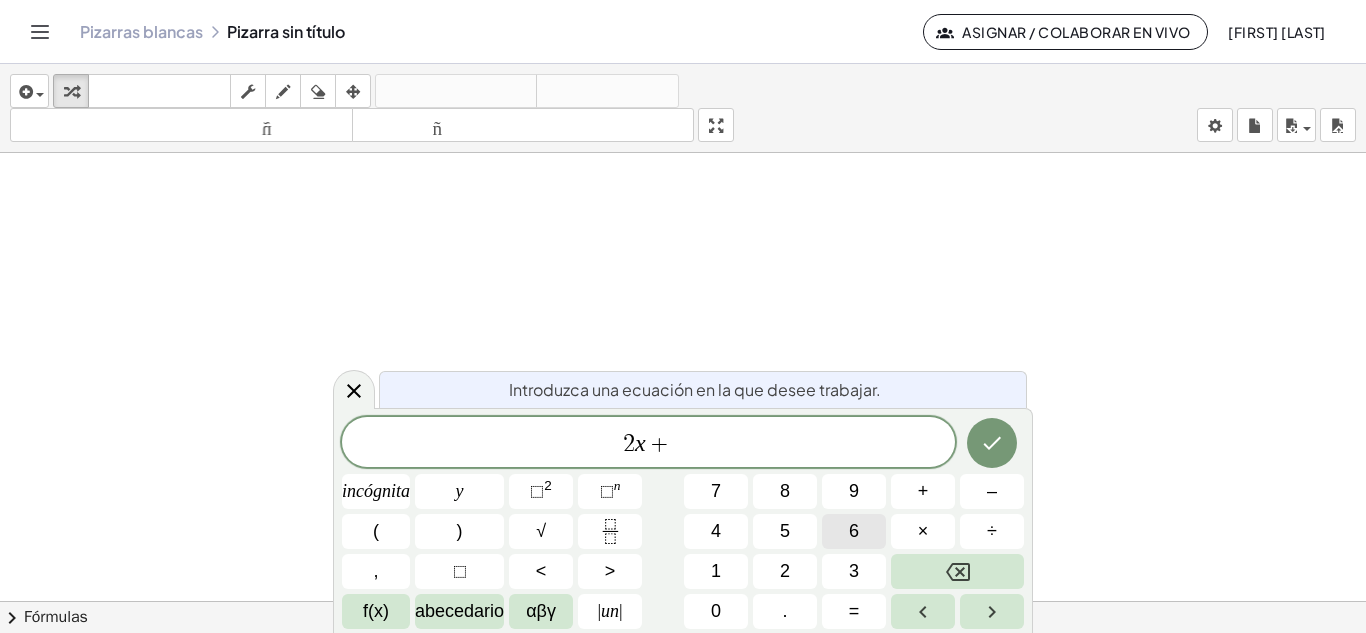 click on "6" at bounding box center (854, 531) 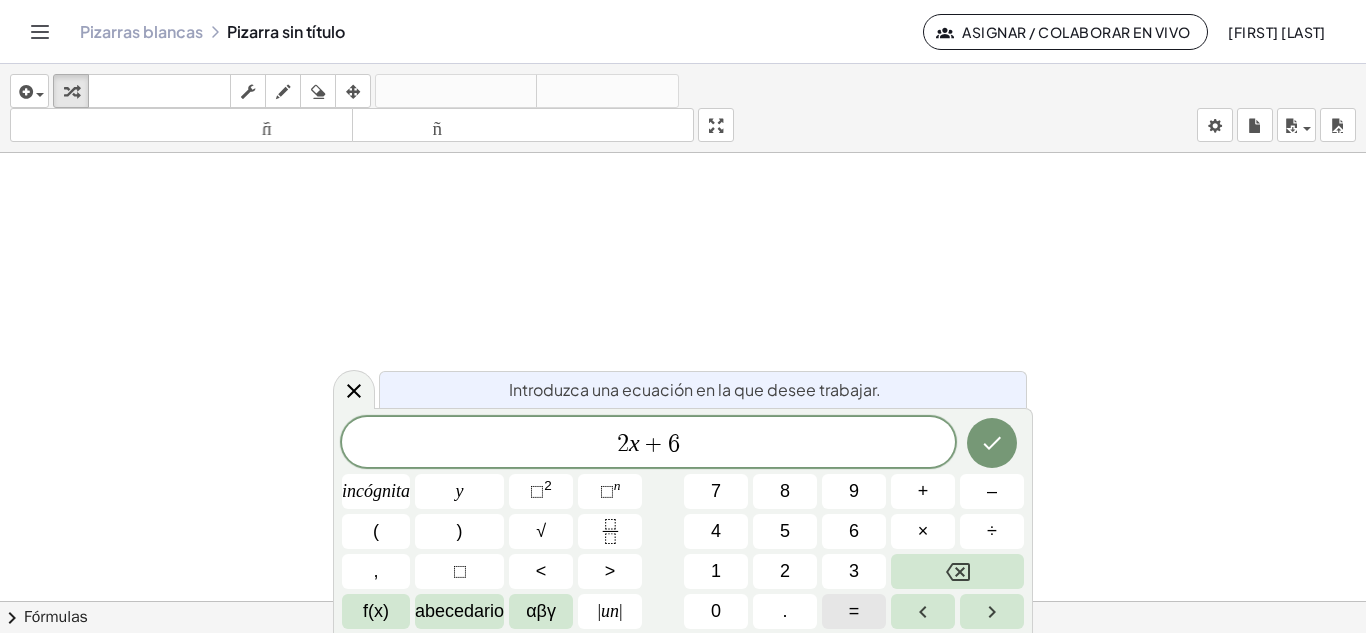 click on "=" at bounding box center (854, 611) 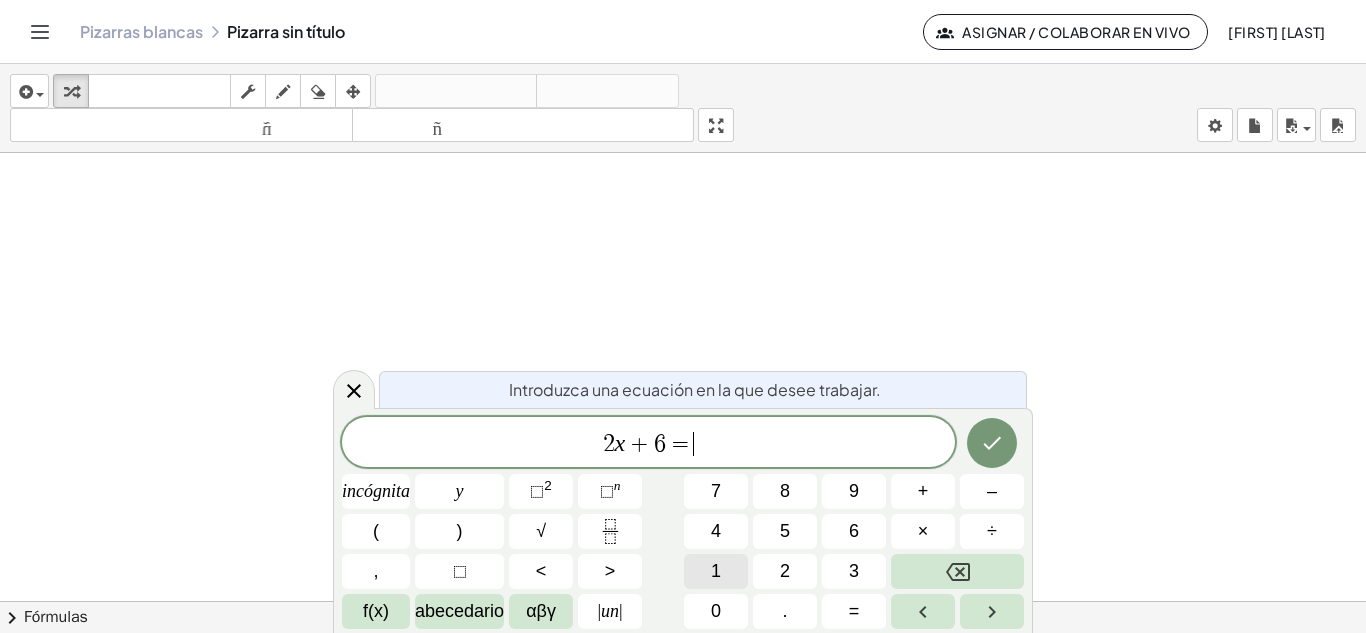 click on "1" at bounding box center [716, 571] 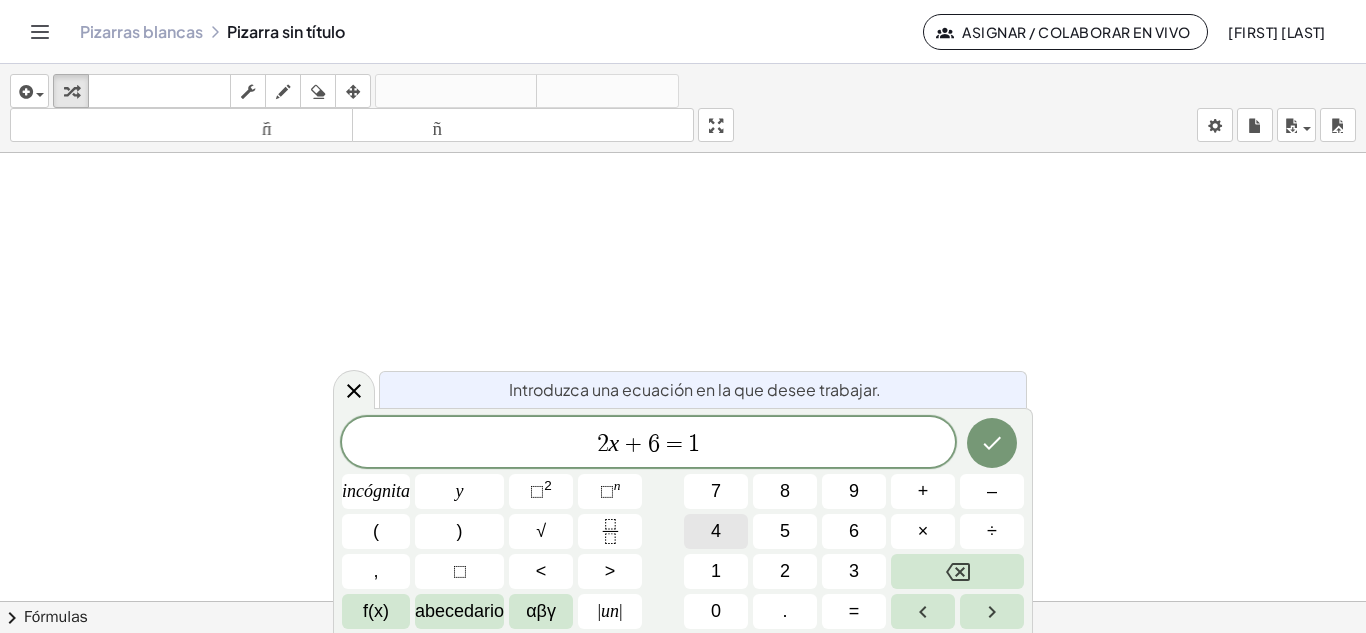 click on "4" at bounding box center [716, 531] 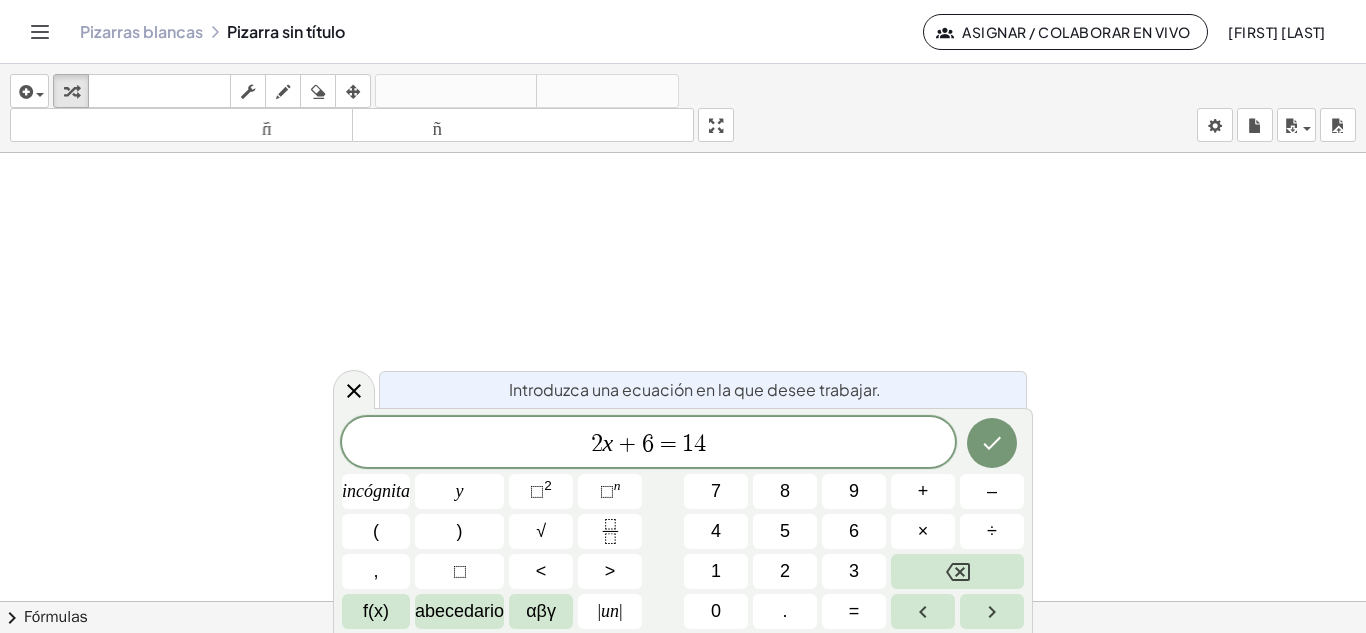click 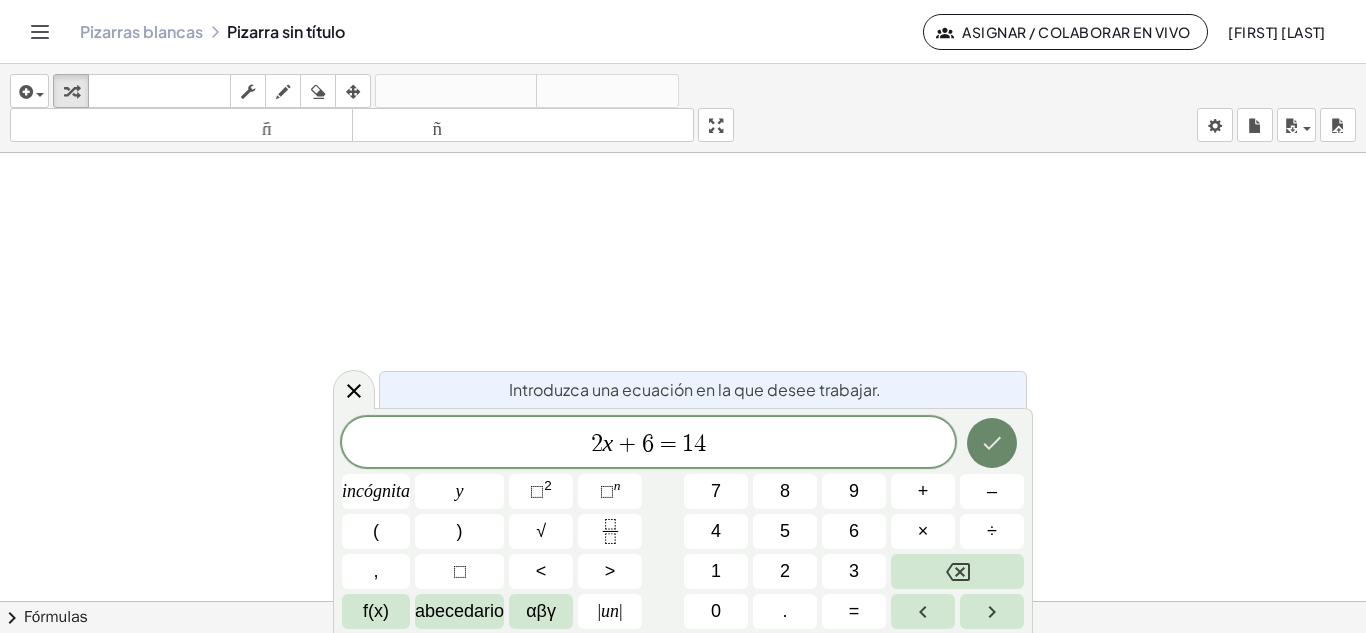 click 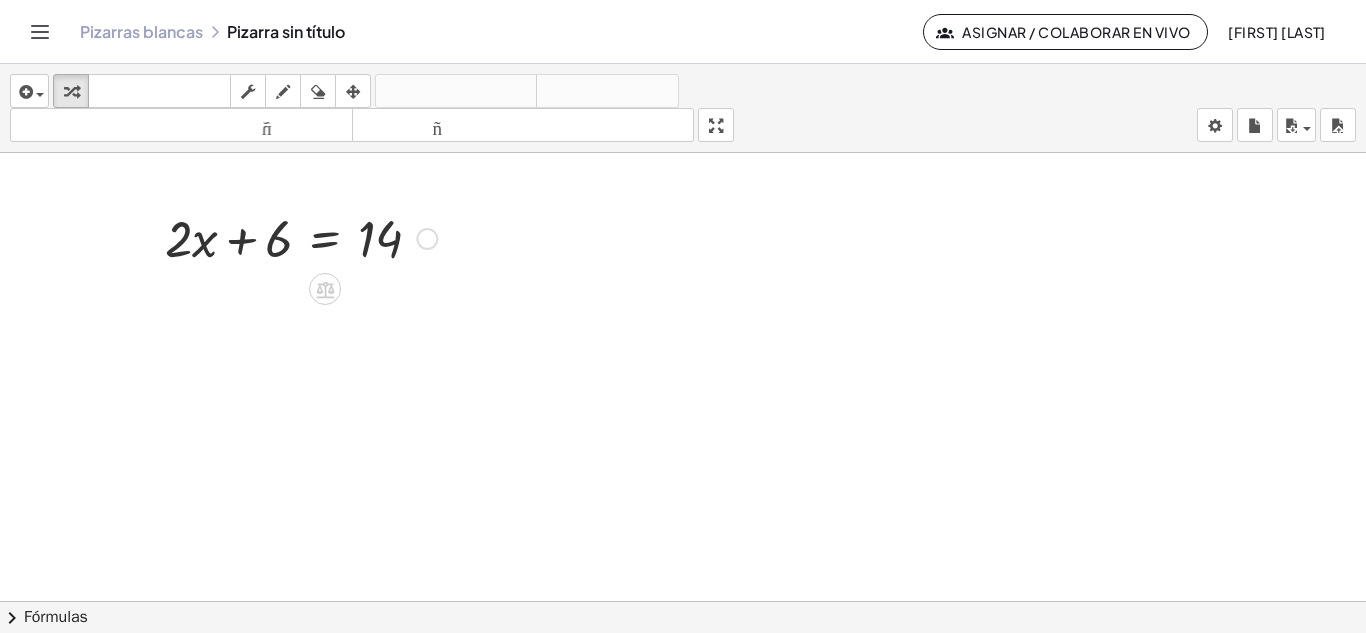 click at bounding box center [301, 237] 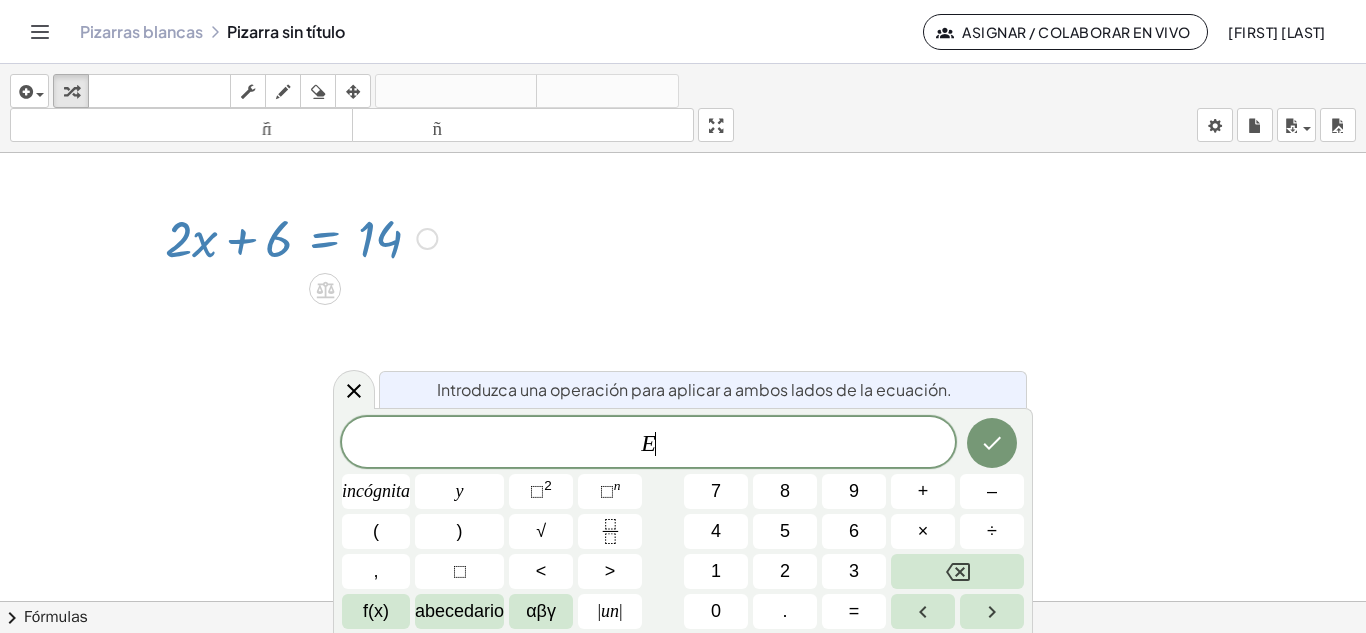 drag, startPoint x: 371, startPoint y: 239, endPoint x: 451, endPoint y: 253, distance: 81.21576 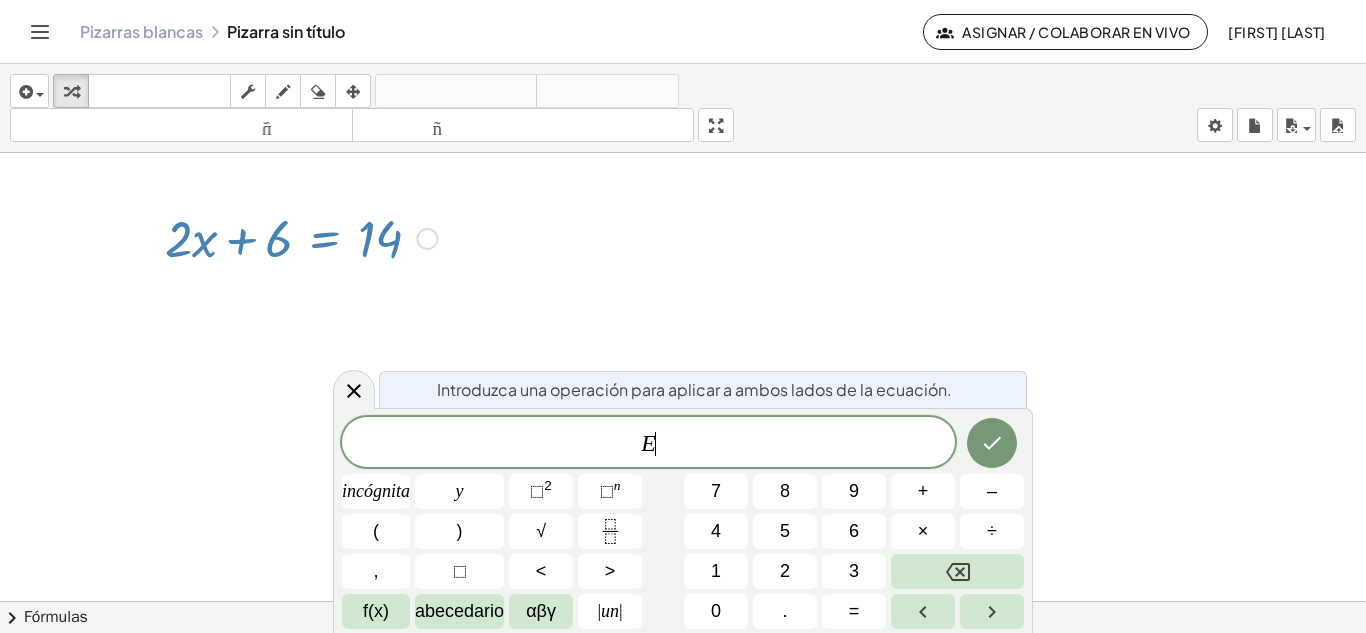 click at bounding box center (427, 239) 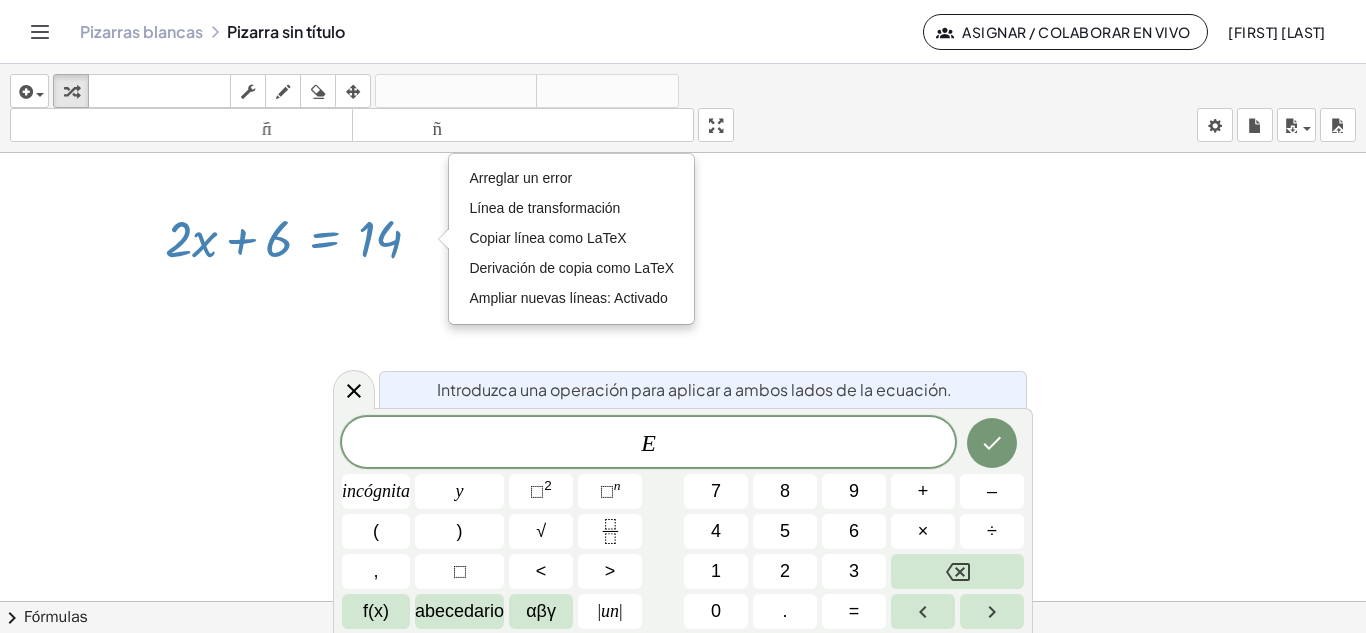 click at bounding box center [683, 615] 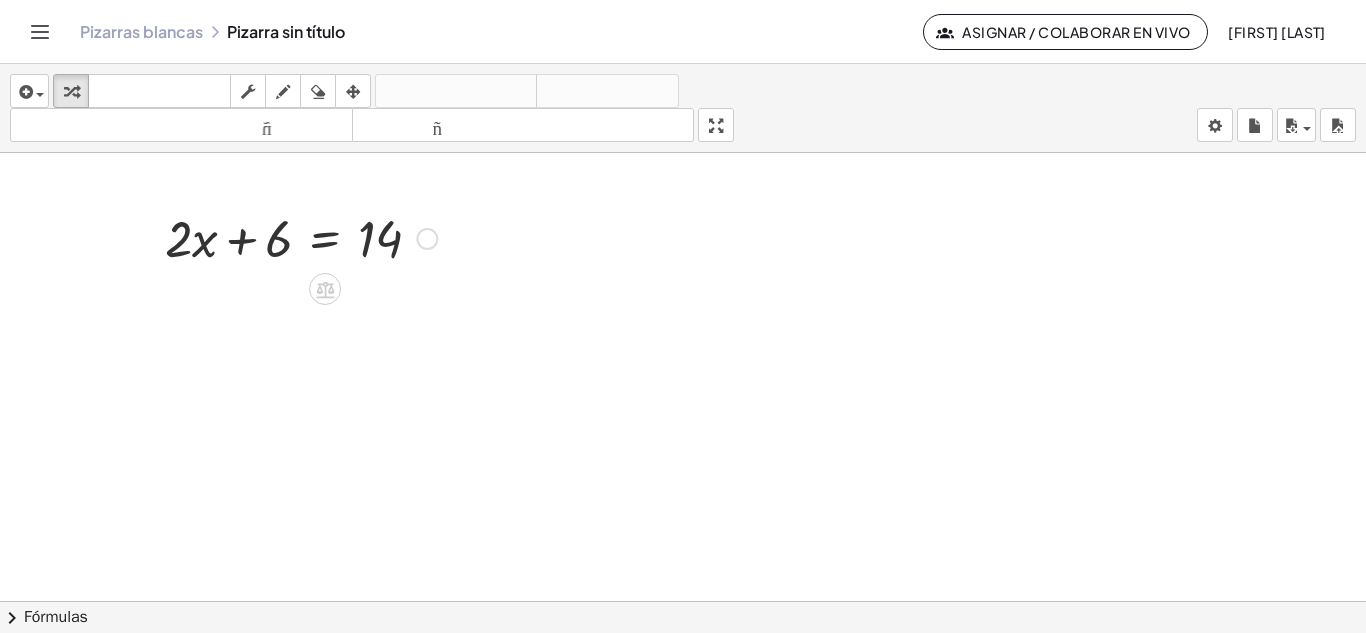 click on "Arreglar un error Línea de transformación Copiar línea como LaTeX Derivación de copia como LaTeX Ampliar nuevas líneas: Activado" at bounding box center (427, 239) 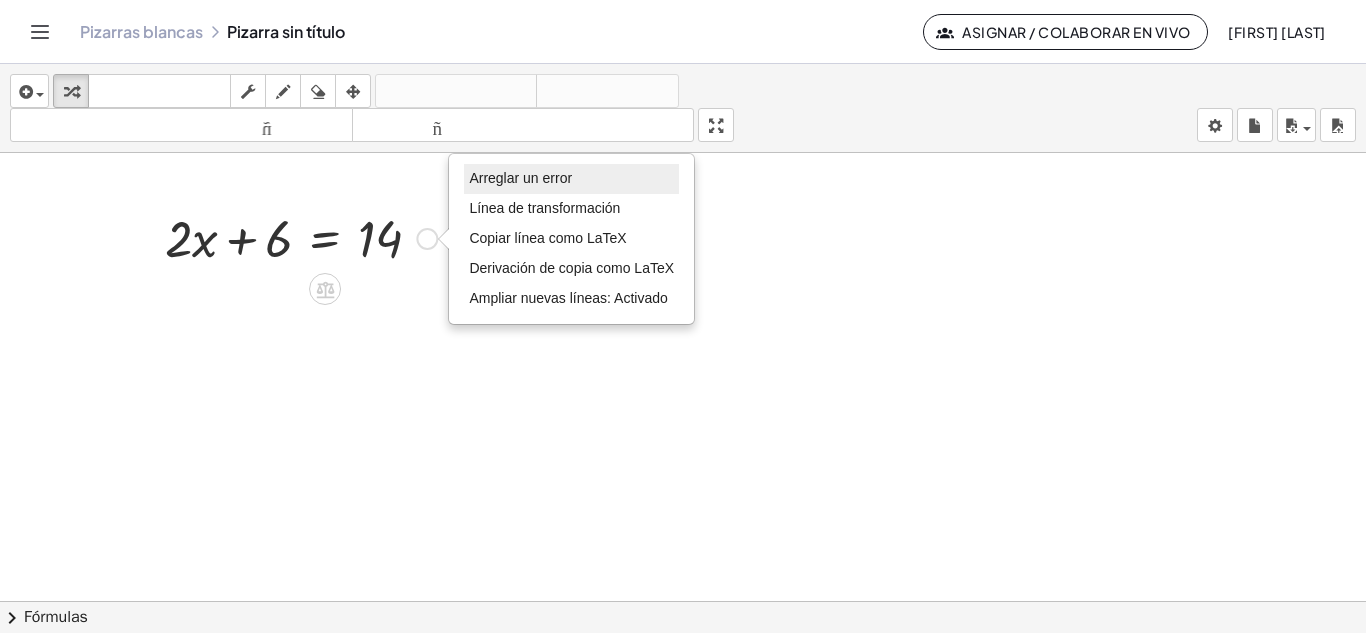 click on "Arreglar un error" at bounding box center (571, 179) 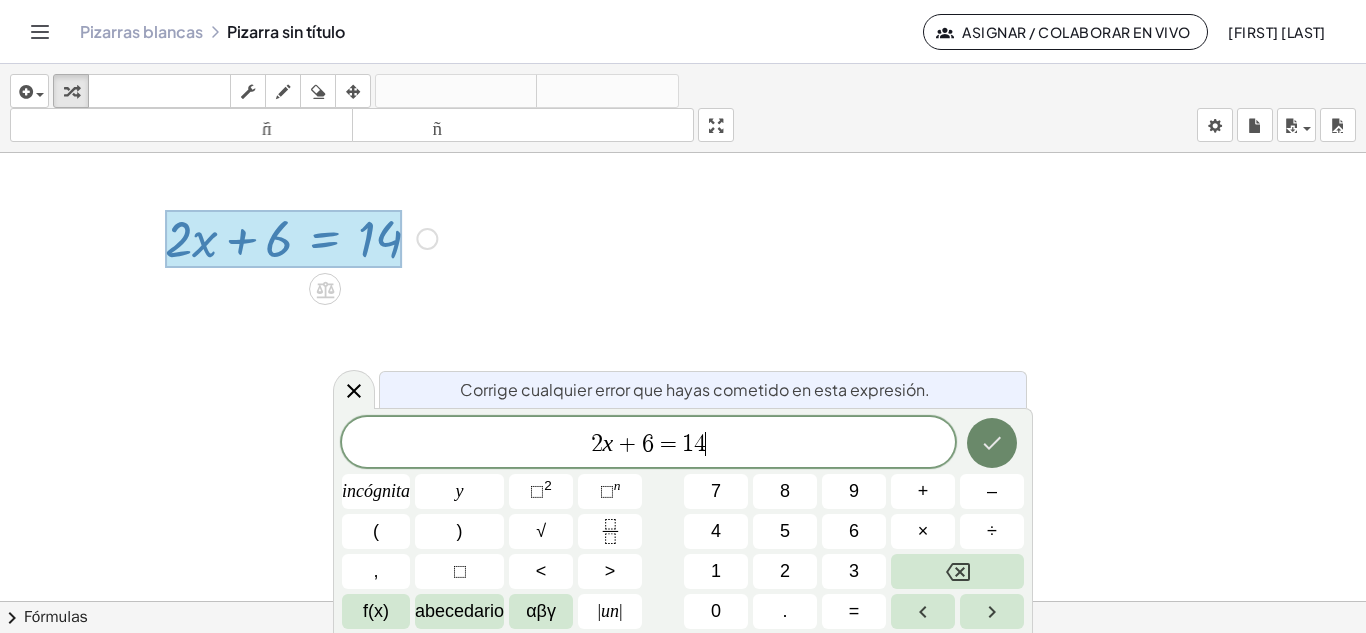 click 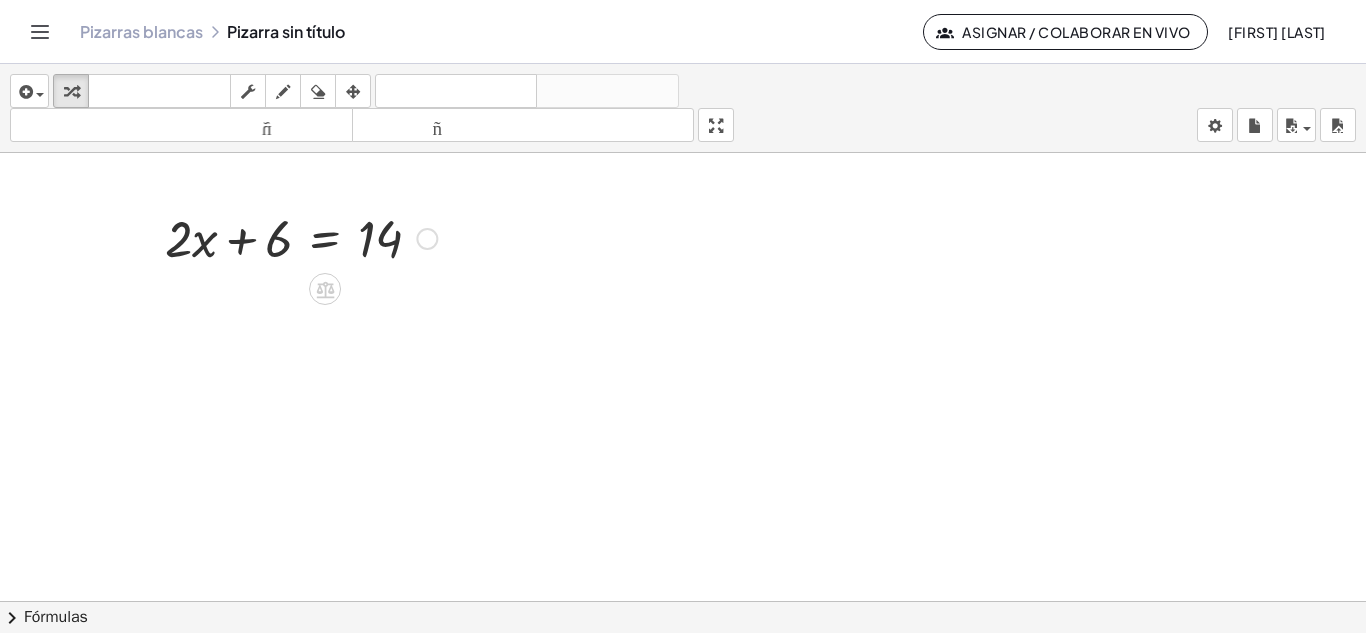 click at bounding box center (150, 237) 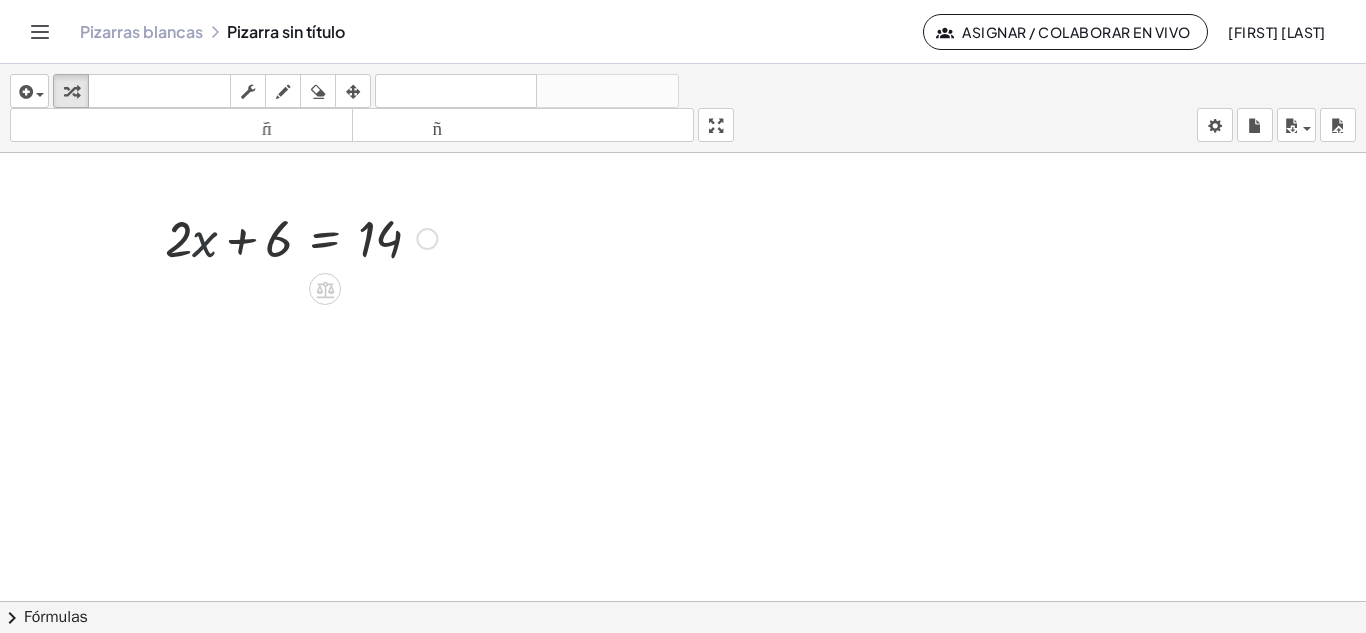 click at bounding box center (301, 237) 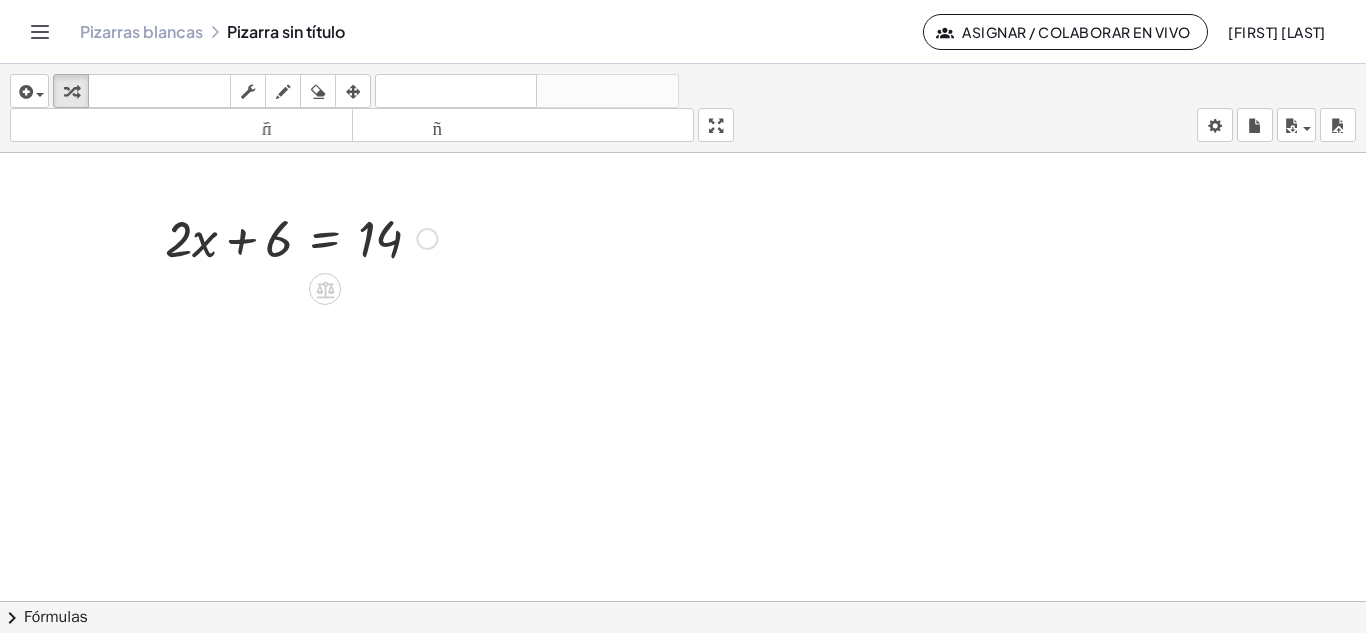 click at bounding box center [301, 237] 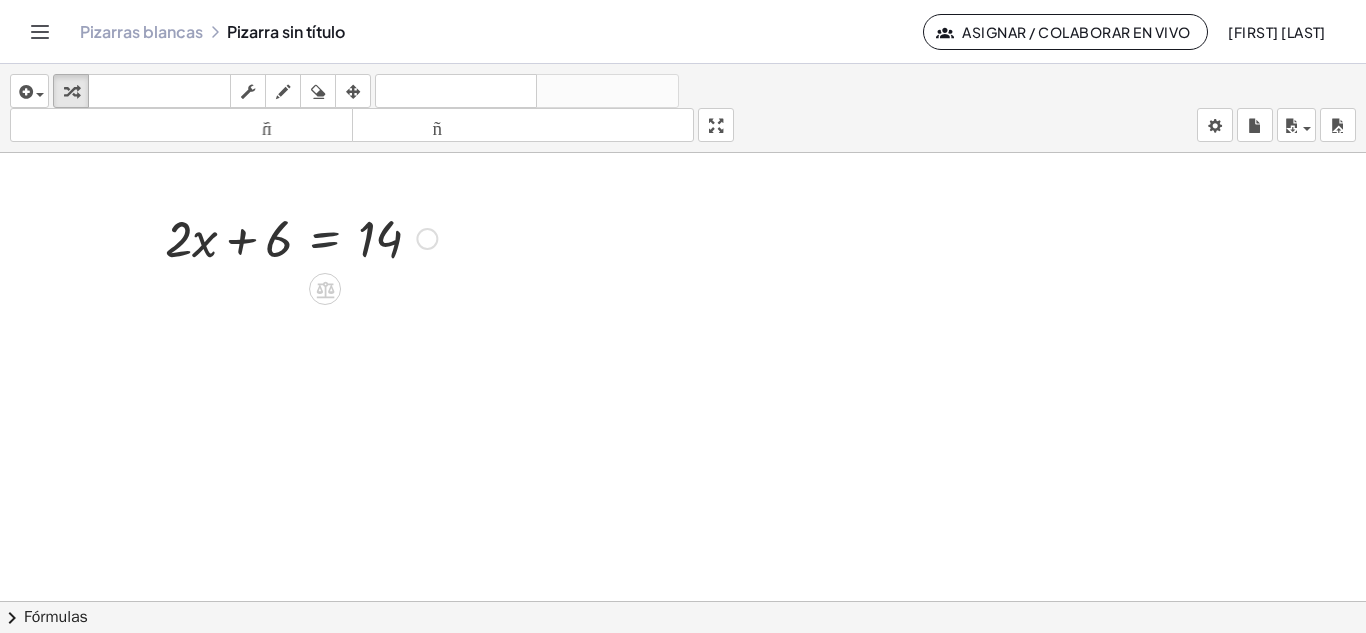 click at bounding box center (301, 237) 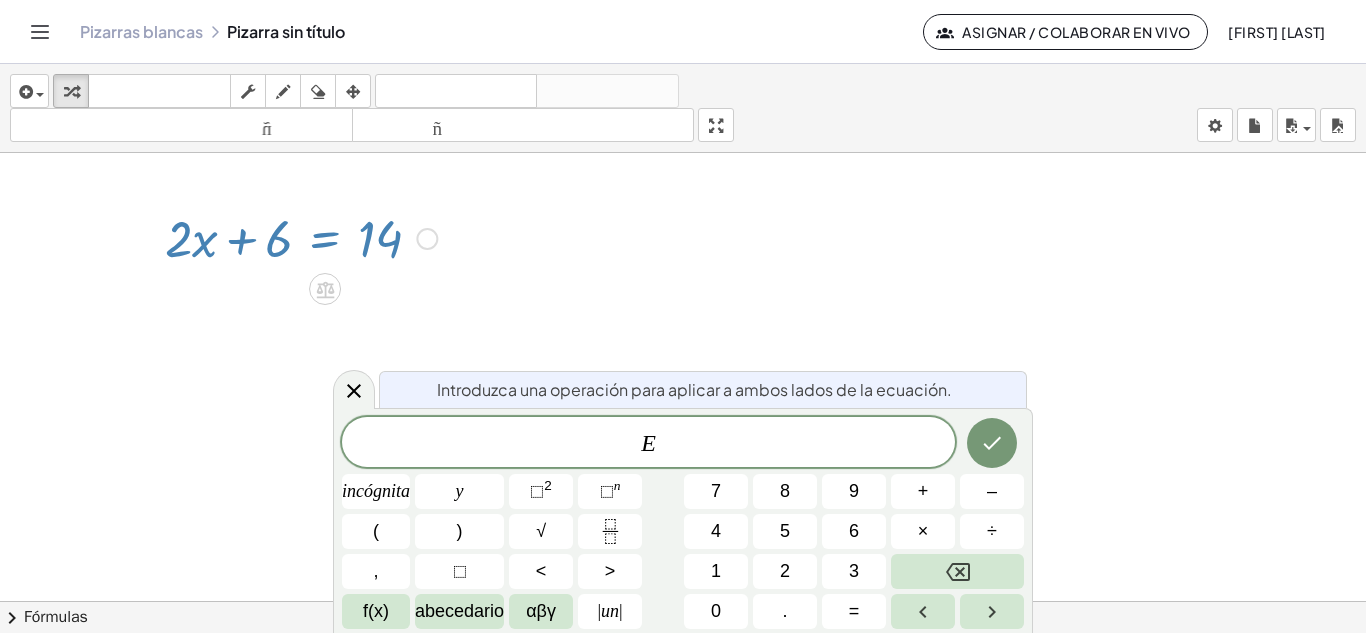 click at bounding box center [683, 615] 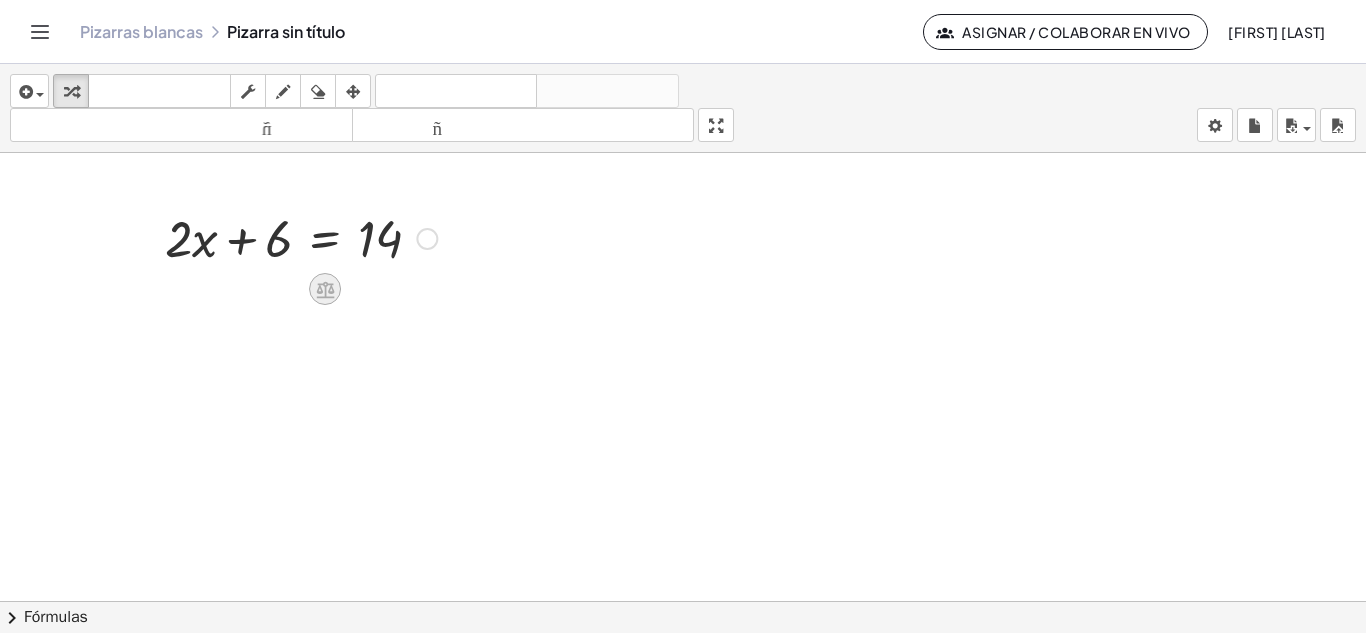 click 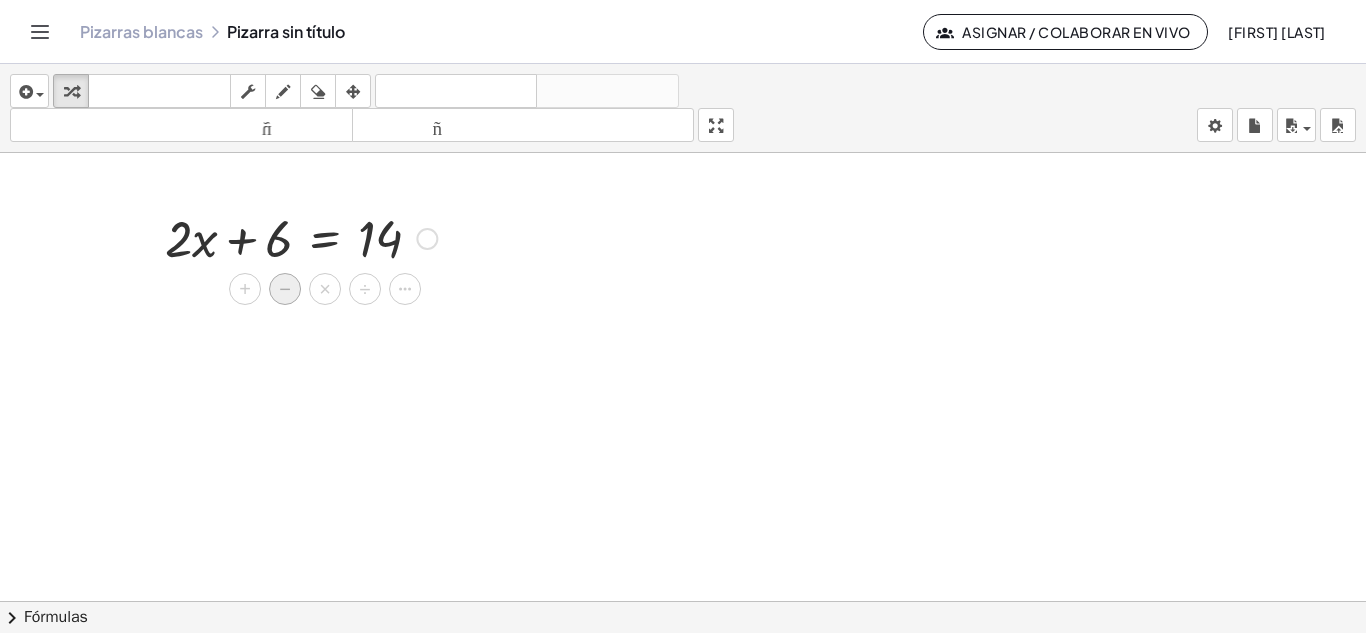 click on "−" at bounding box center [285, 289] 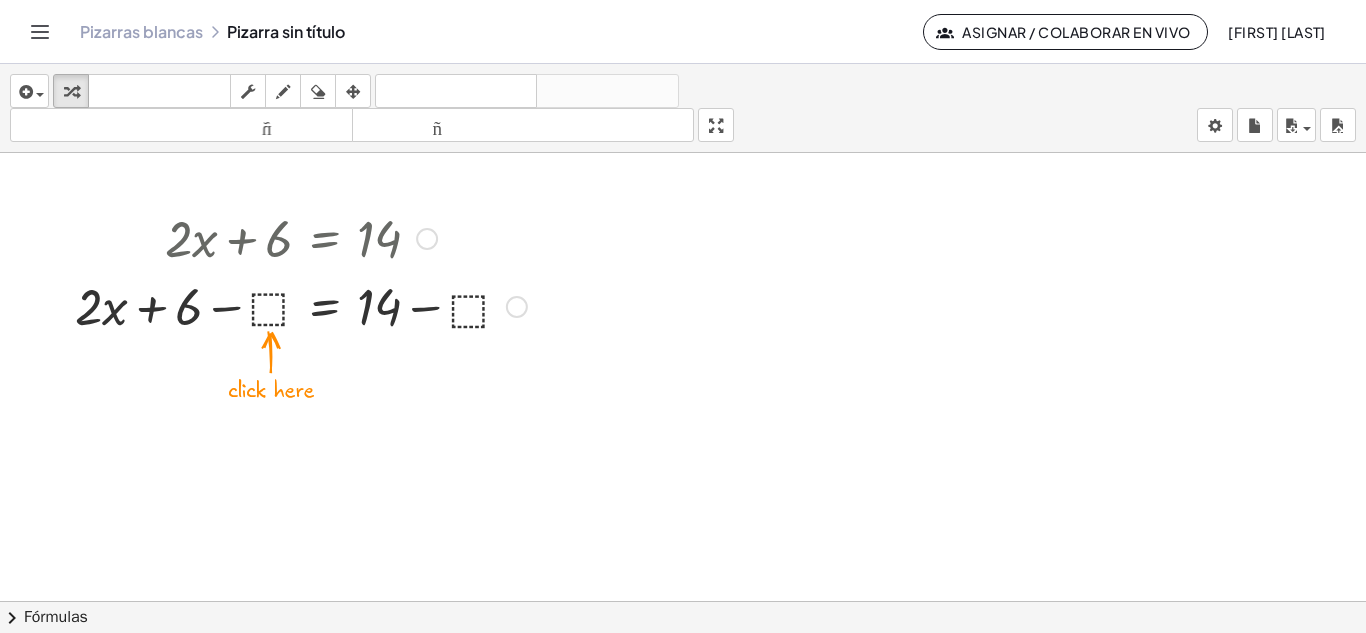 click at bounding box center (301, 237) 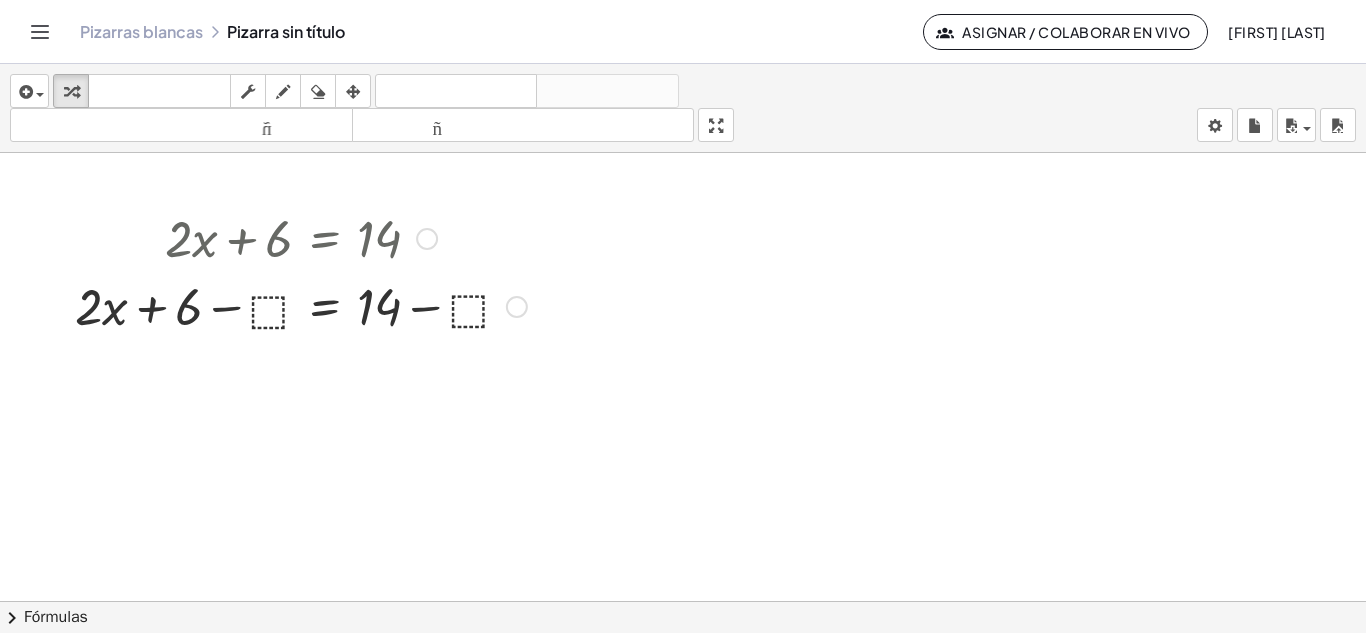 click at bounding box center [301, 237] 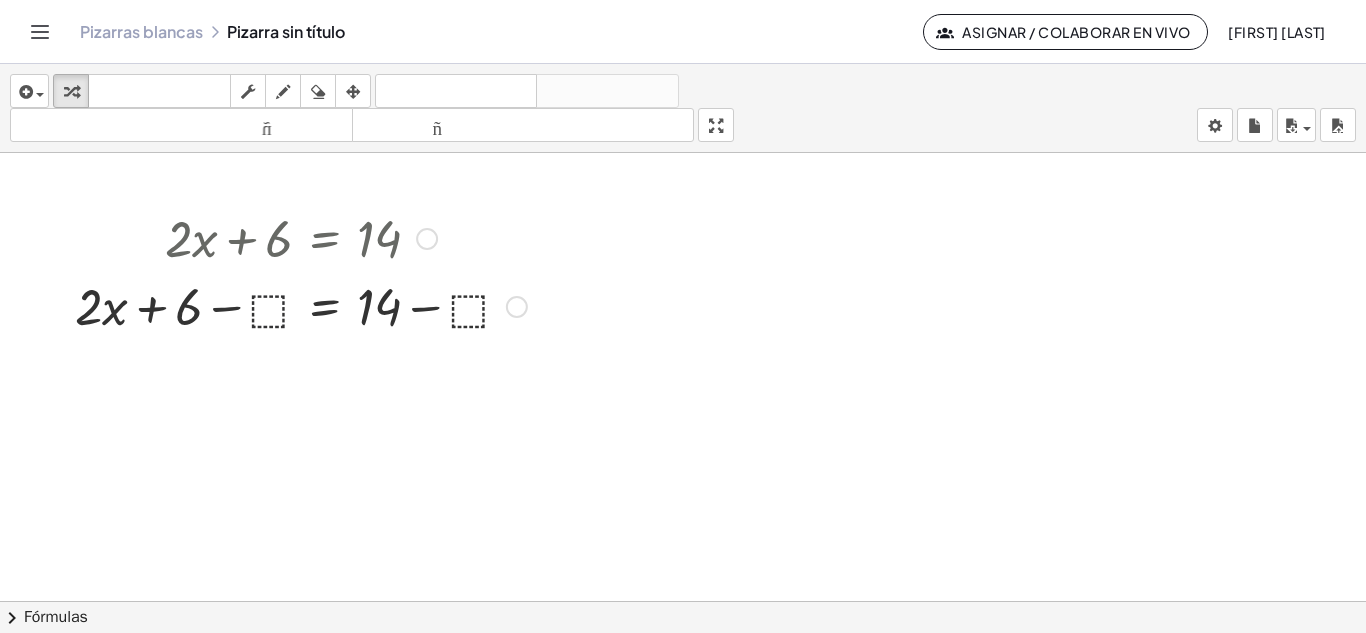 click at bounding box center [301, 305] 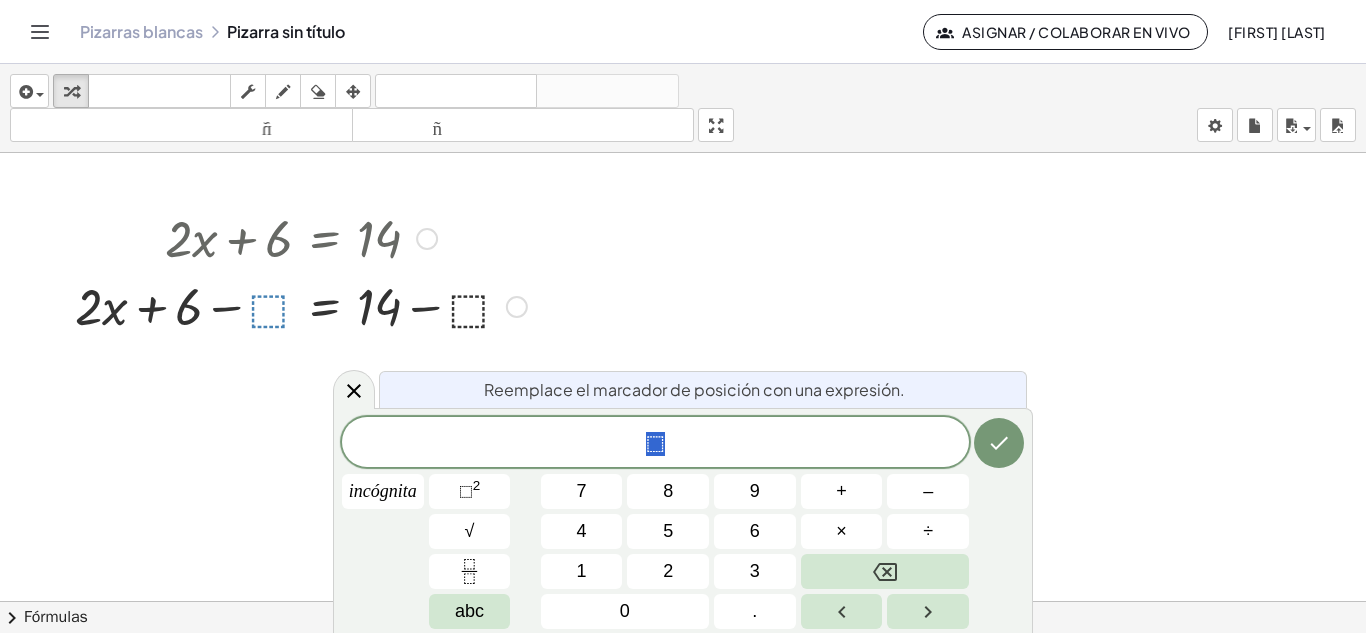 click at bounding box center (683, 615) 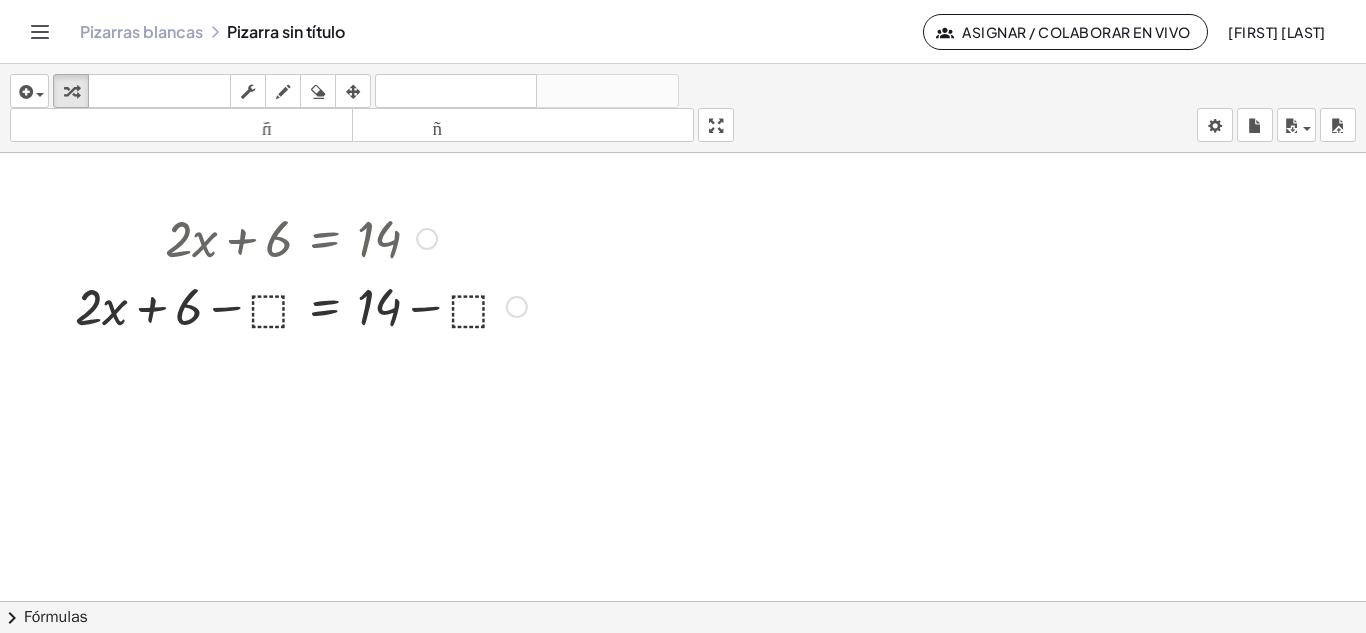 click at bounding box center (301, 305) 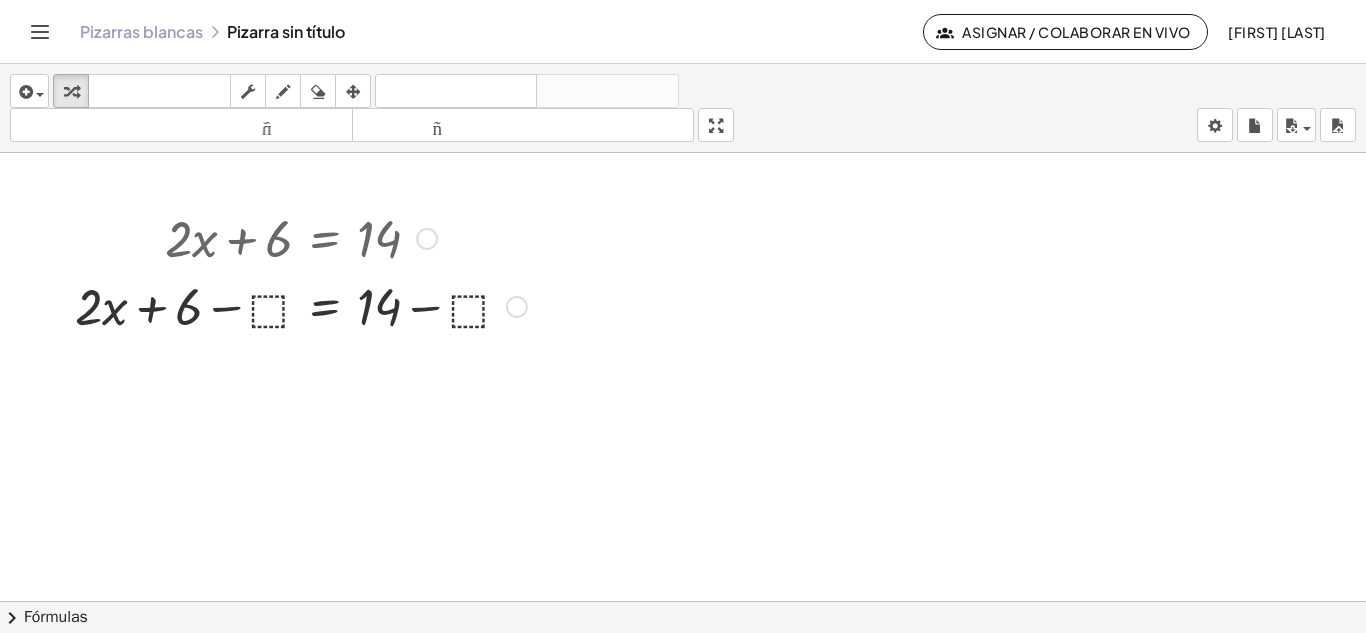 click on "Arreglar un error Línea de transformación Copiar línea como LaTeX Derivación de copia como LaTeX Ampliar nuevas líneas: Activado" at bounding box center (517, 307) 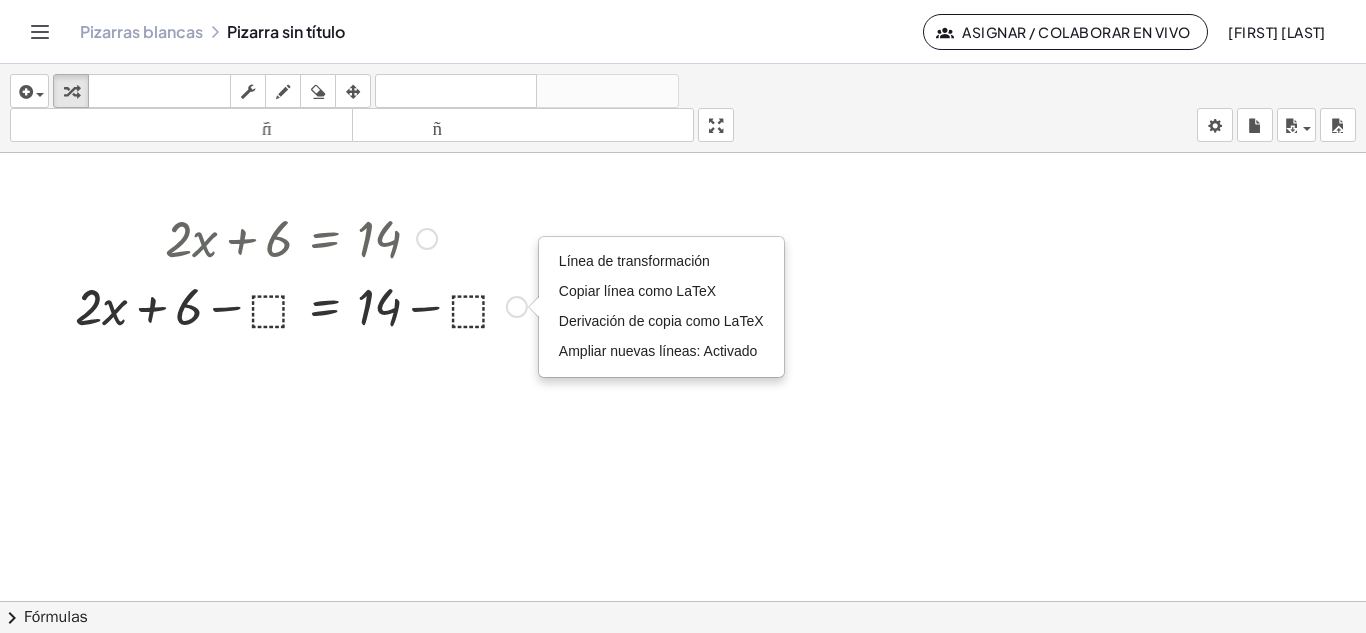 click at bounding box center [427, 239] 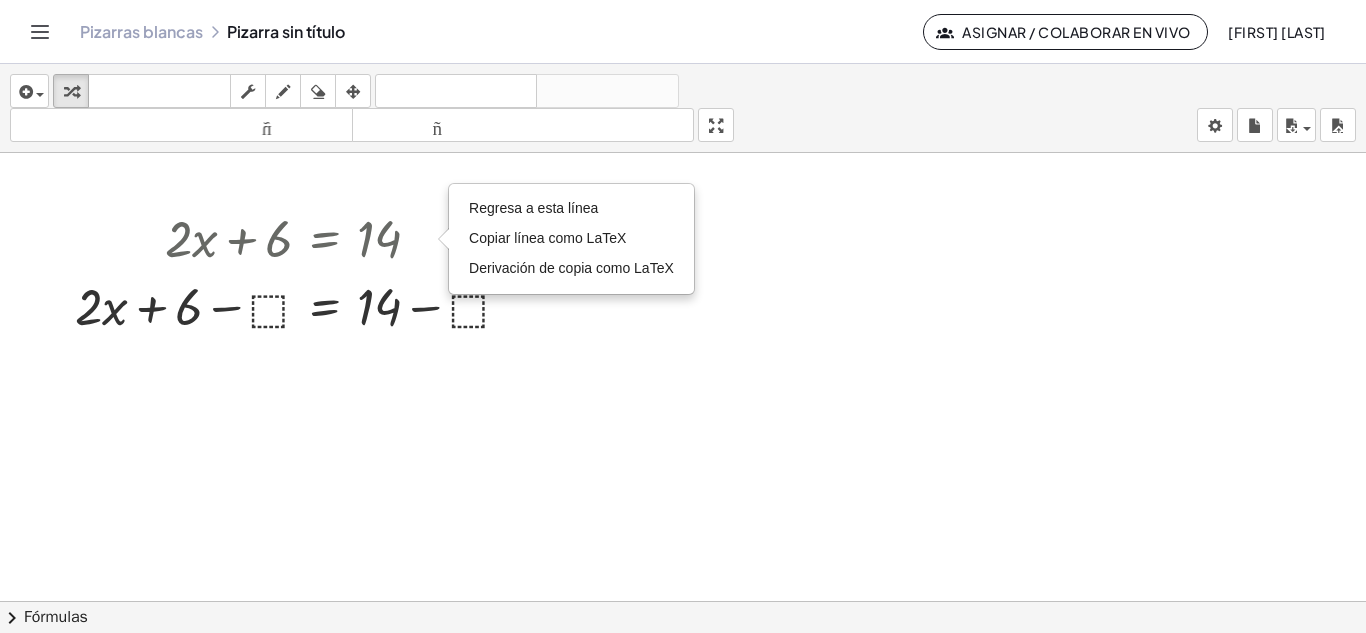 click at bounding box center [683, 615] 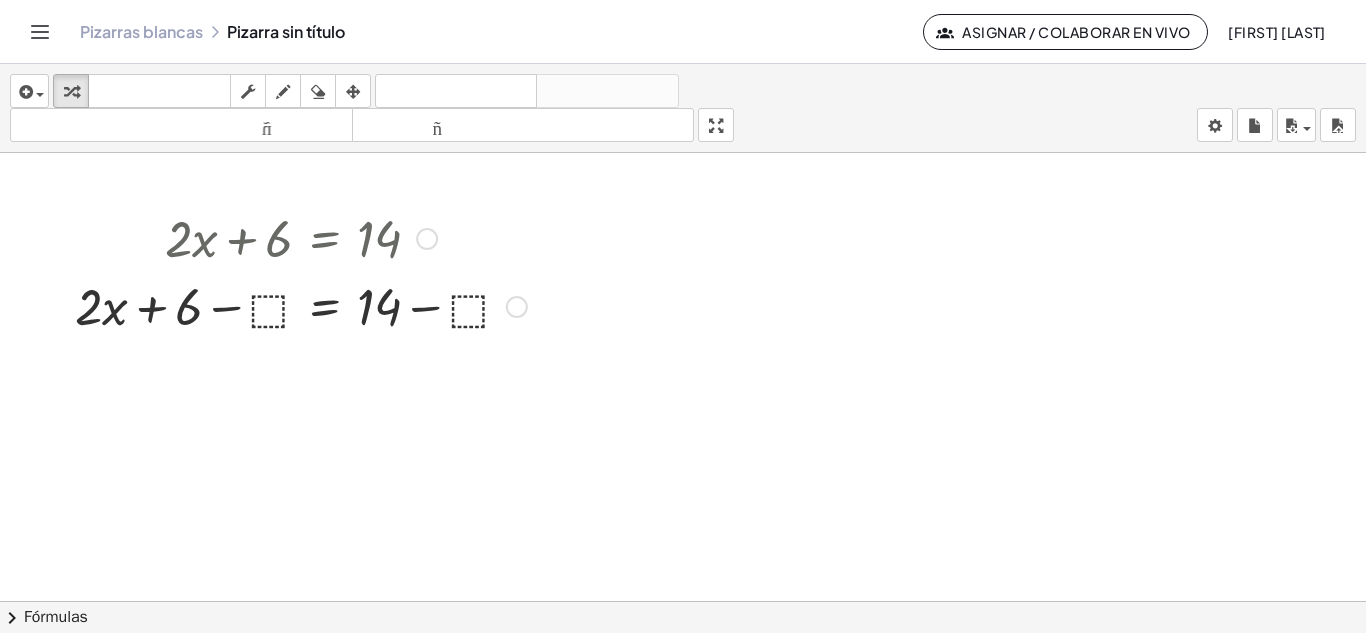 click at bounding box center (301, 305) 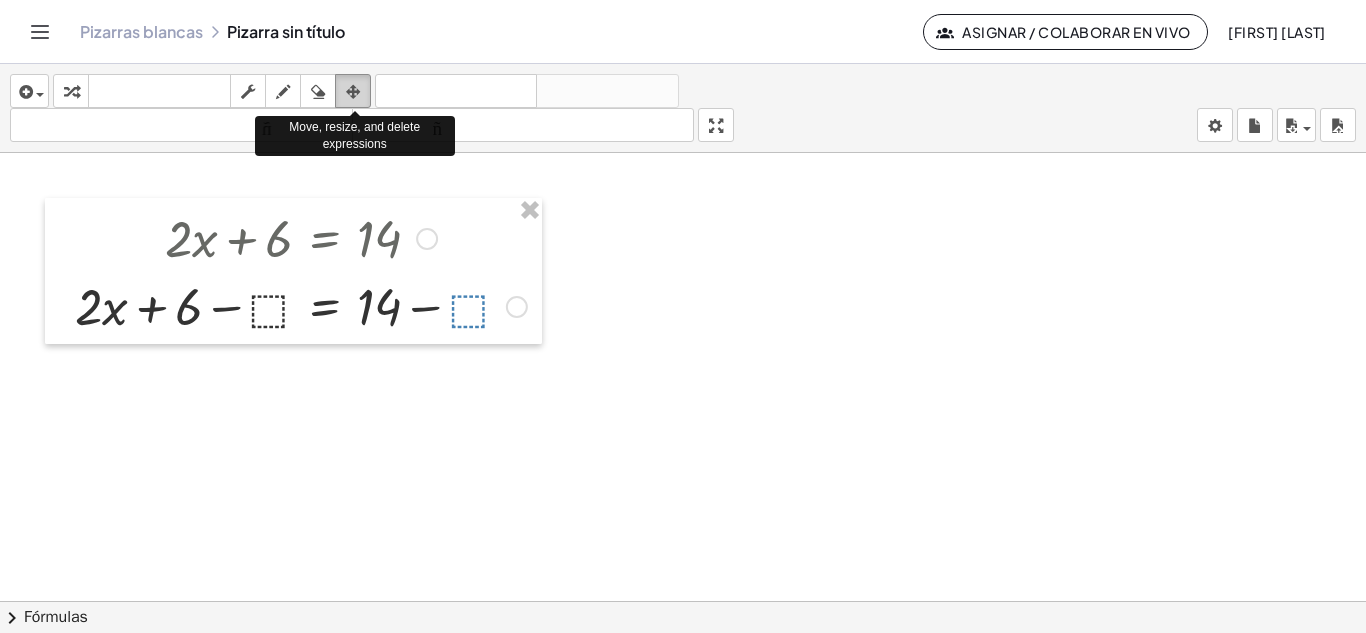 click at bounding box center (353, 91) 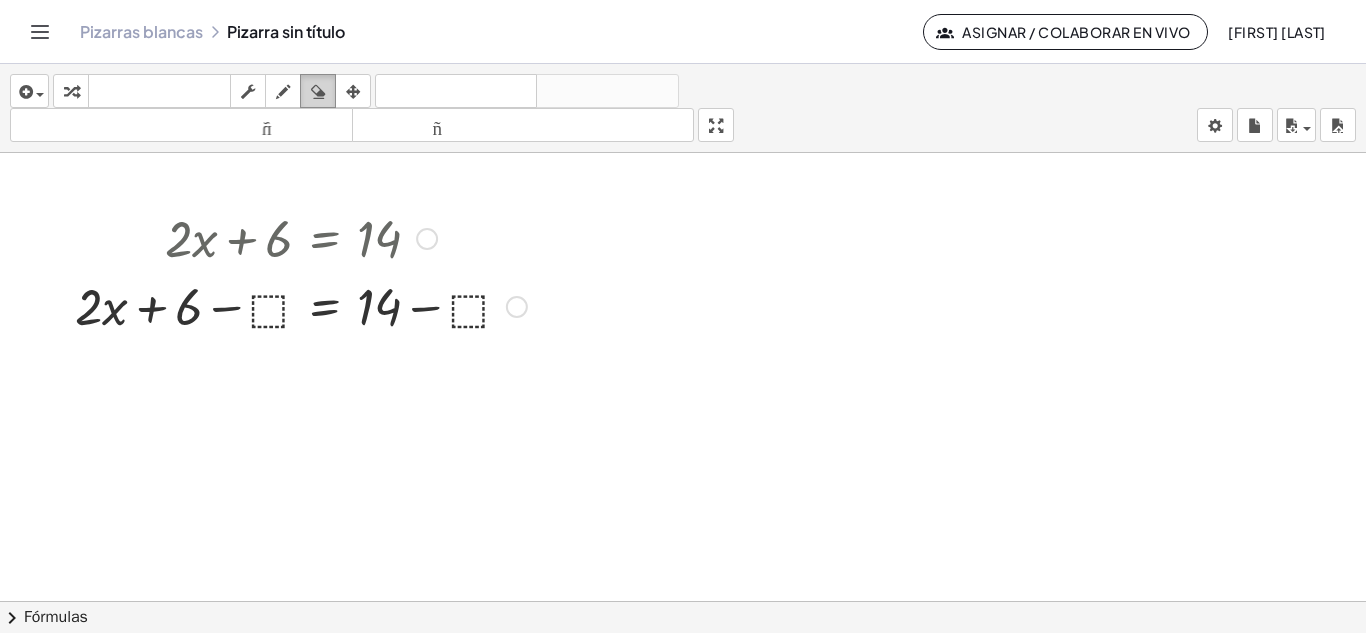 click at bounding box center (318, 91) 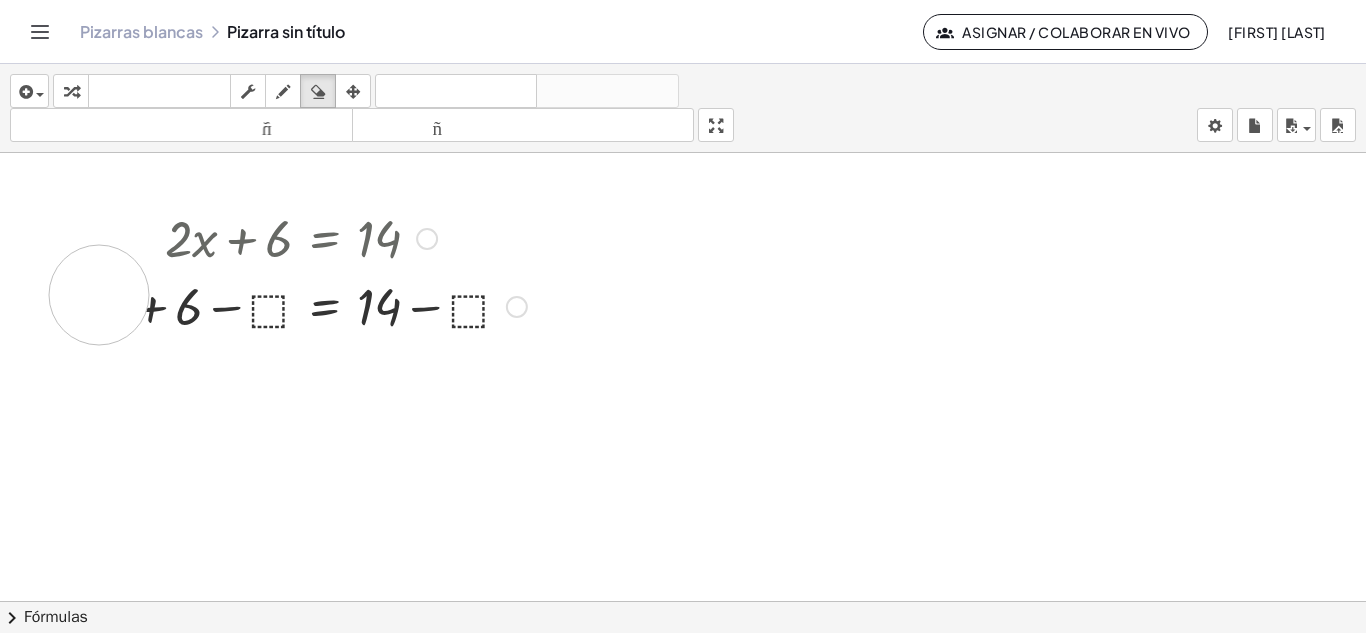 click at bounding box center [683, 615] 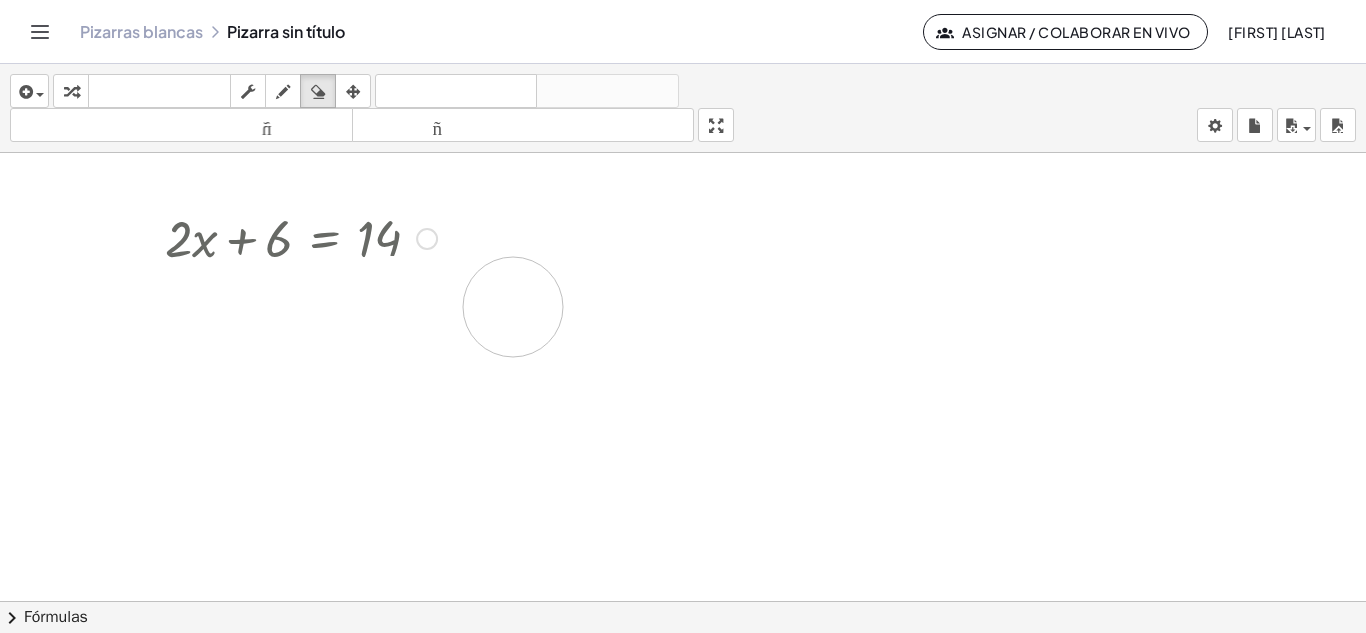 drag, startPoint x: 105, startPoint y: 306, endPoint x: 522, endPoint y: 303, distance: 417.0108 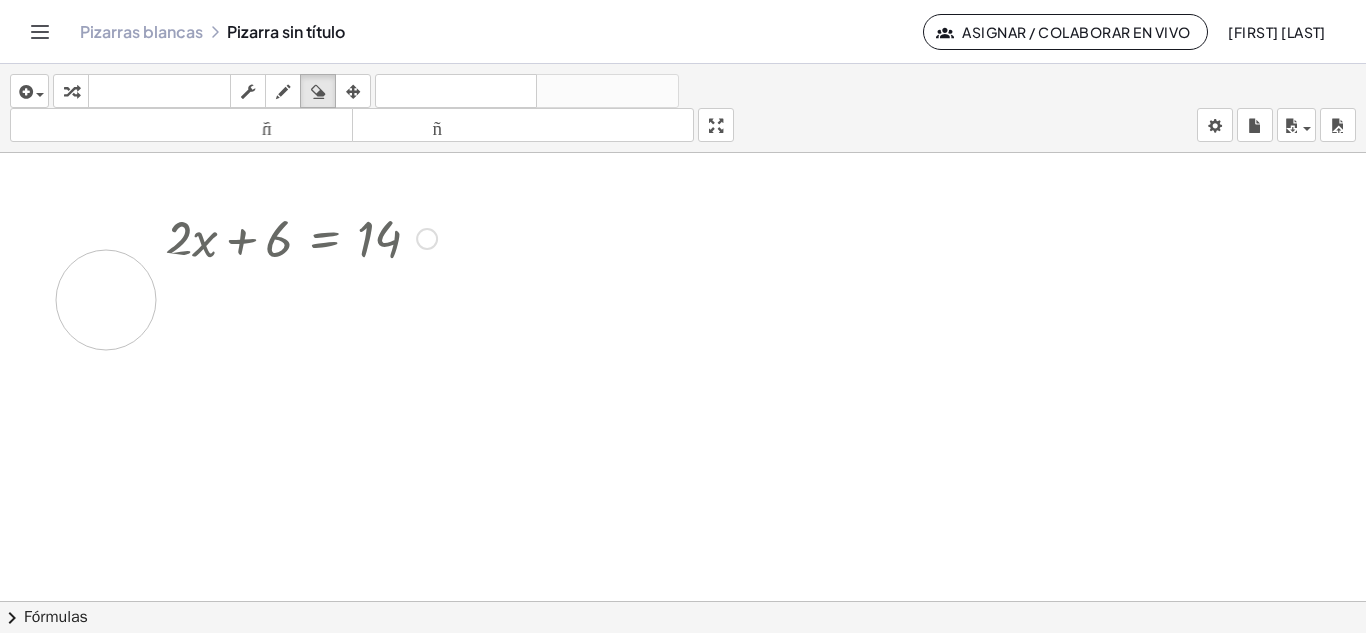 drag, startPoint x: 548, startPoint y: 304, endPoint x: 93, endPoint y: 302, distance: 455.0044 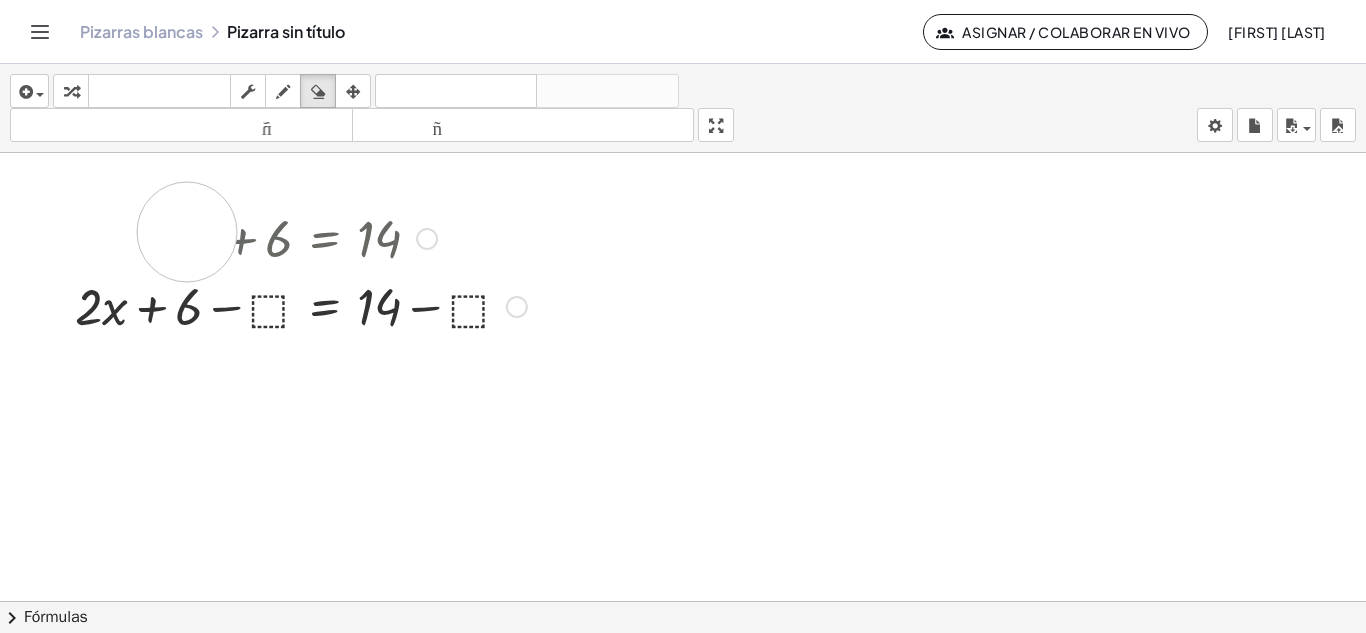 click at bounding box center [683, 615] 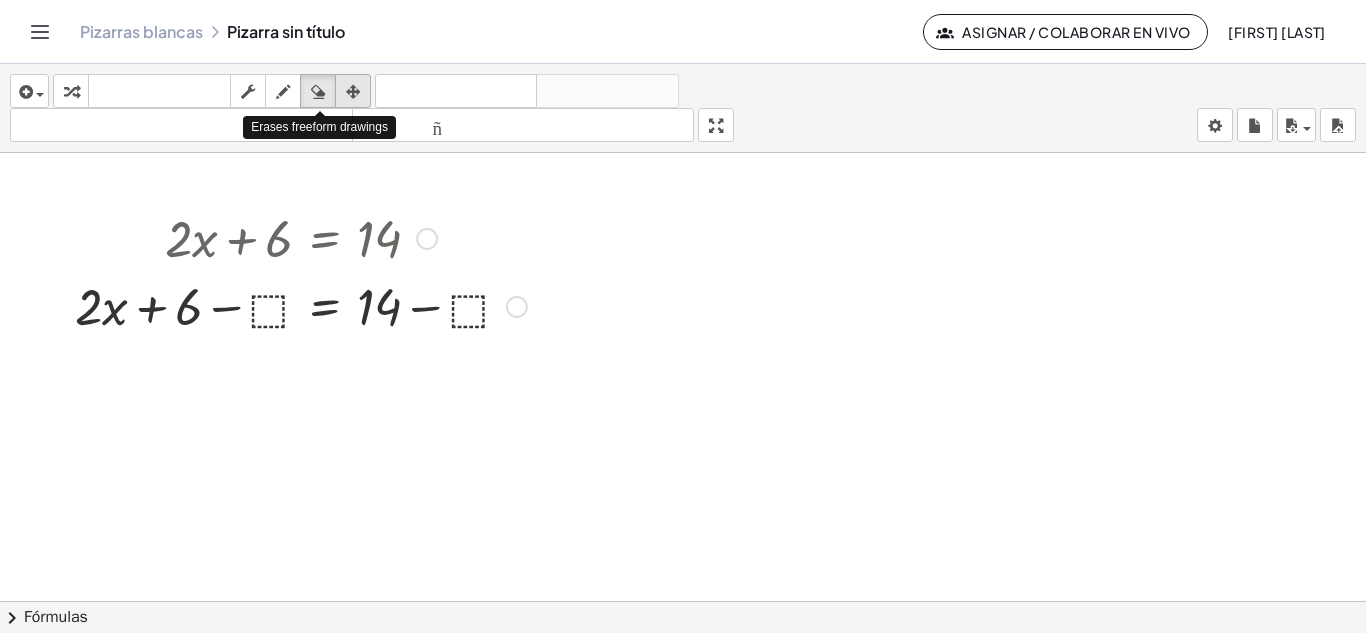 click on "arreglar" at bounding box center (353, 91) 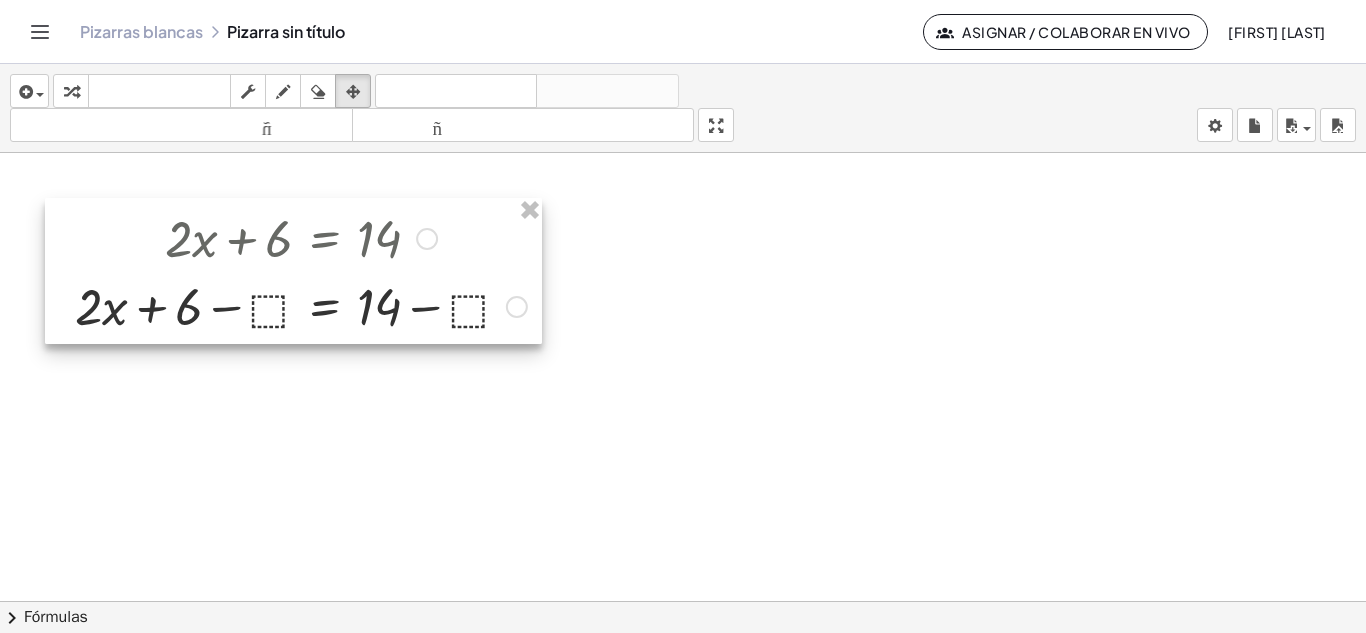click at bounding box center (293, 271) 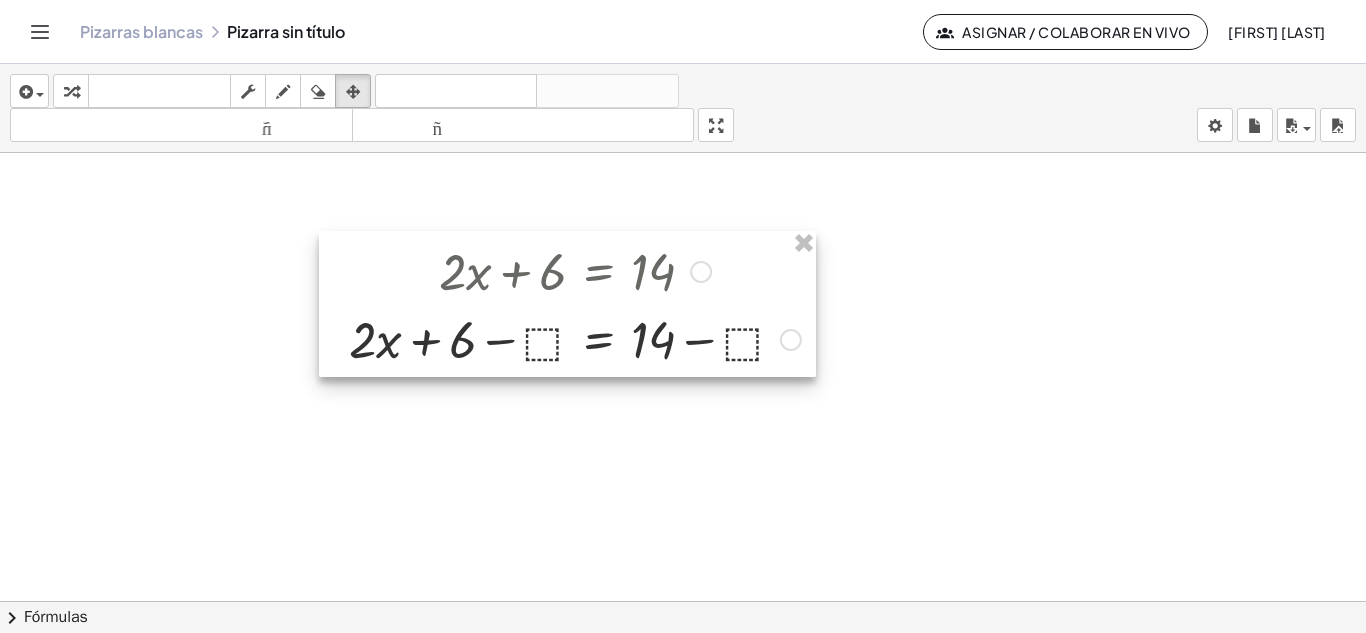 drag, startPoint x: 322, startPoint y: 217, endPoint x: 622, endPoint y: 248, distance: 301.5974 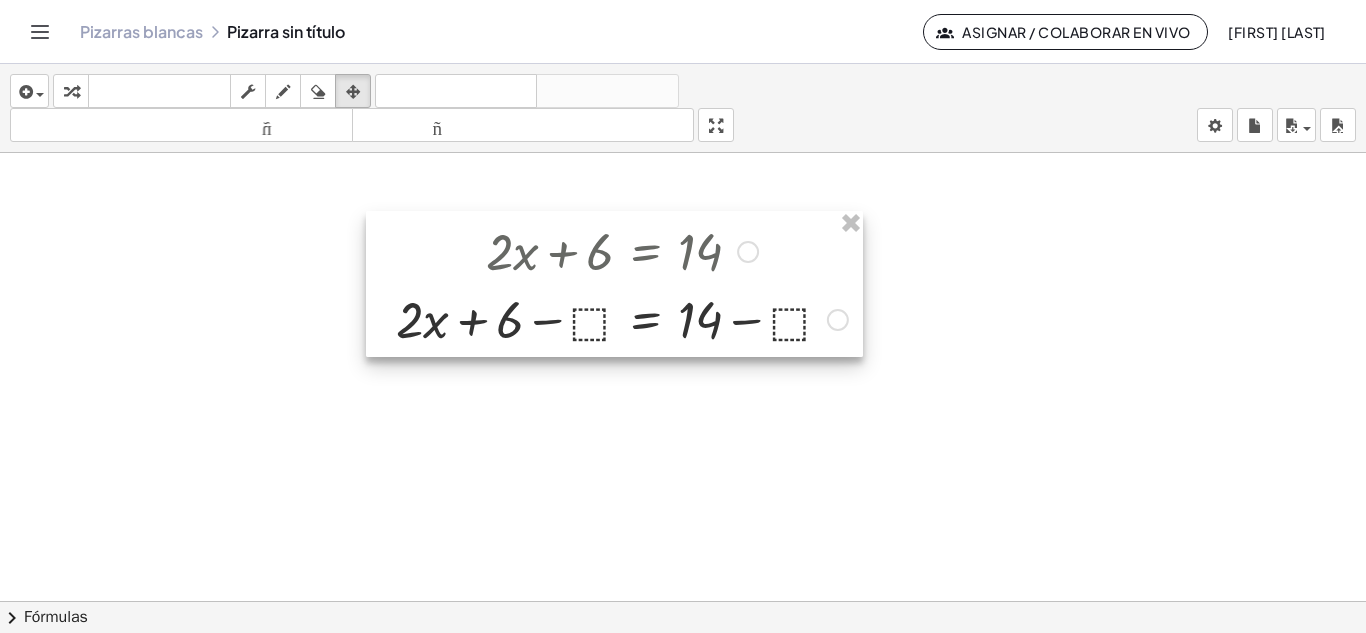 drag, startPoint x: 573, startPoint y: 245, endPoint x: 594, endPoint y: 227, distance: 27.658634 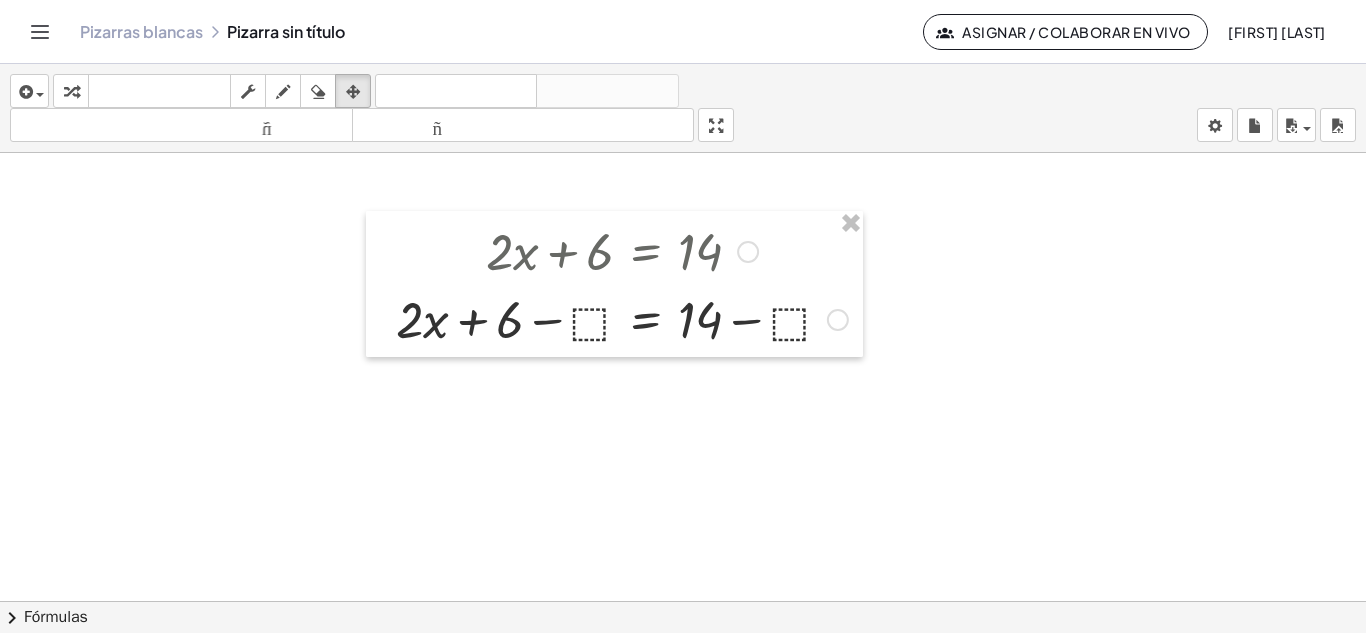 click at bounding box center [683, 615] 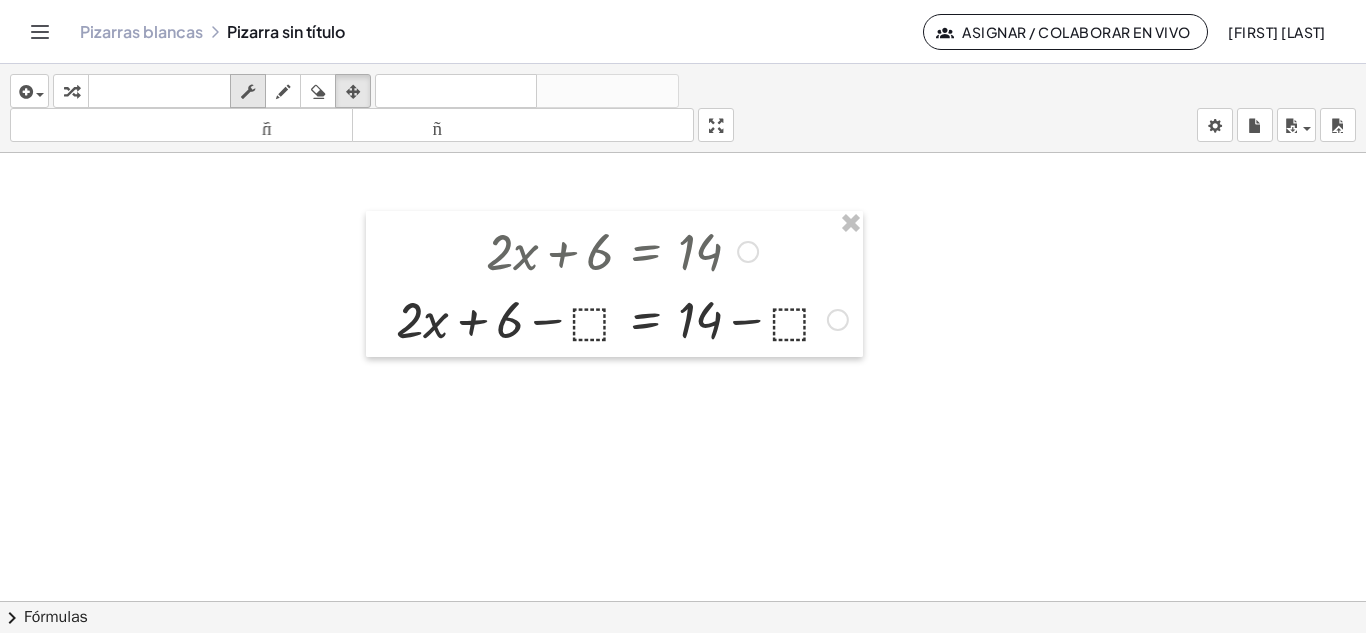 click at bounding box center [248, 91] 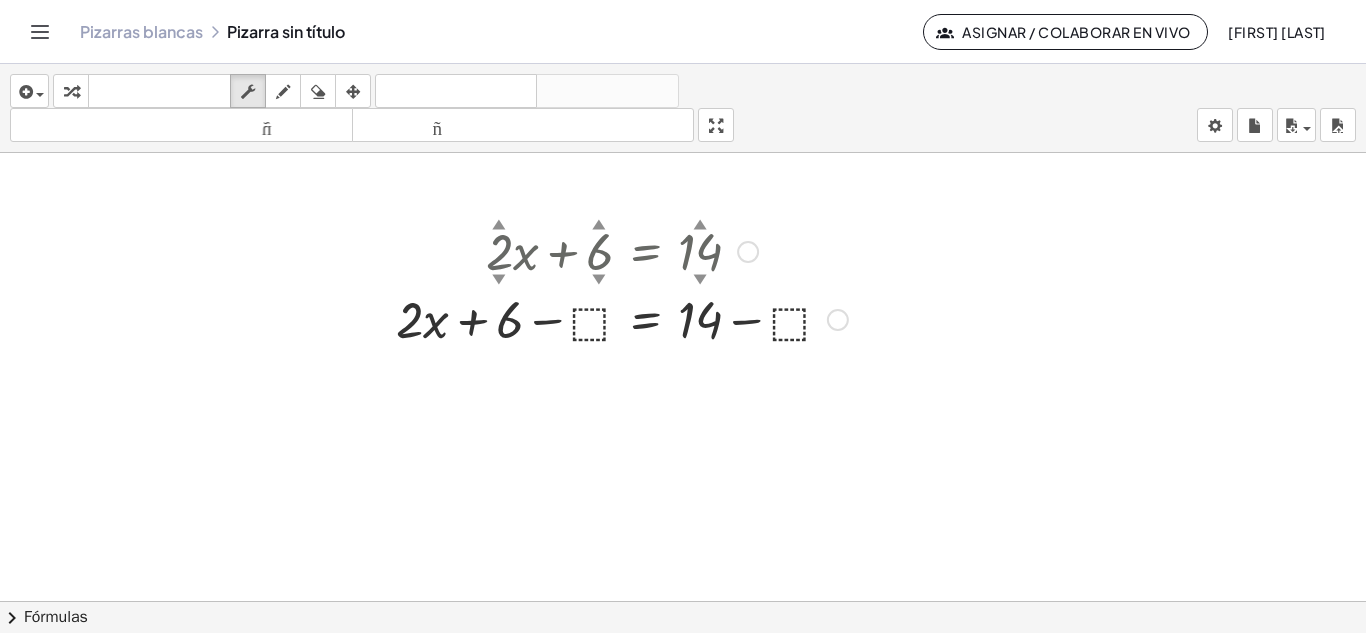 click on "▼" at bounding box center [499, 280] 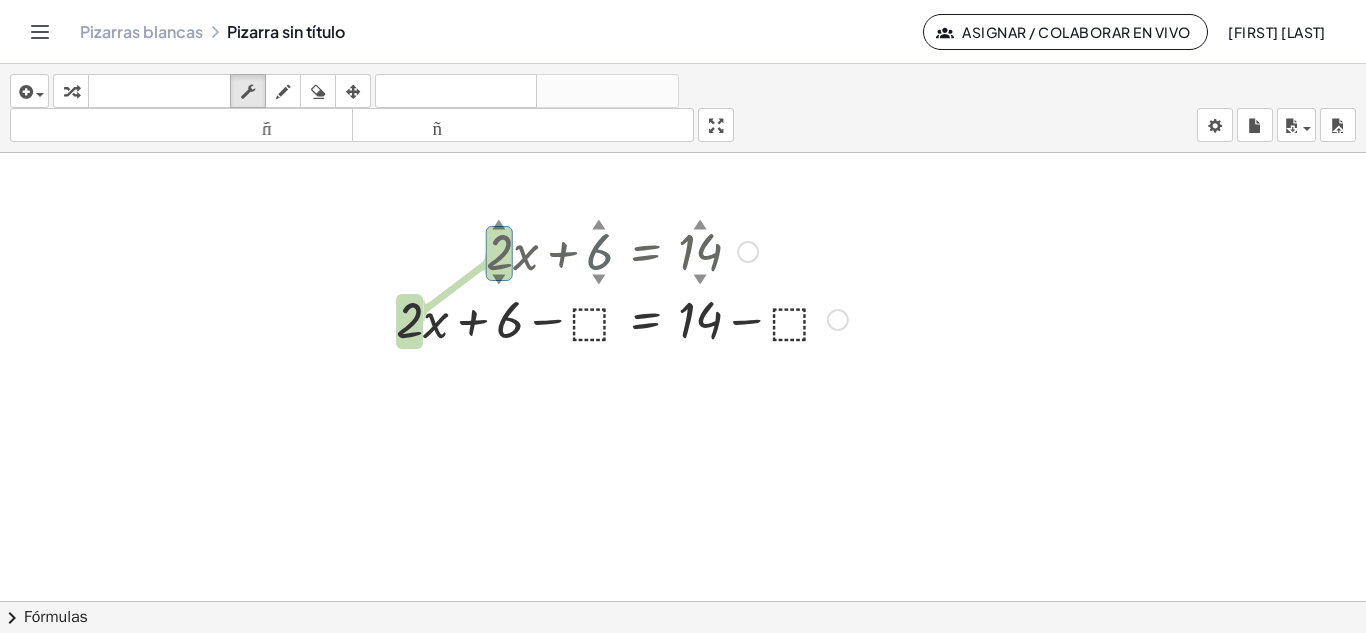 click on "▼" at bounding box center [599, 280] 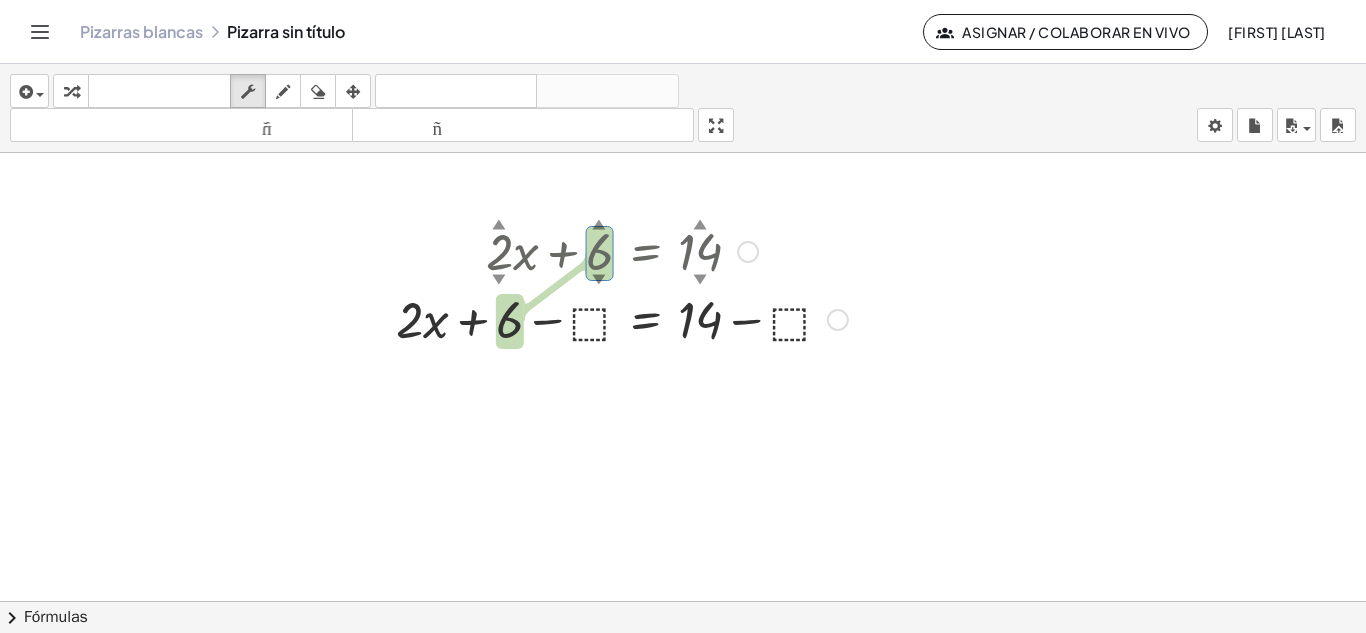 click at bounding box center (622, 250) 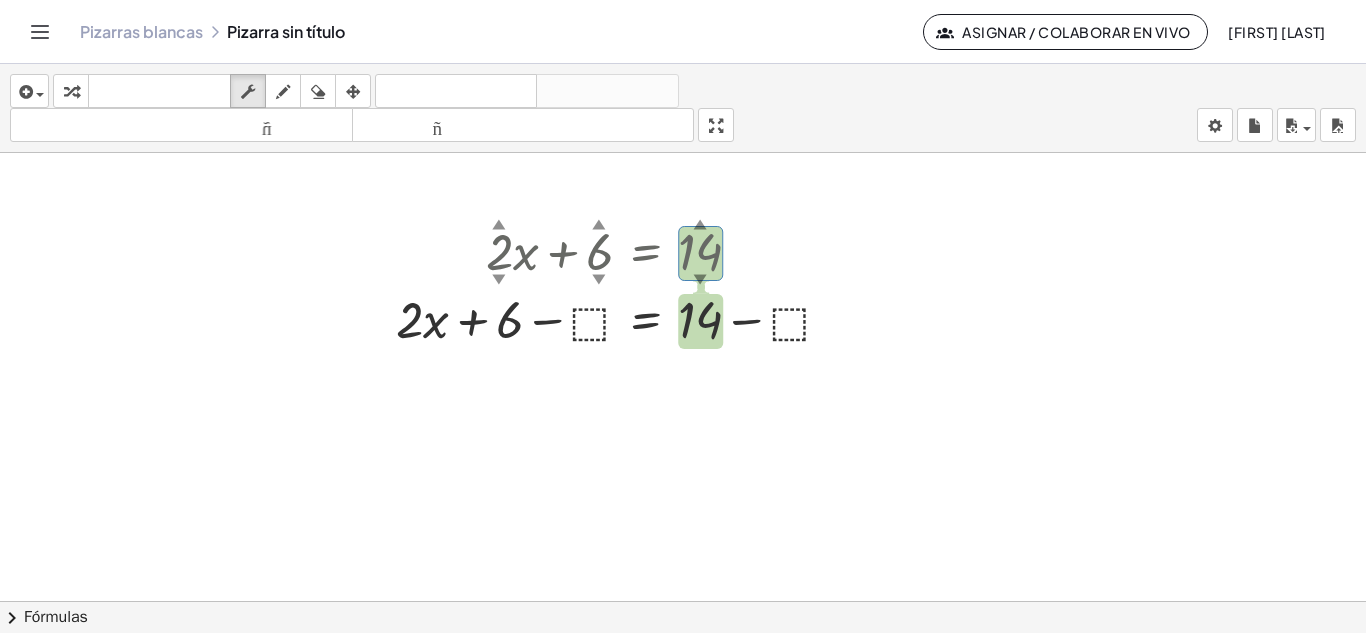 click at bounding box center (683, 615) 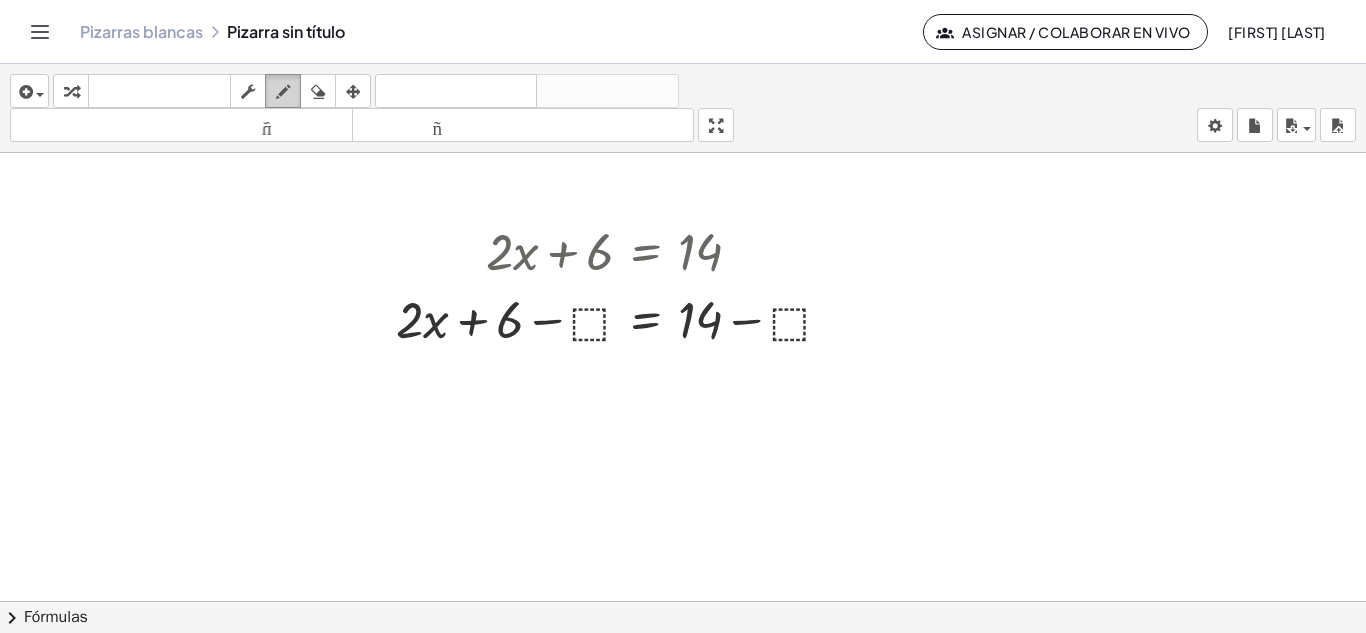click at bounding box center [283, 92] 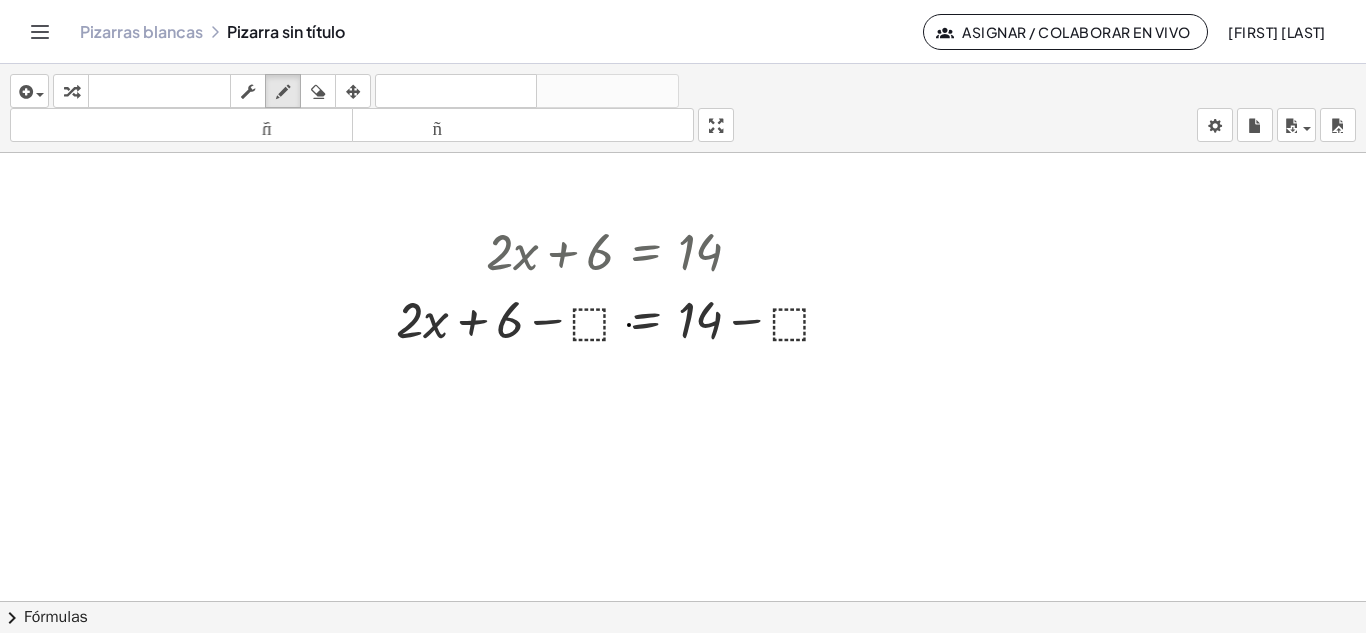 click at bounding box center (683, 615) 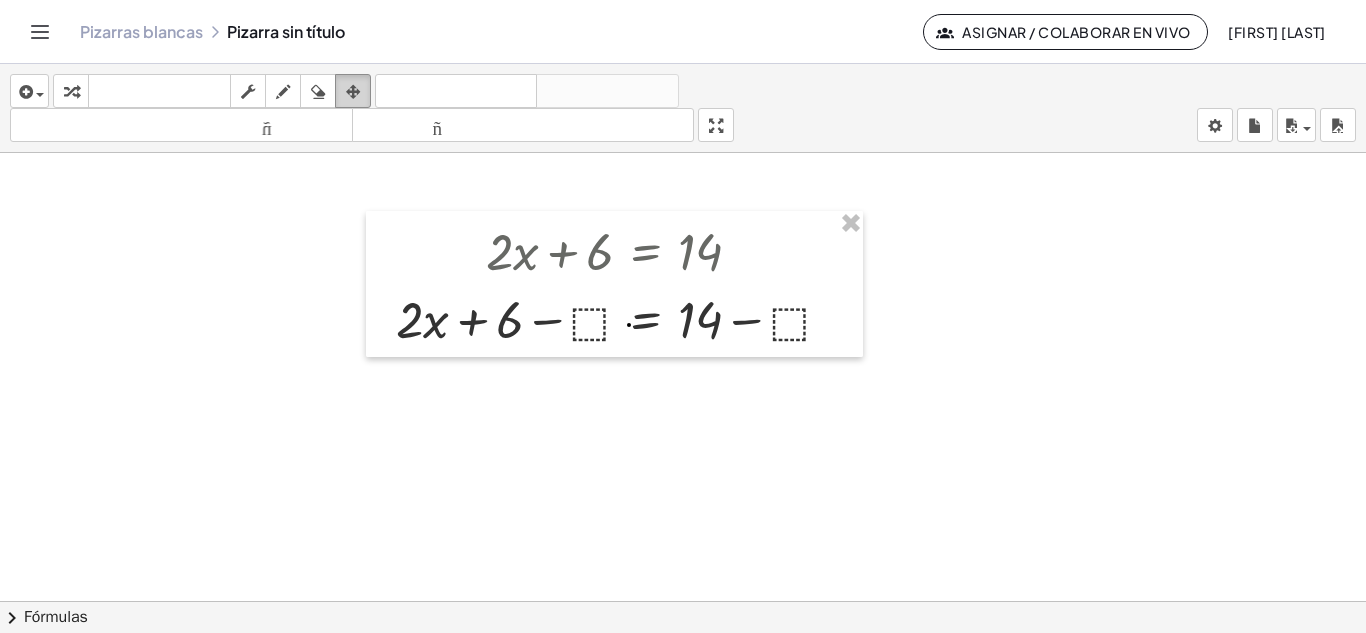 click on "arreglar" at bounding box center [353, 91] 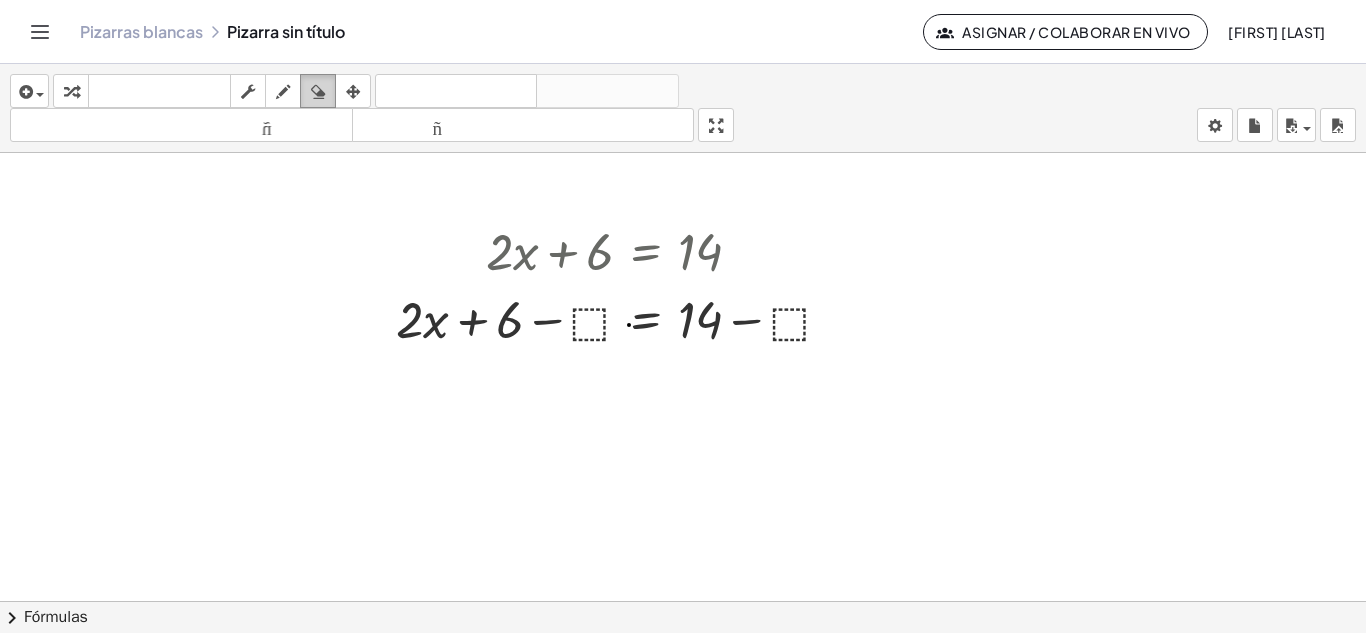 click at bounding box center [318, 92] 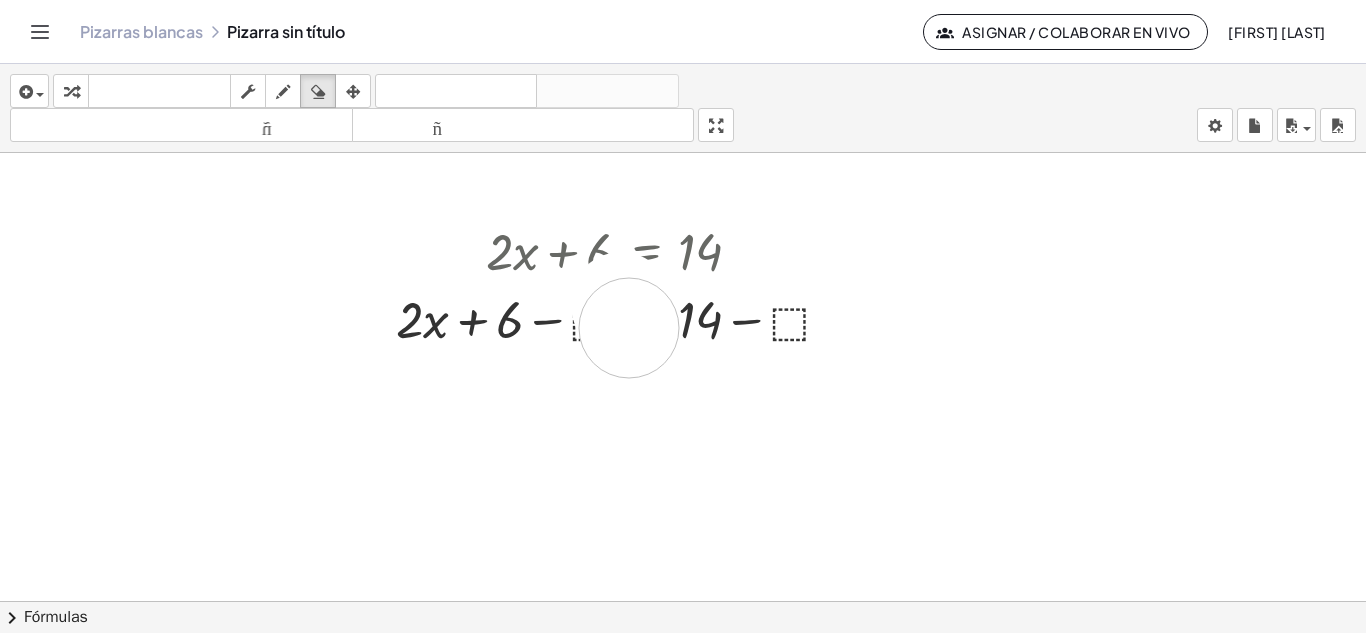 drag, startPoint x: 621, startPoint y: 302, endPoint x: 632, endPoint y: 339, distance: 38.600517 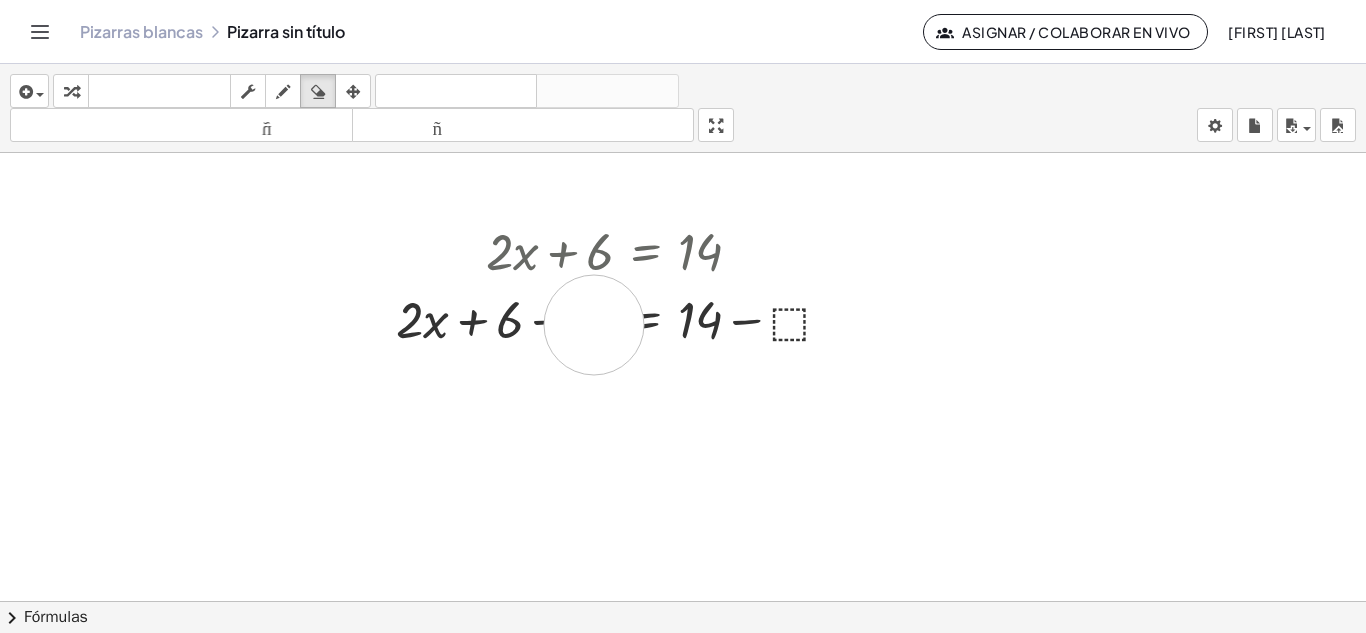click at bounding box center (683, 615) 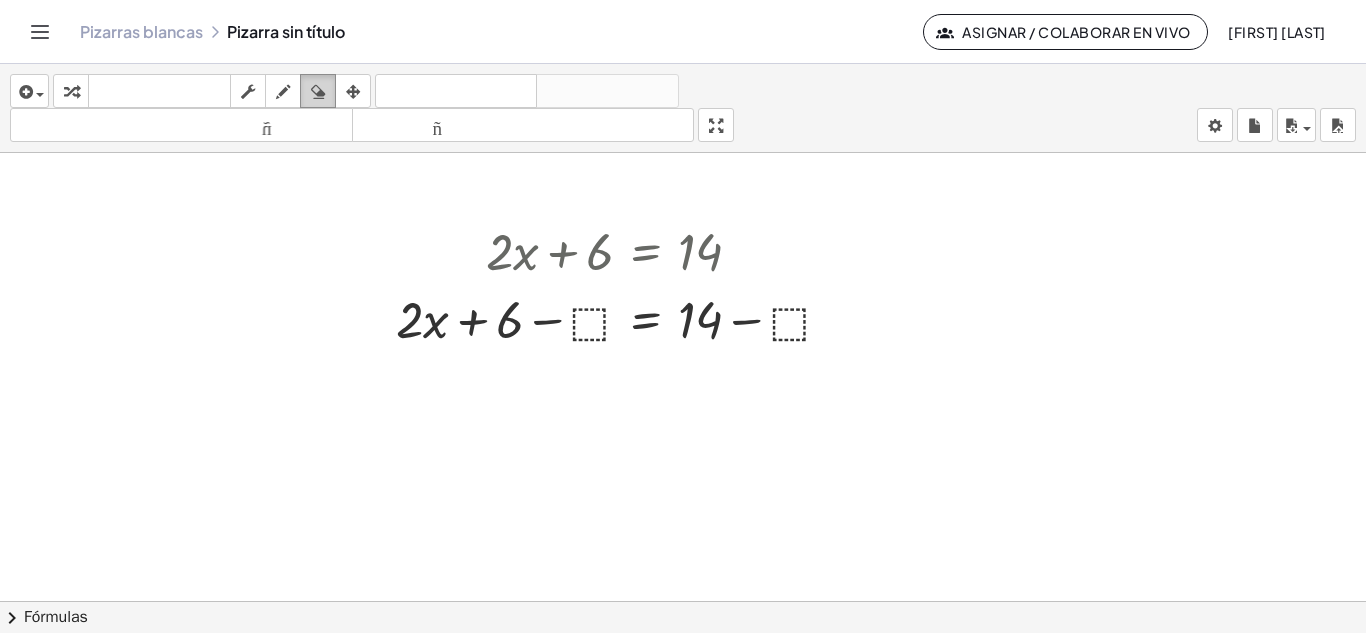 click at bounding box center (318, 92) 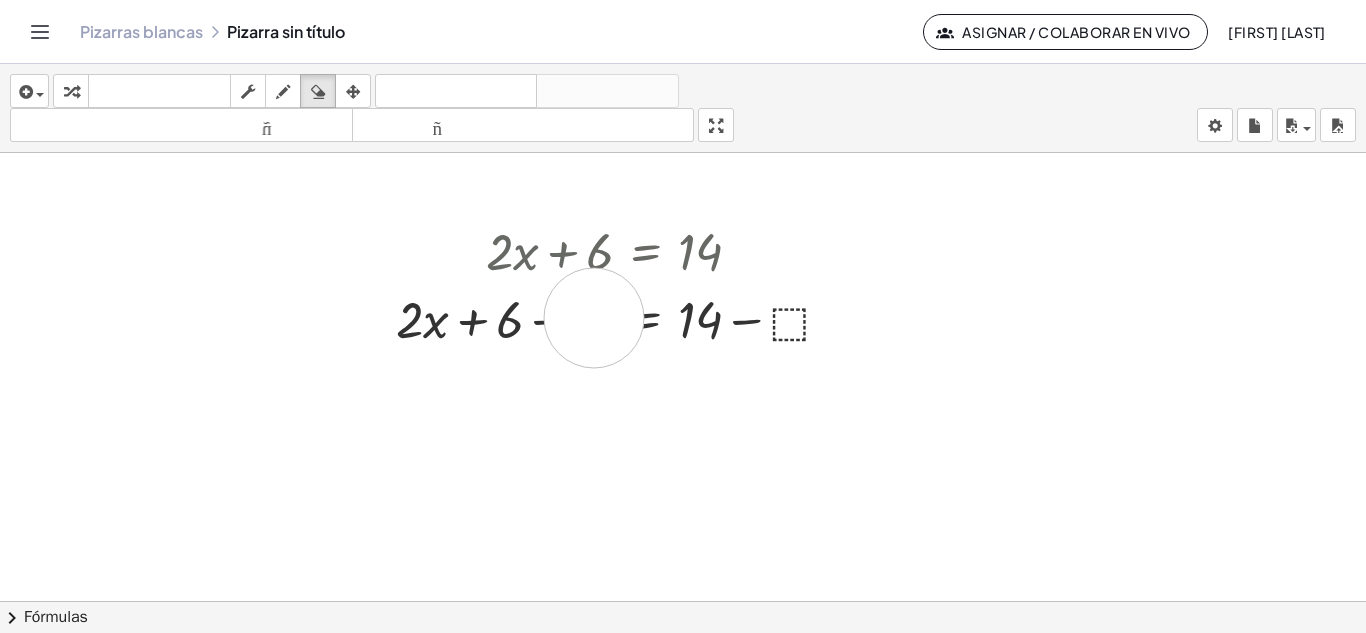 click at bounding box center (683, 615) 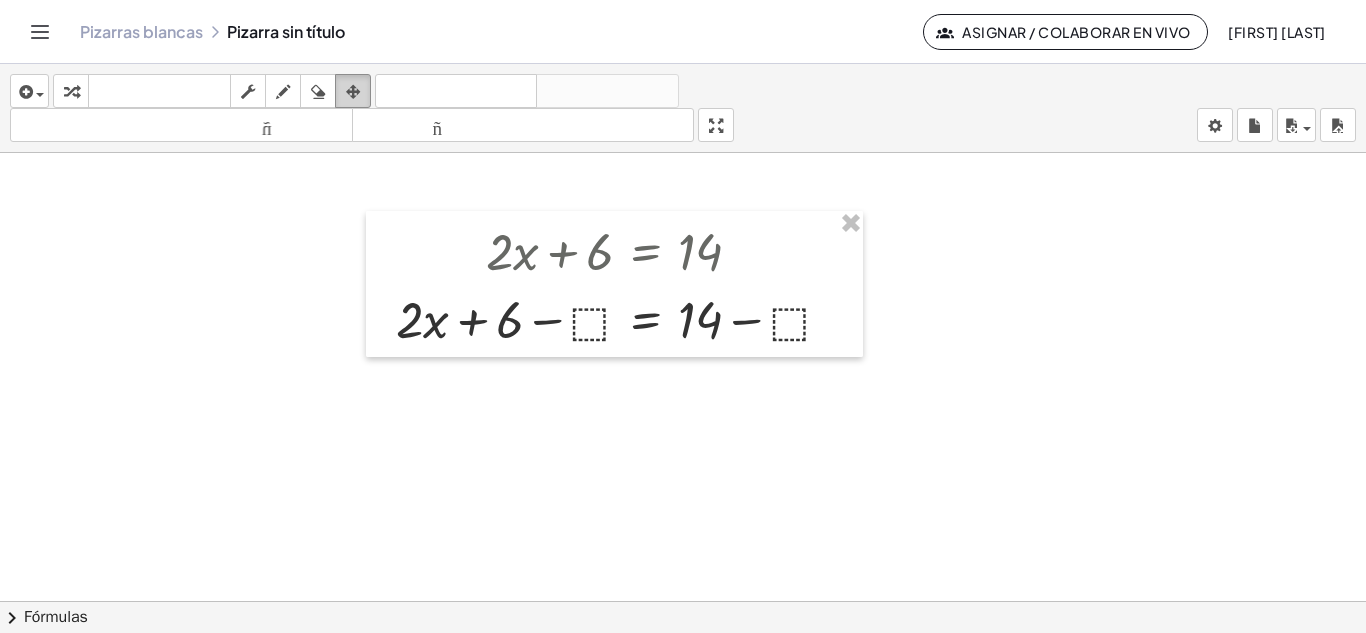 click at bounding box center (353, 92) 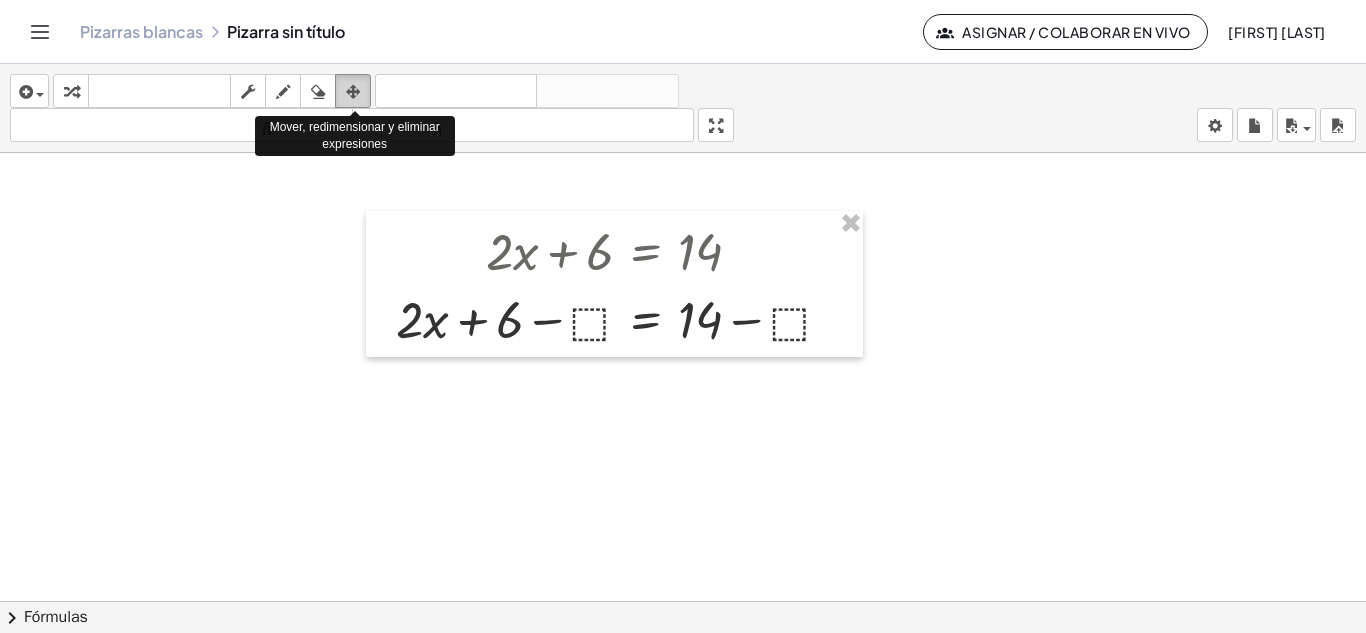 click at bounding box center [353, 92] 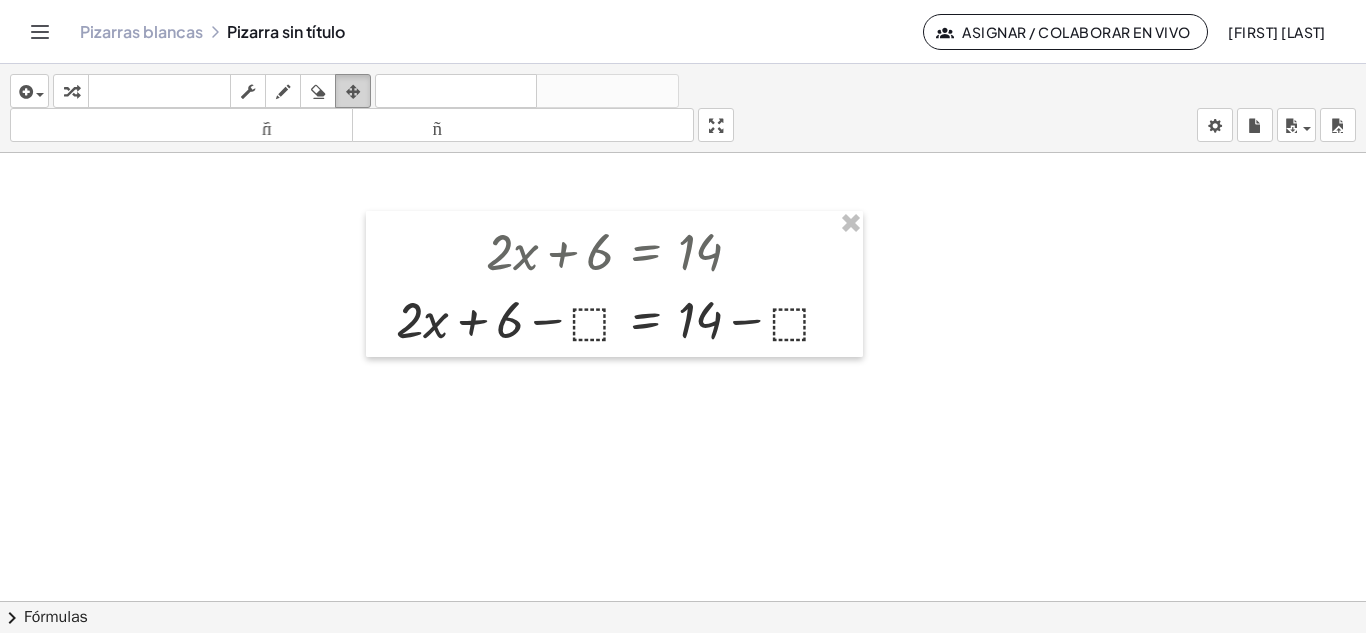 click at bounding box center [353, 92] 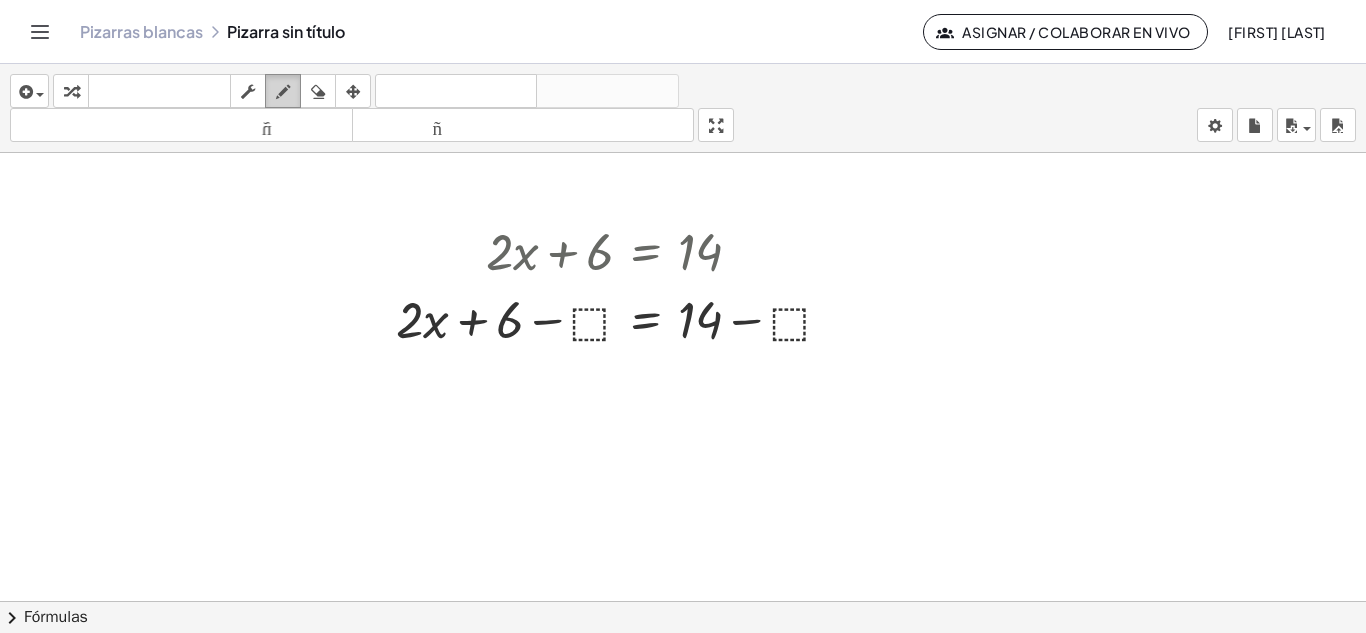 click on "dibujar" at bounding box center (283, 91) 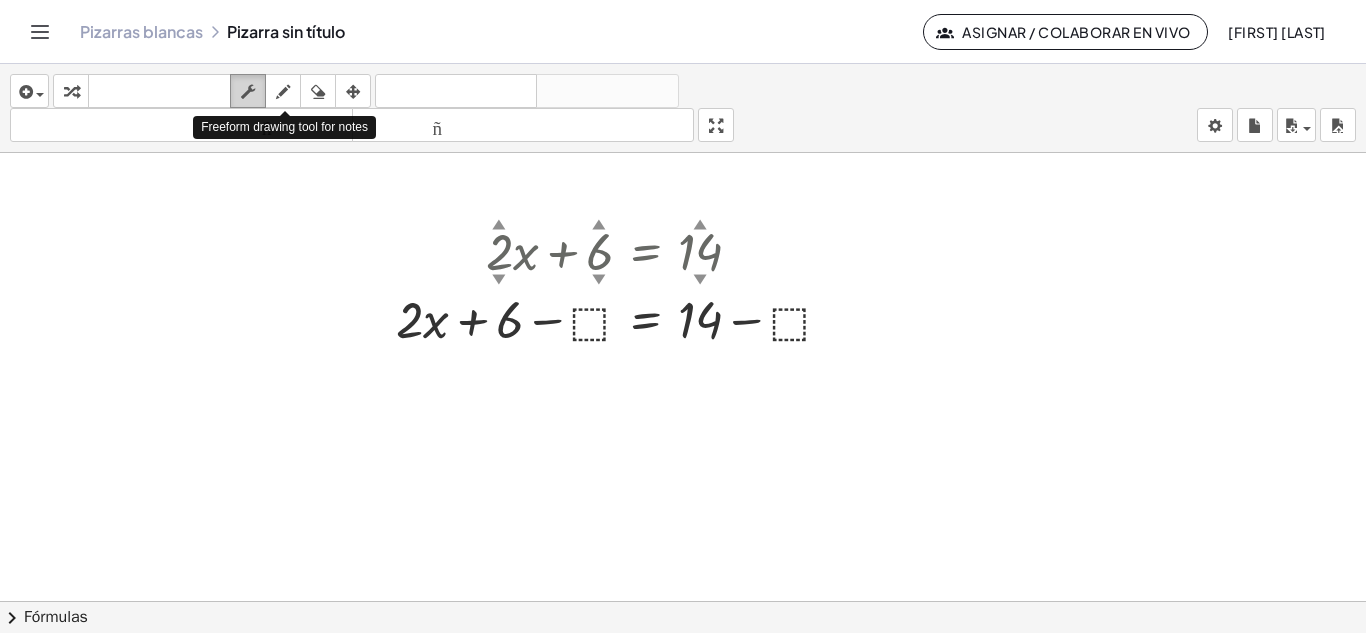 click at bounding box center [248, 92] 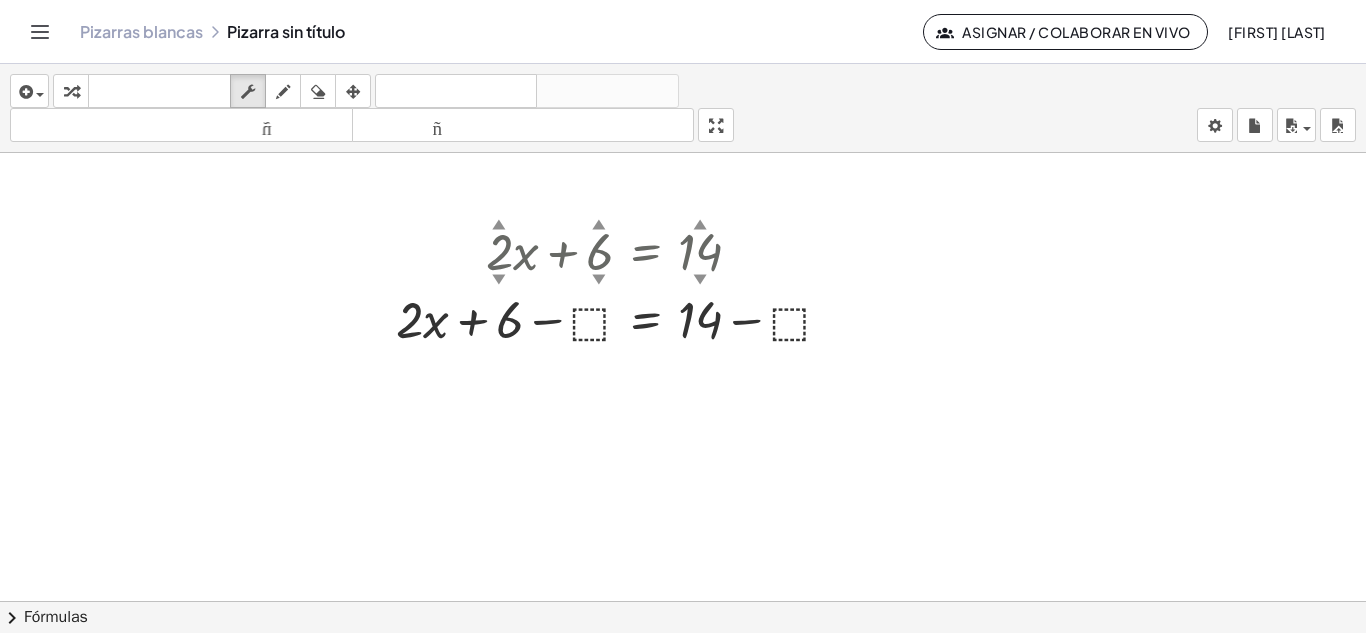 click at bounding box center (683, 615) 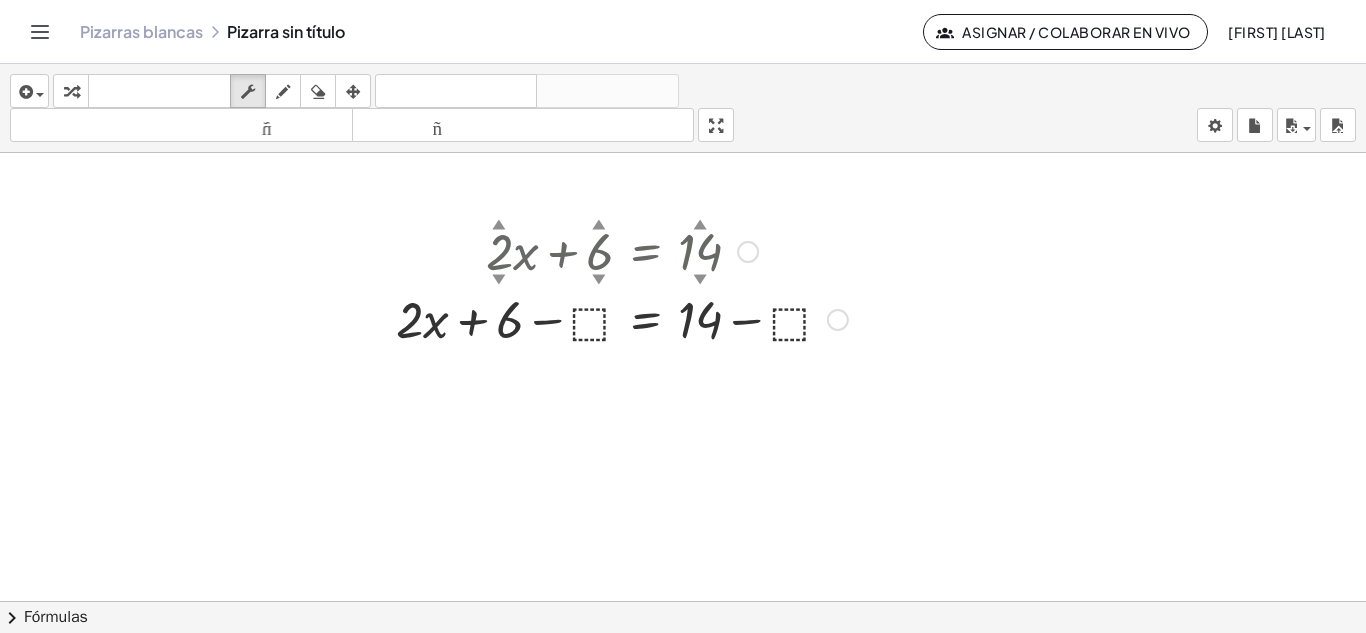 click at bounding box center [622, 318] 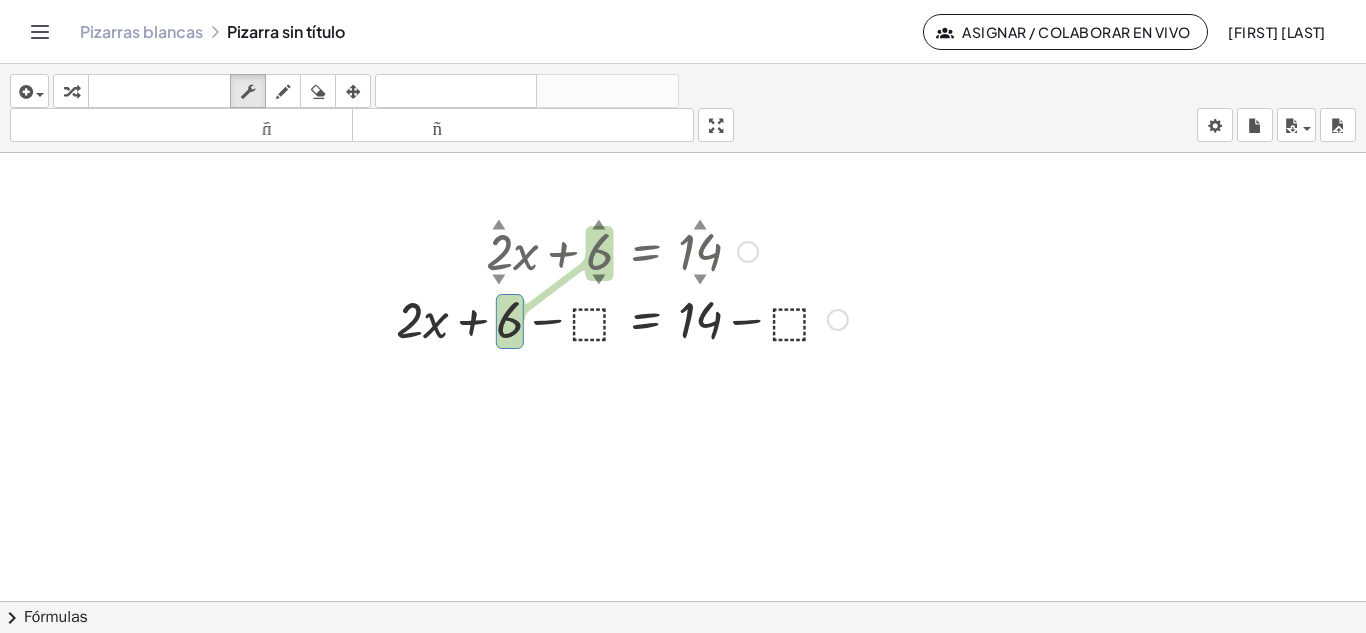 click at bounding box center [622, 318] 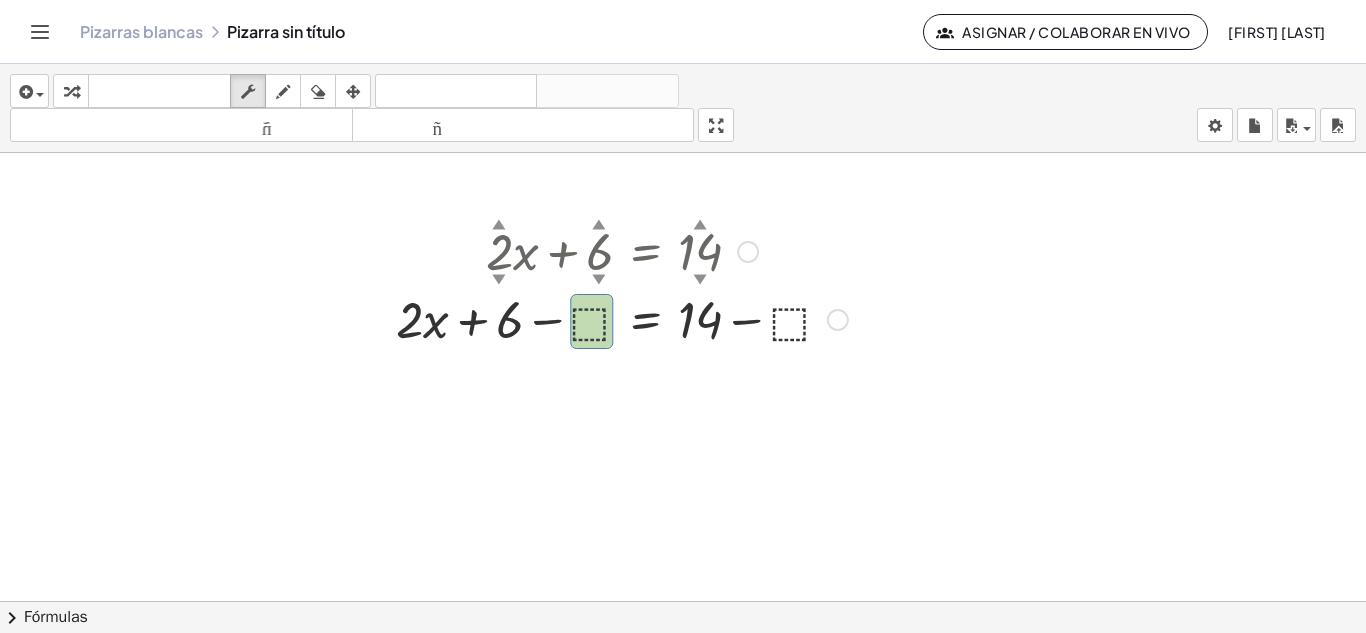 click at bounding box center (622, 318) 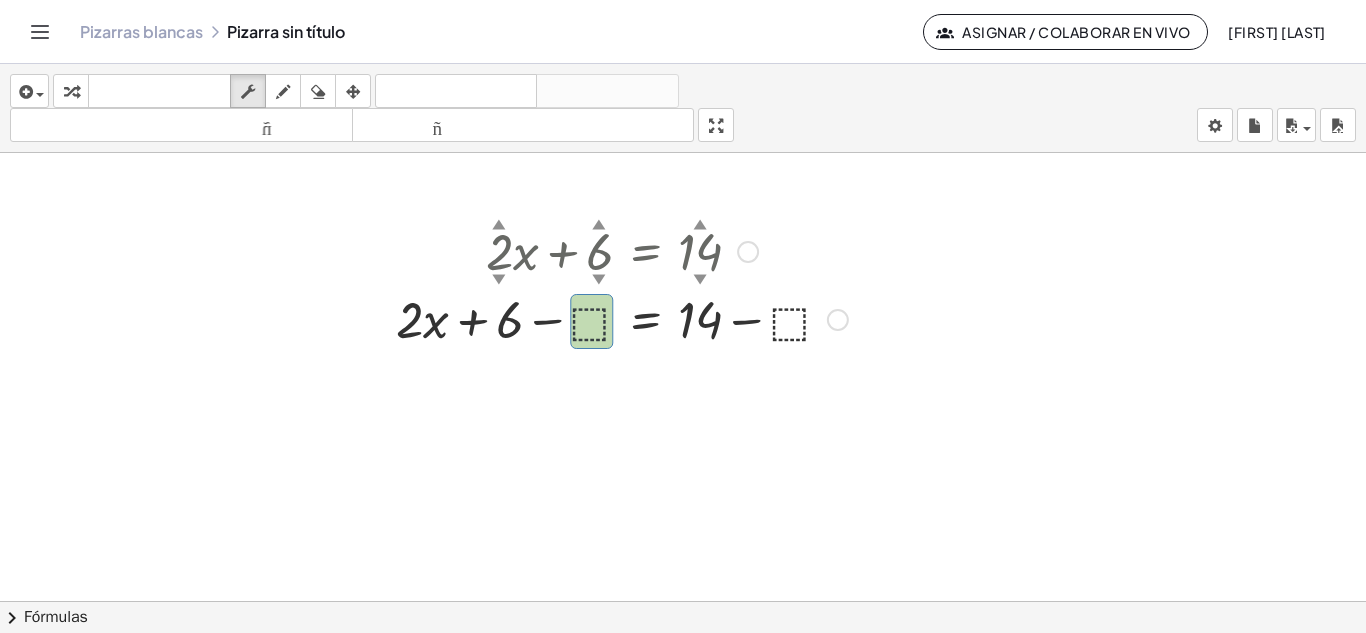 drag, startPoint x: 582, startPoint y: 321, endPoint x: 582, endPoint y: 370, distance: 49 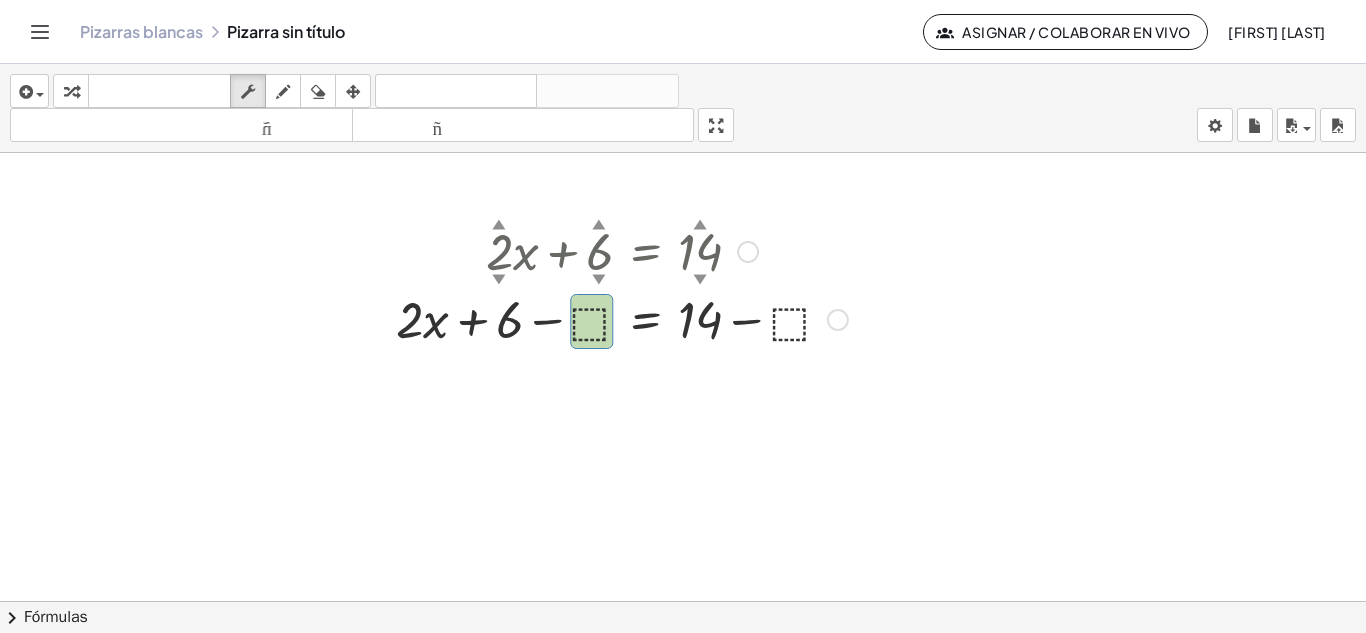 click at bounding box center [622, 318] 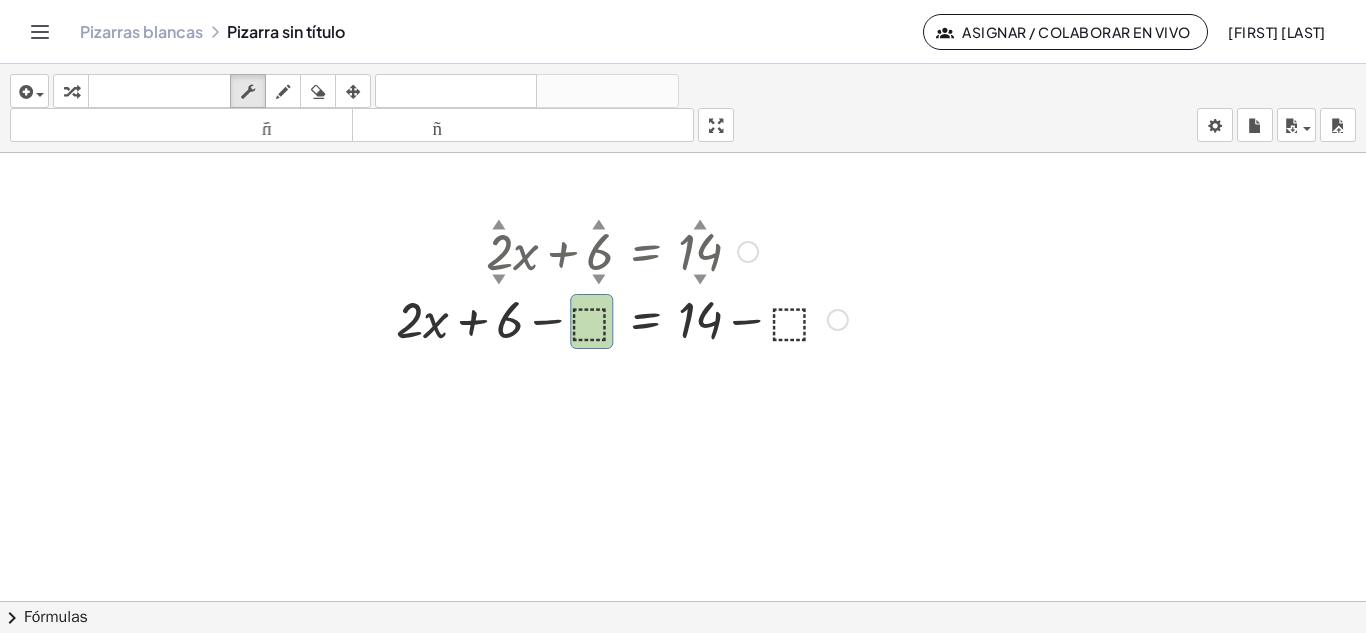 click at bounding box center (622, 318) 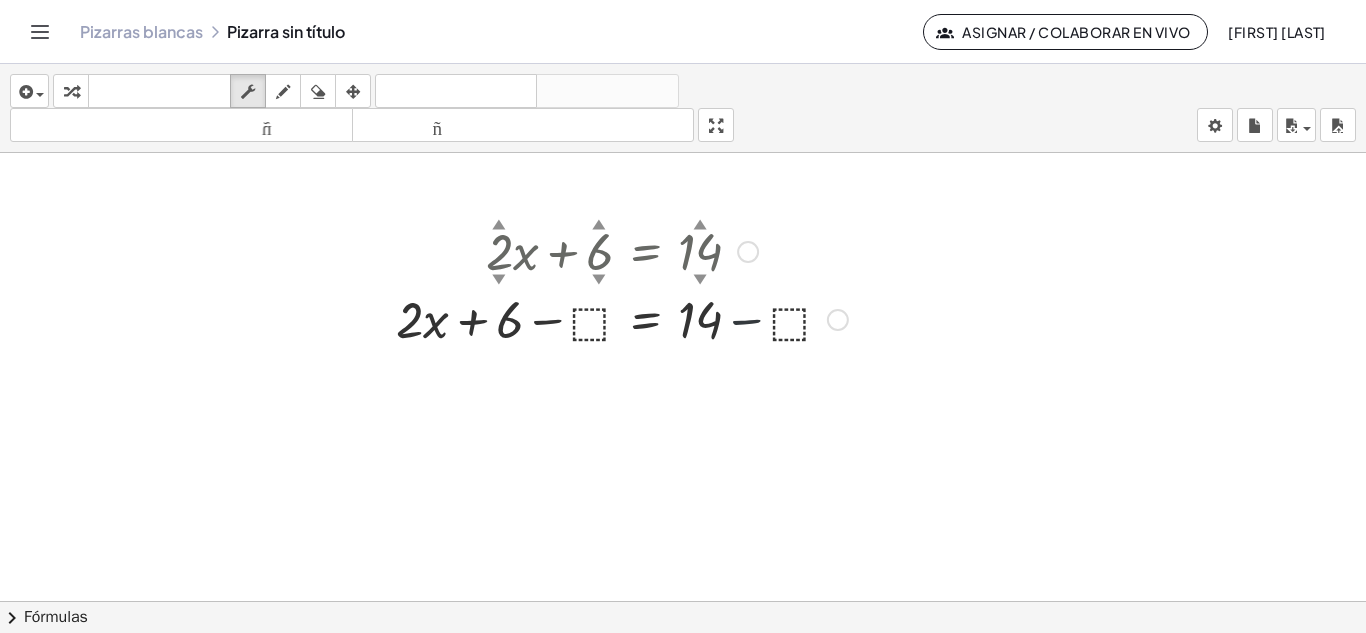 click at bounding box center (622, 318) 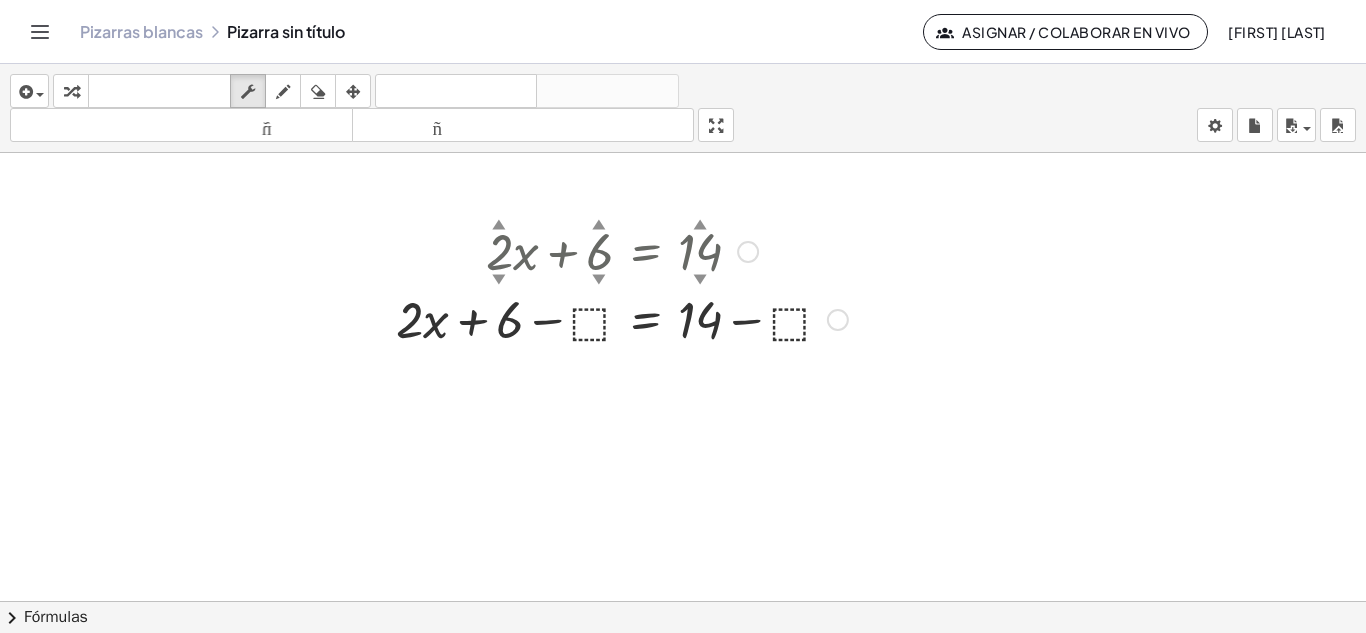 click at bounding box center (622, 318) 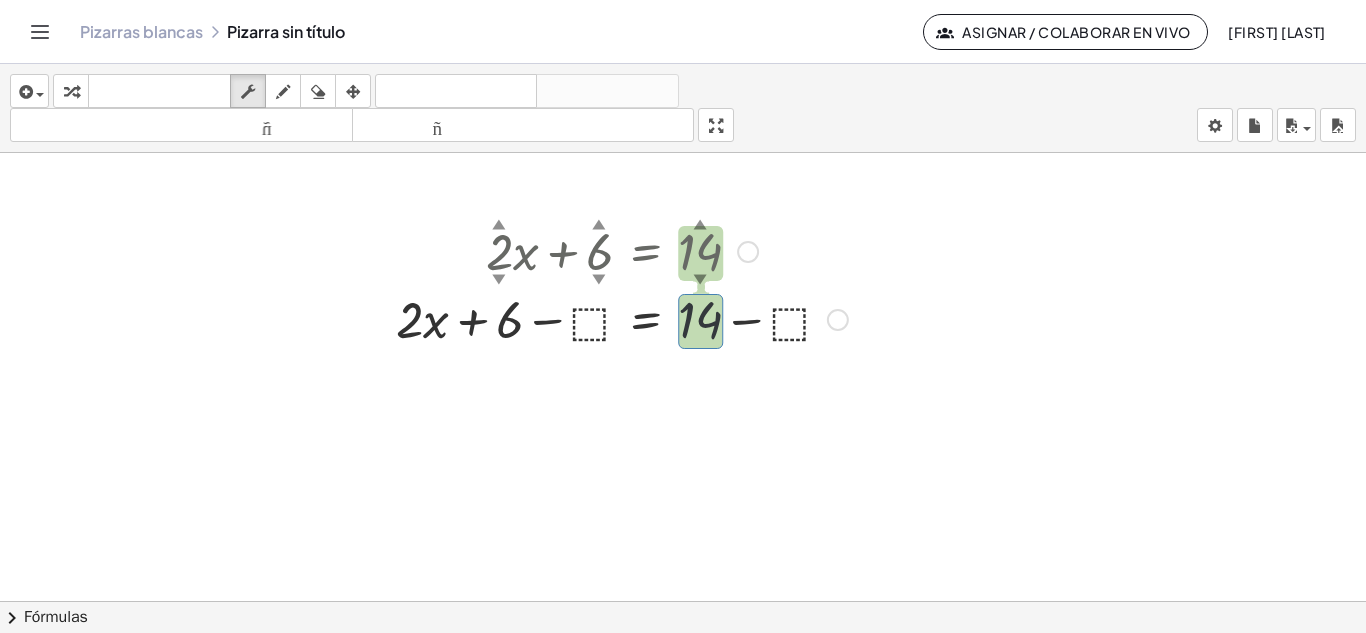 click at bounding box center [622, 318] 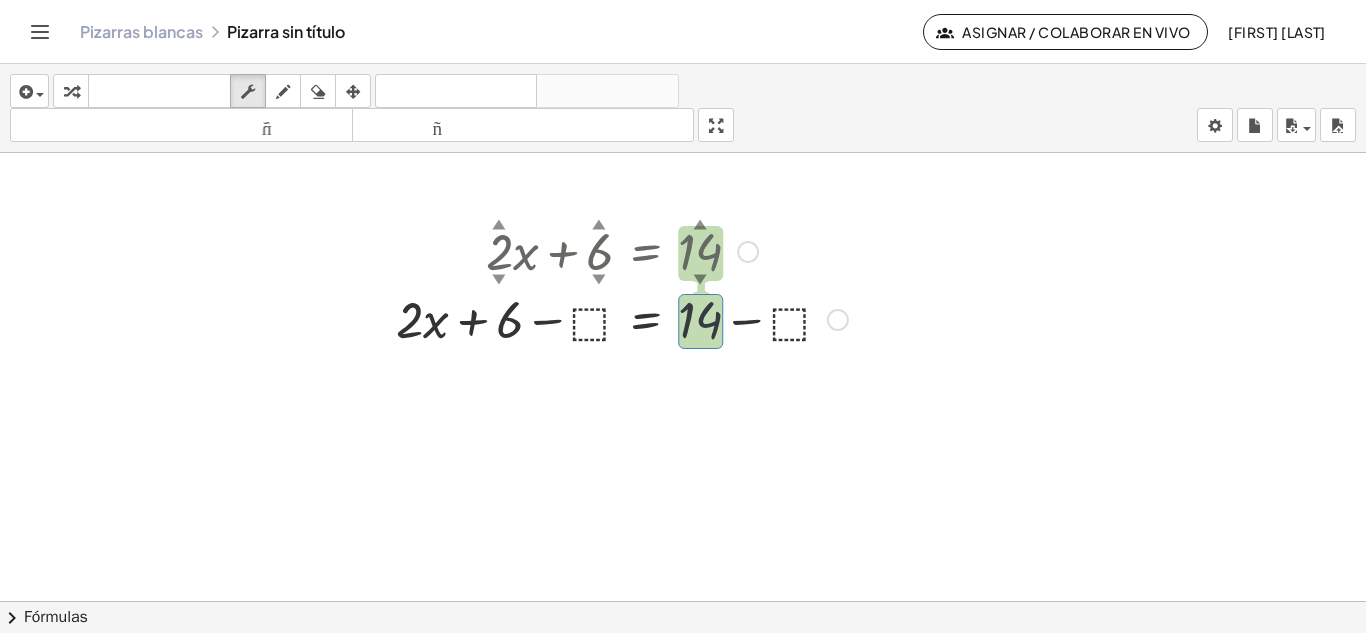 click at bounding box center (622, 318) 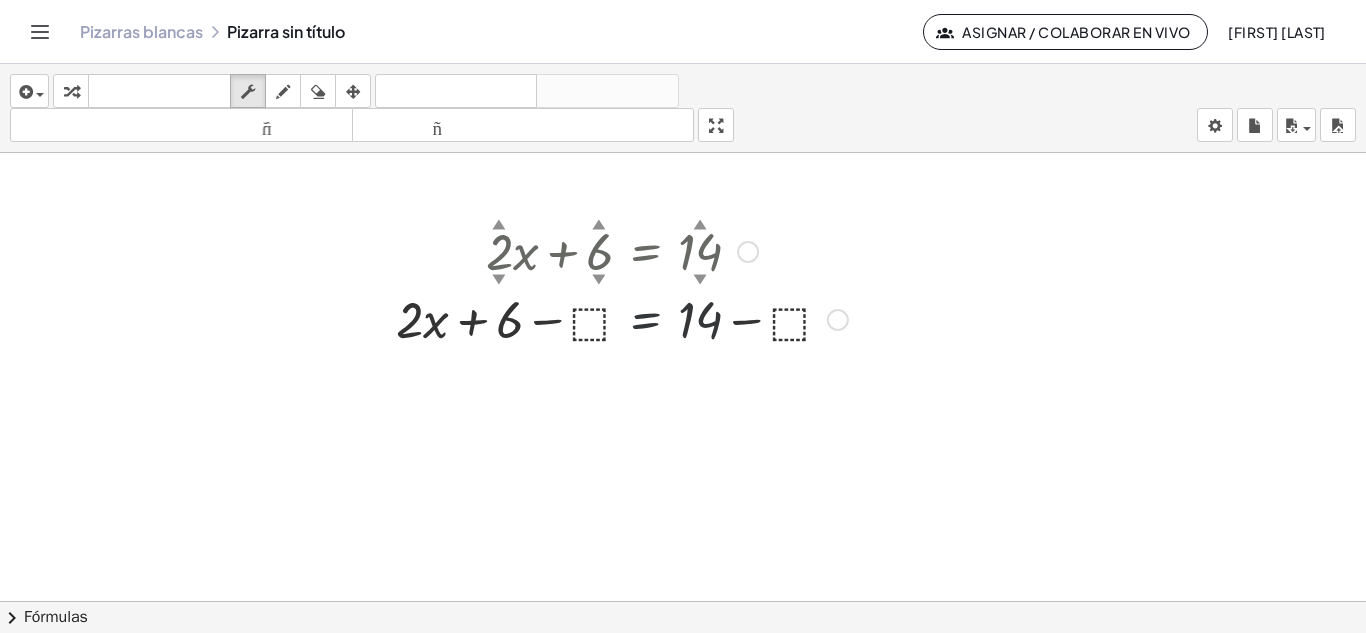 click at bounding box center (622, 318) 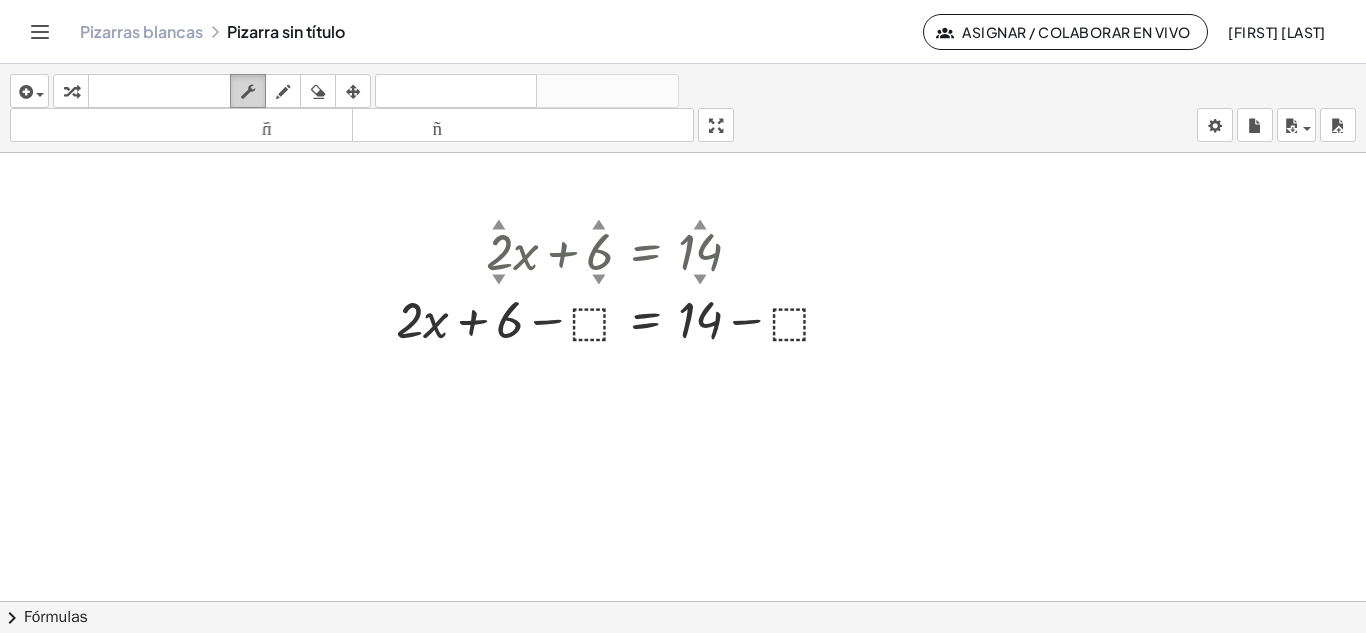 click at bounding box center [248, 92] 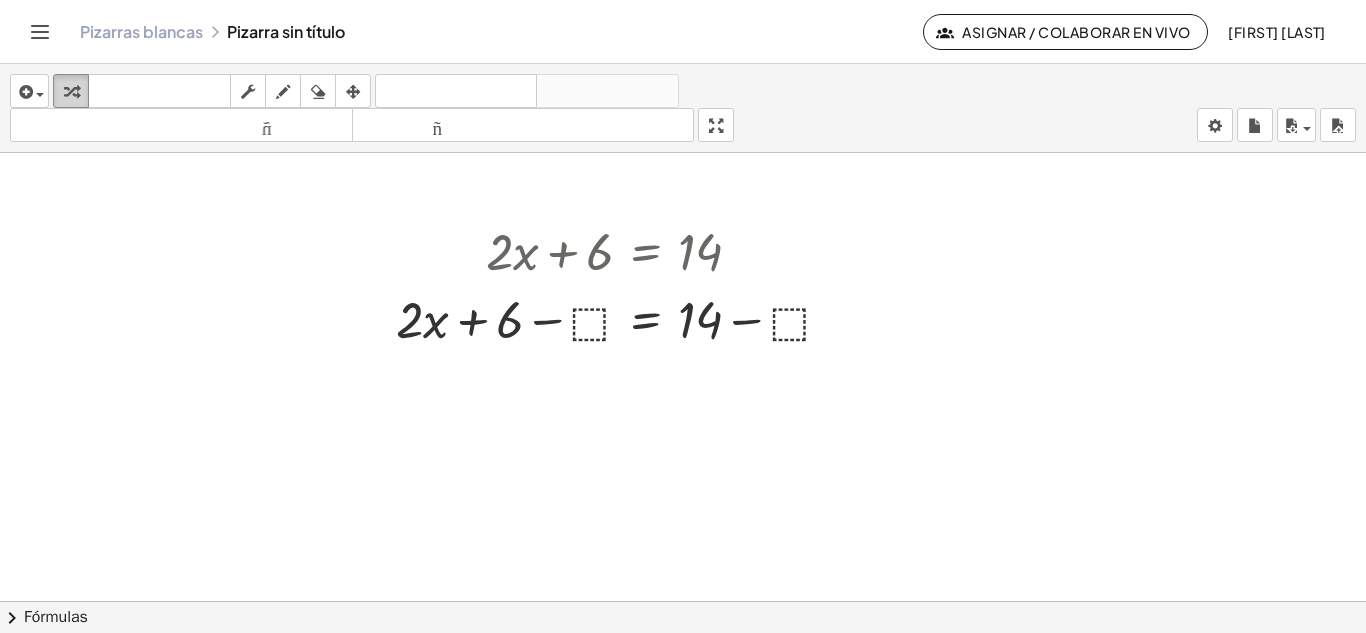 click at bounding box center (71, 91) 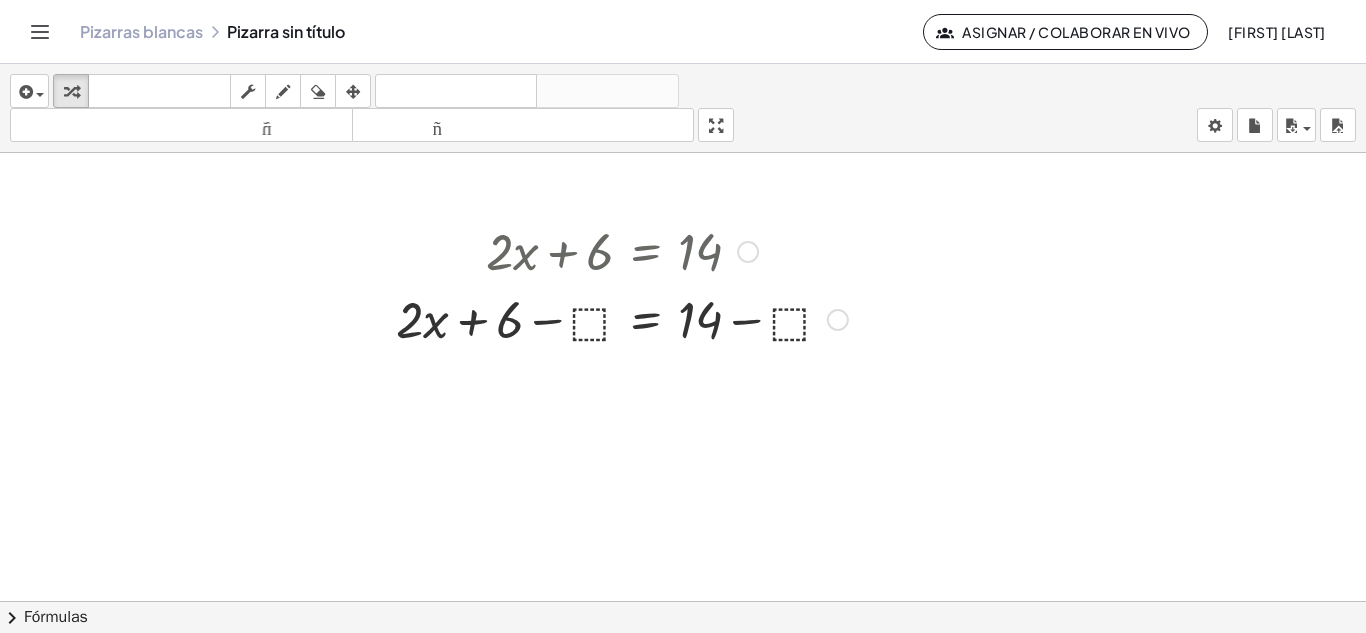 click at bounding box center (622, 318) 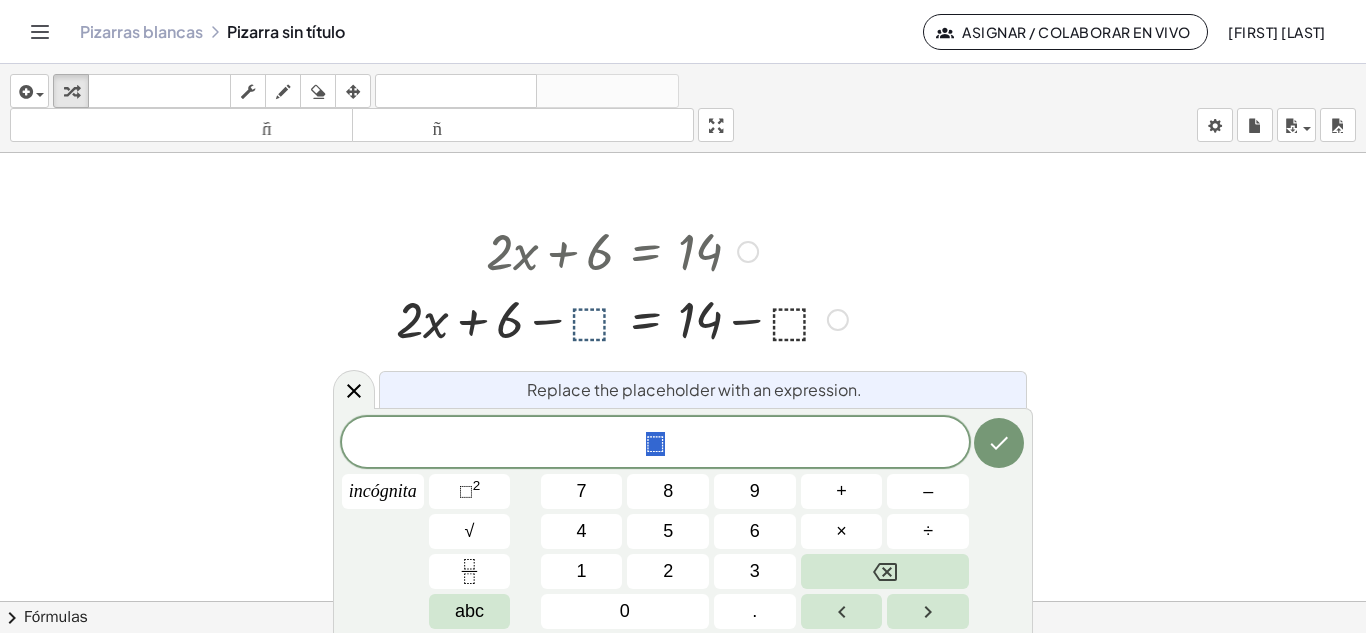 click at bounding box center (622, 318) 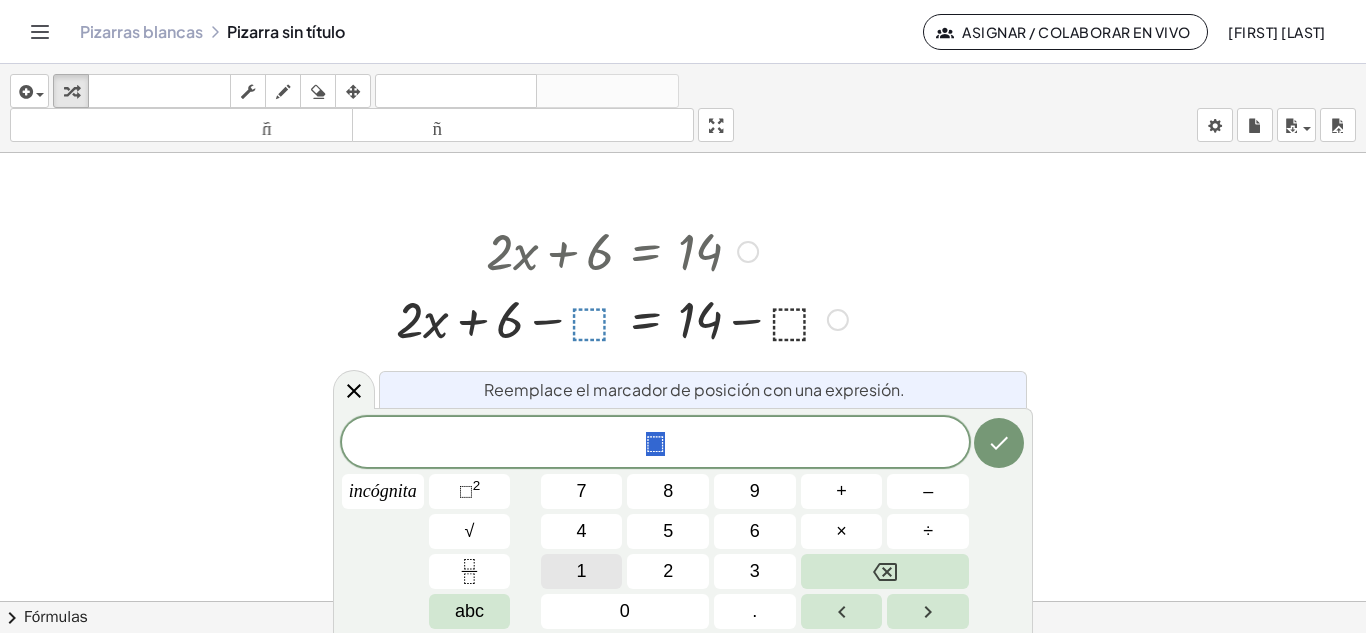 click on "1" at bounding box center [582, 571] 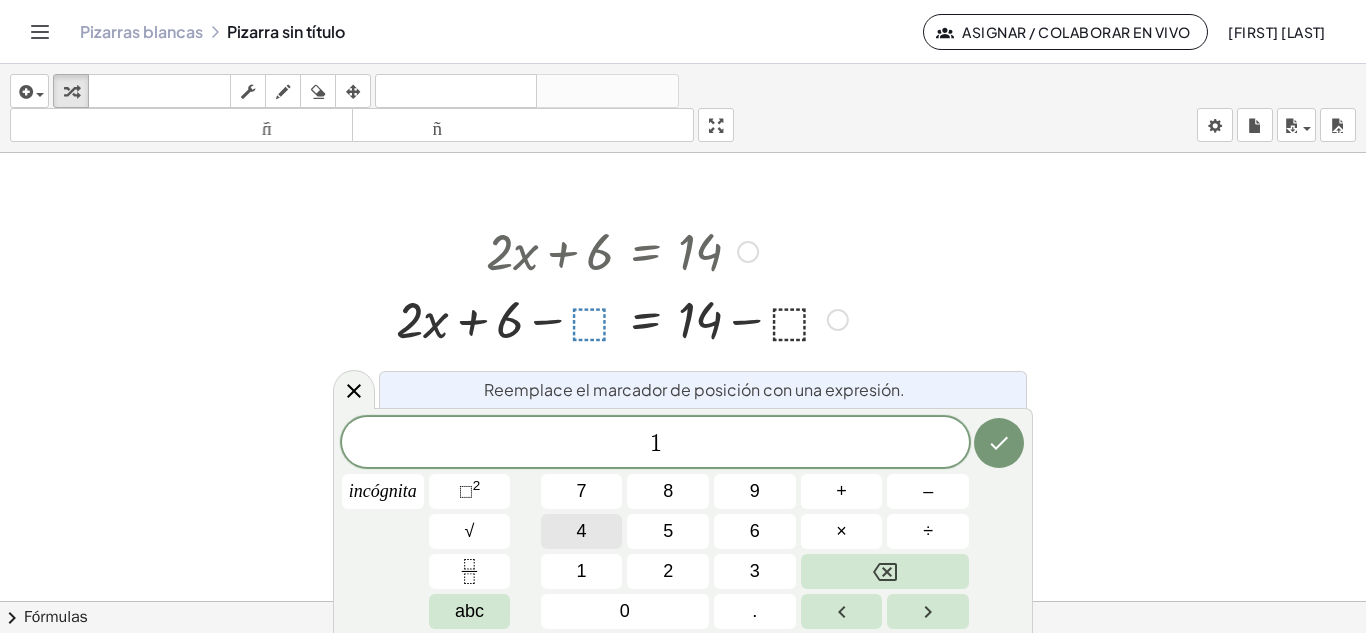 click on "4" at bounding box center (582, 531) 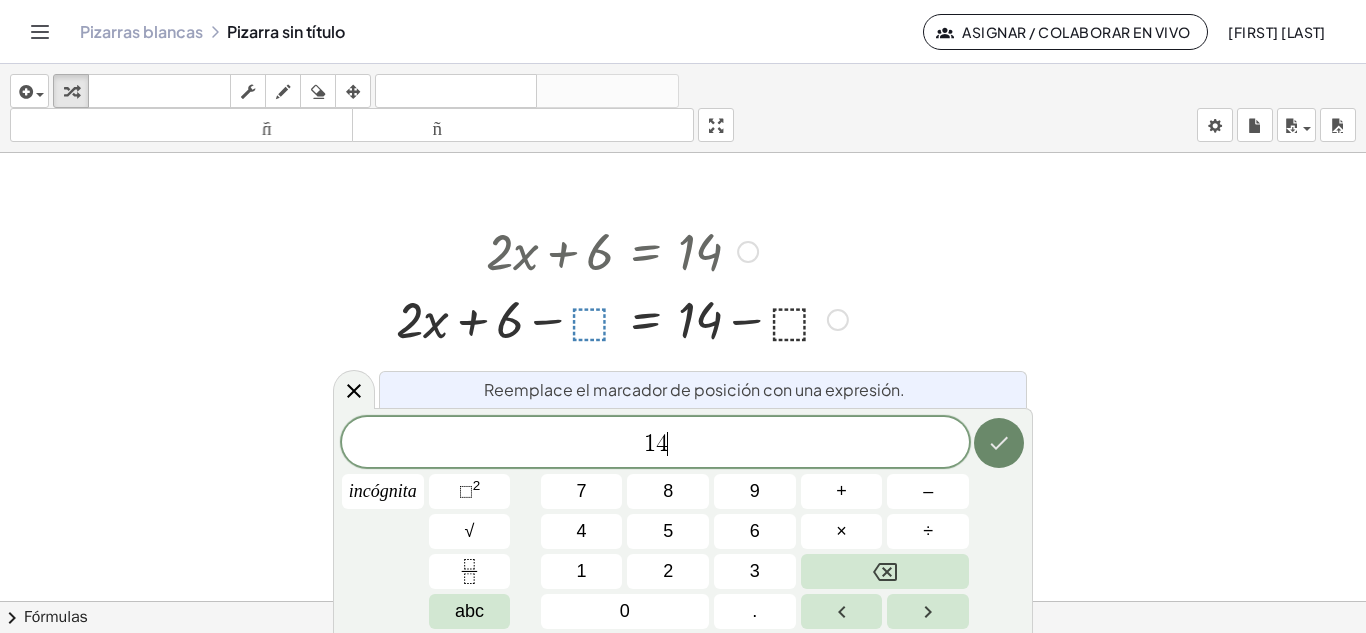 click 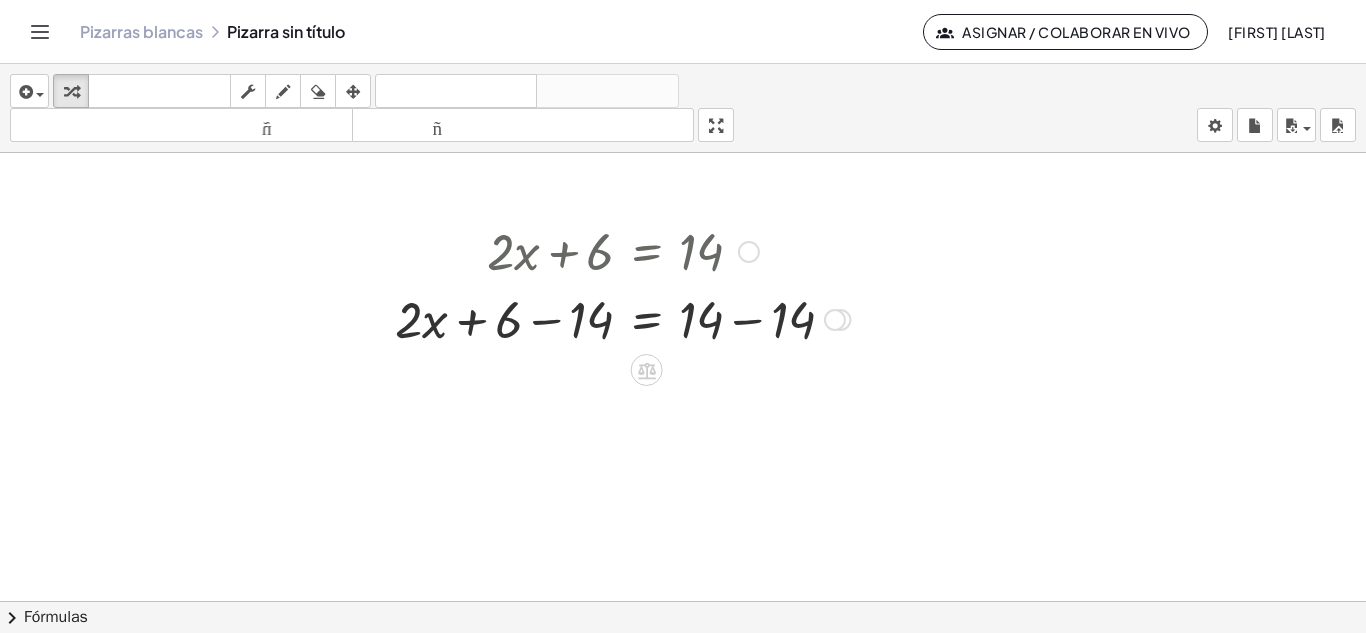click at bounding box center [647, 370] 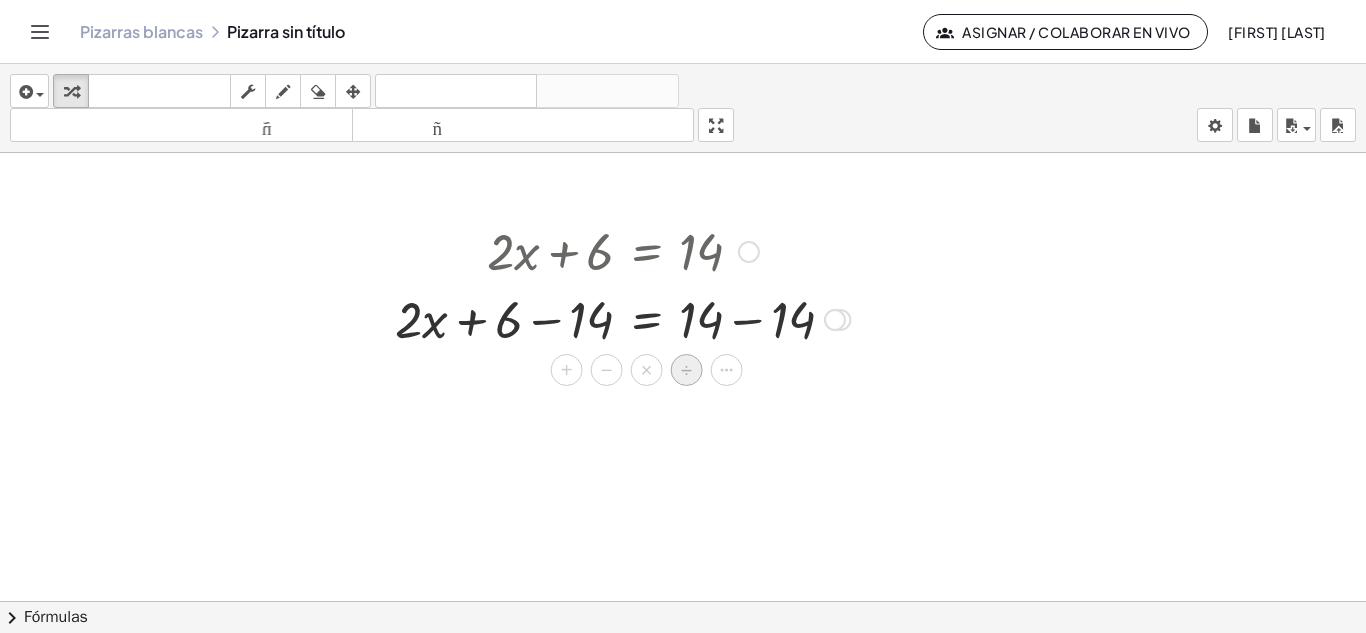 click on "÷" at bounding box center [687, 370] 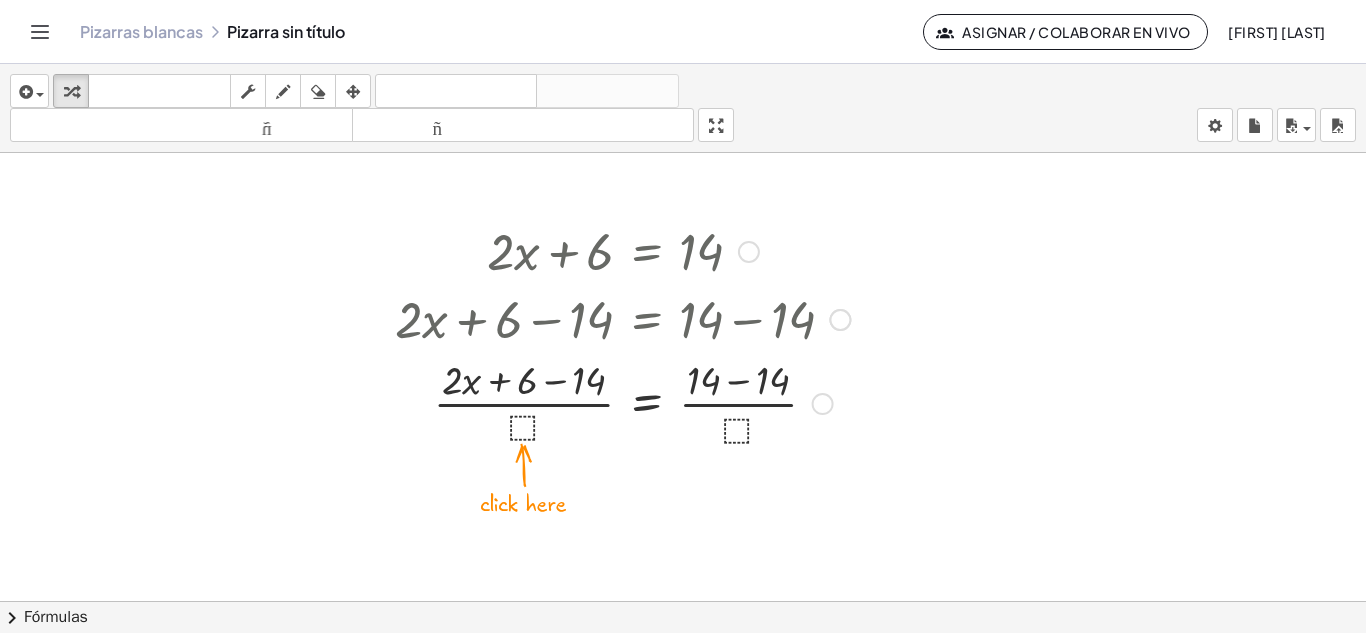 click at bounding box center (622, 402) 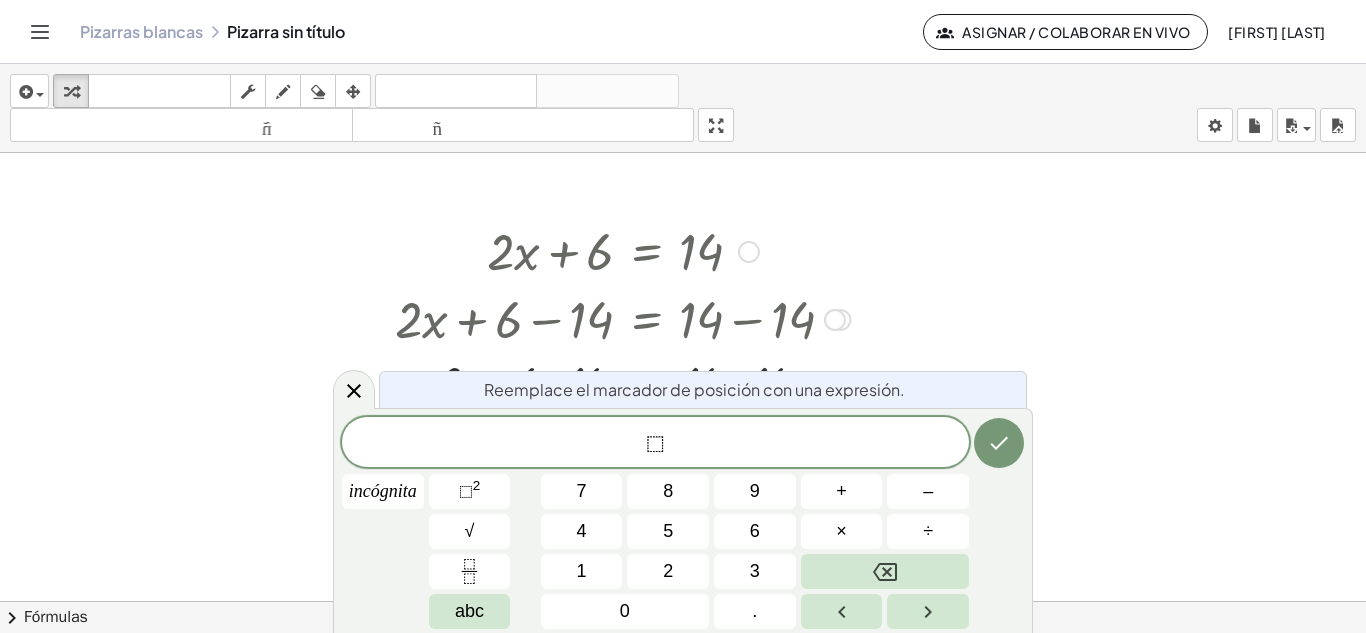 click at bounding box center (622, 318) 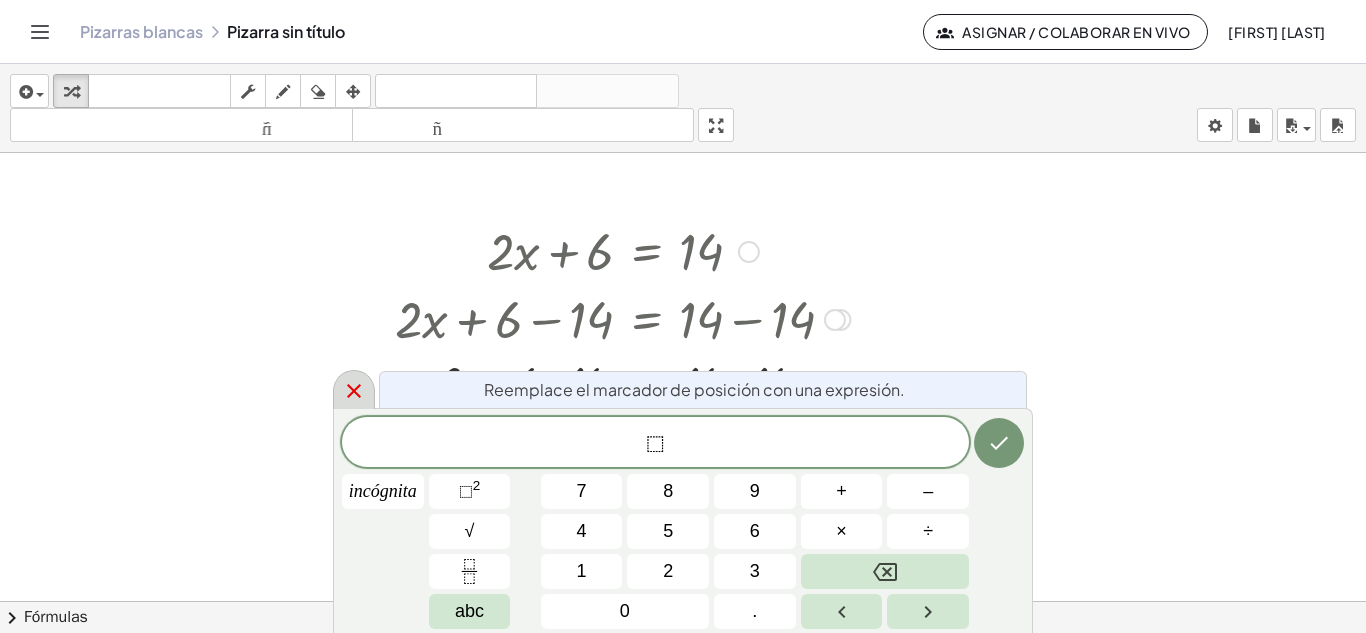 click 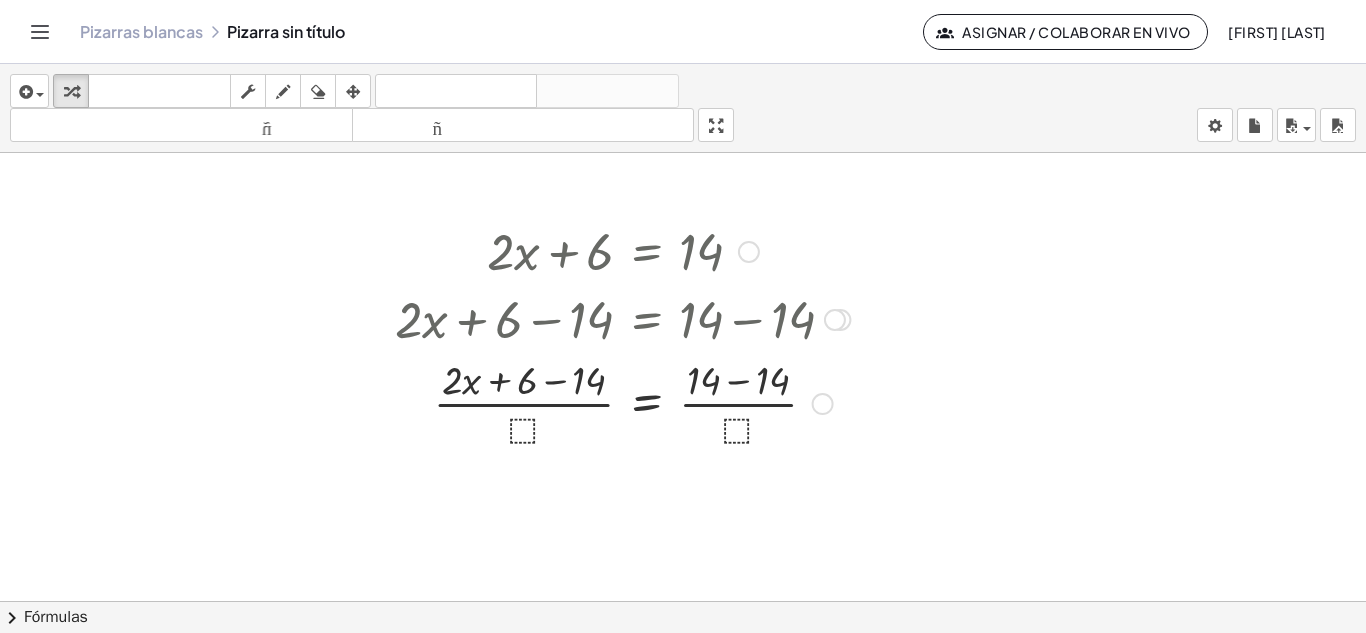 click on "Fórmulas" at bounding box center [56, 617] 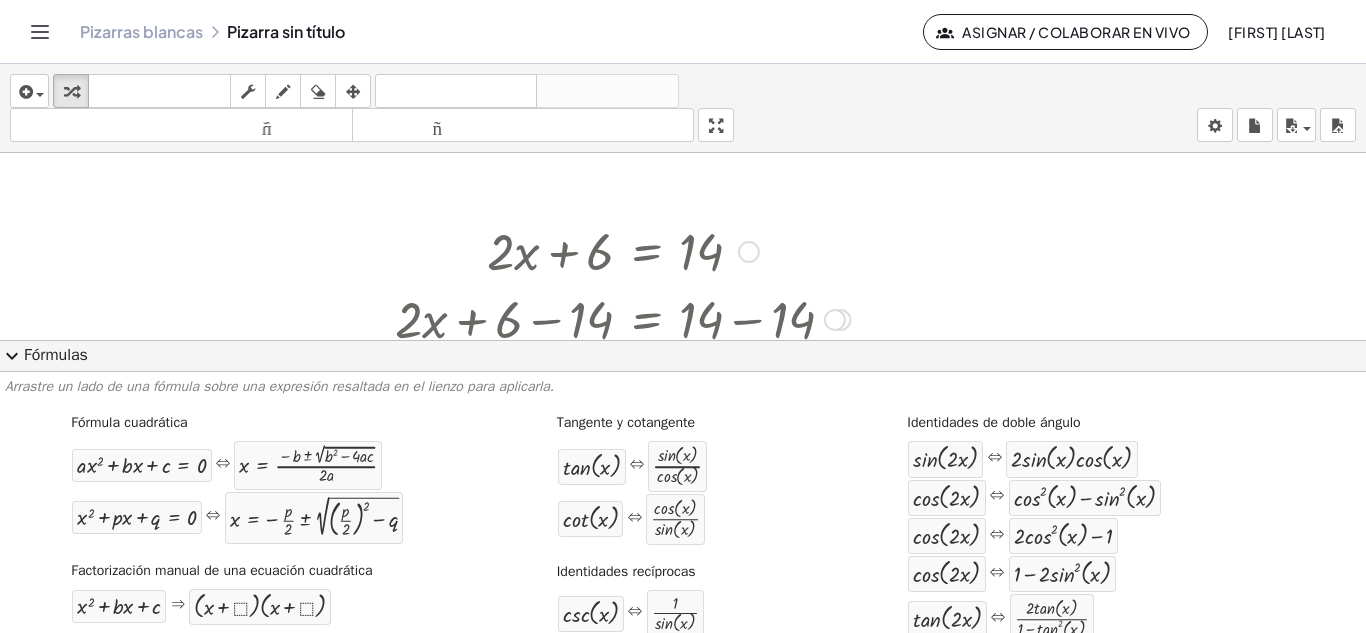 click on "Fórmulas" at bounding box center (56, 355) 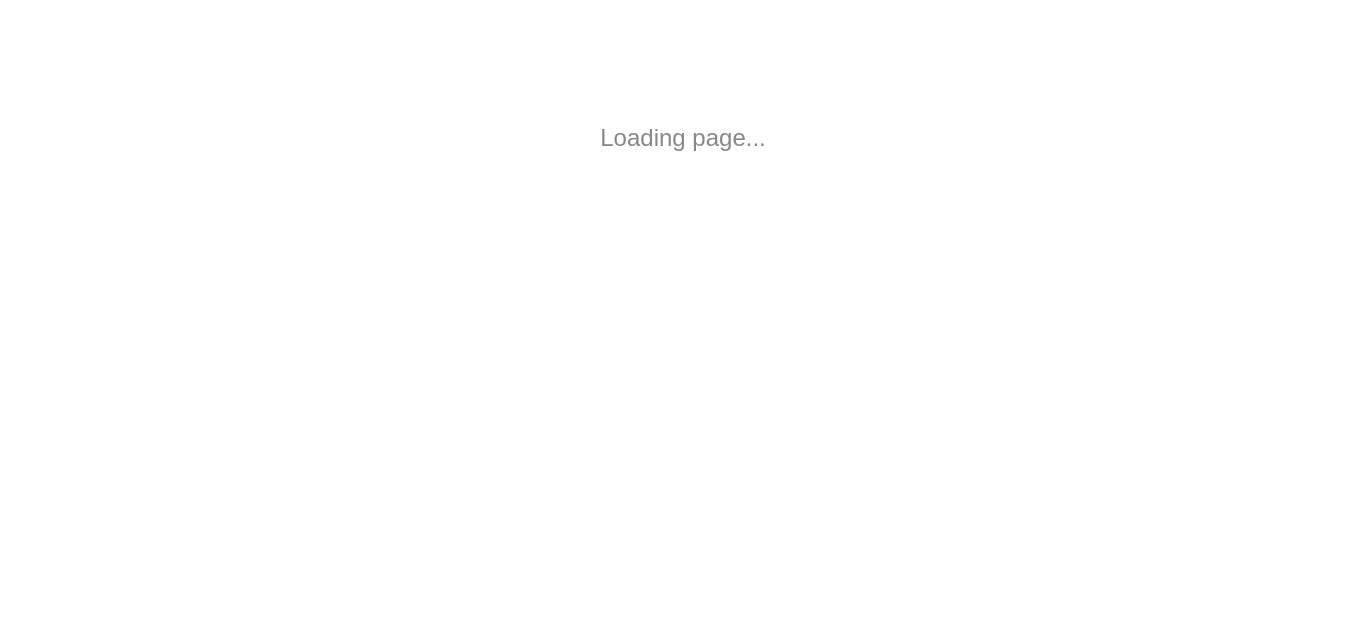 scroll, scrollTop: 0, scrollLeft: 0, axis: both 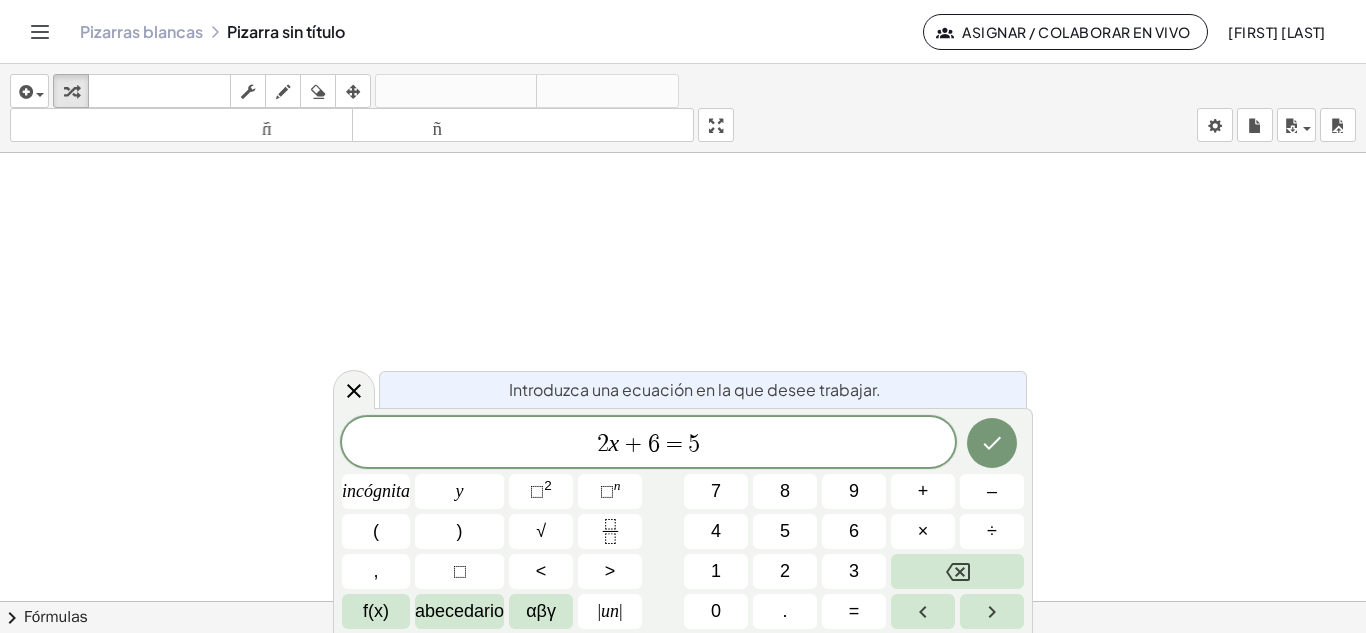 click on "2 x + 6 ​ = 5" at bounding box center [648, 444] 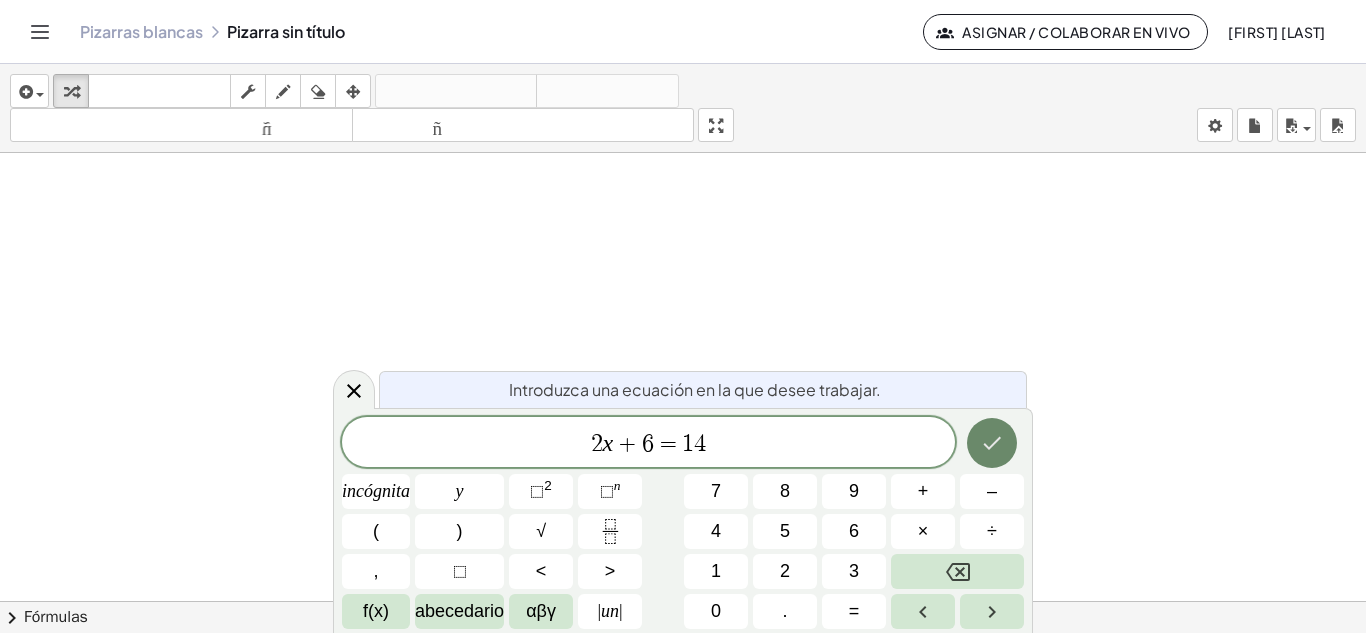 click 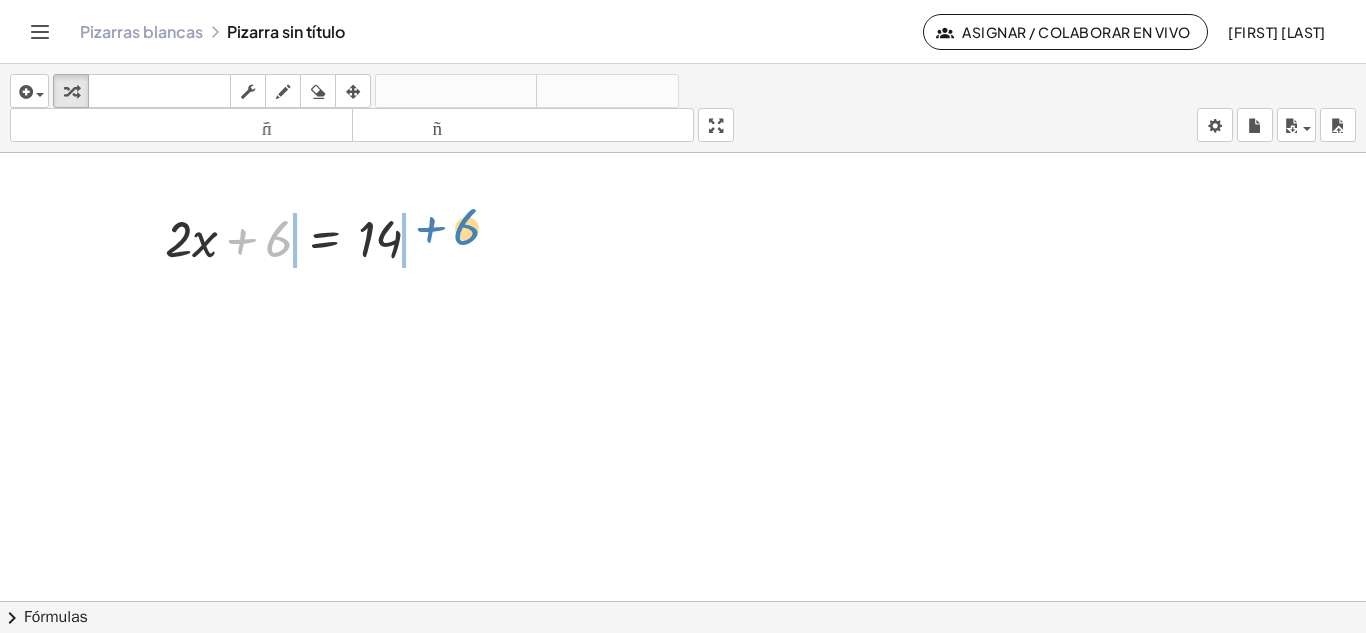 drag, startPoint x: 287, startPoint y: 238, endPoint x: 478, endPoint y: 226, distance: 191.37659 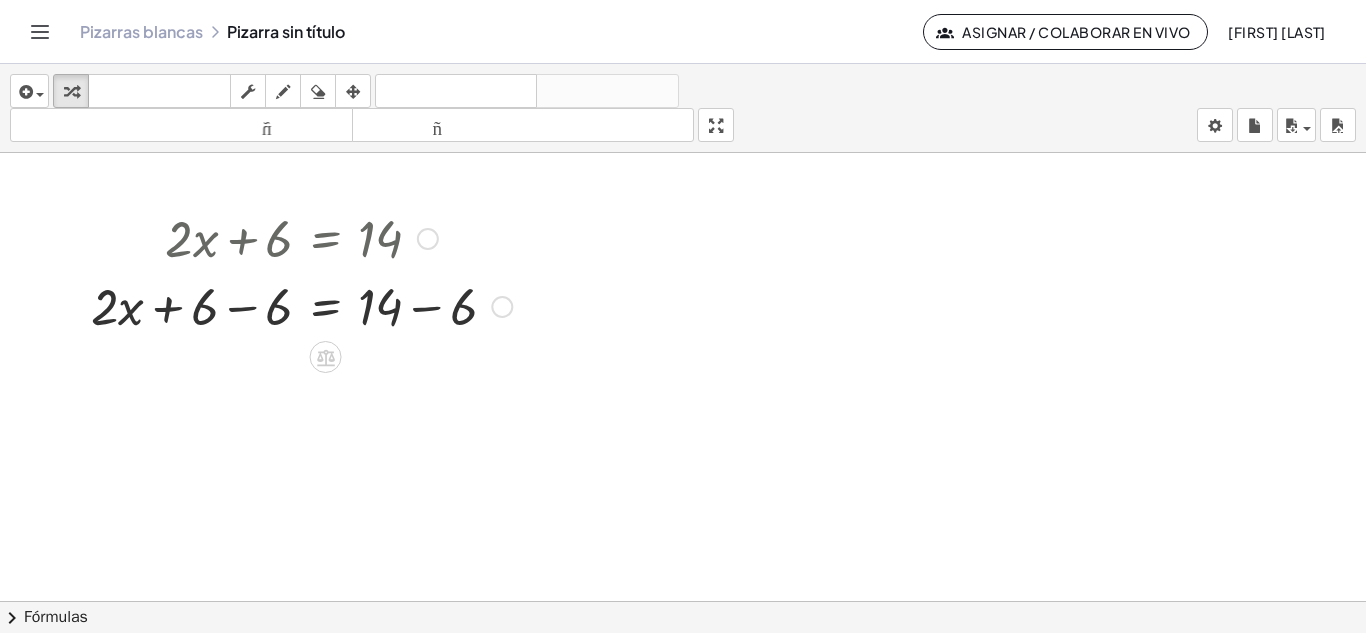 click at bounding box center (301, 305) 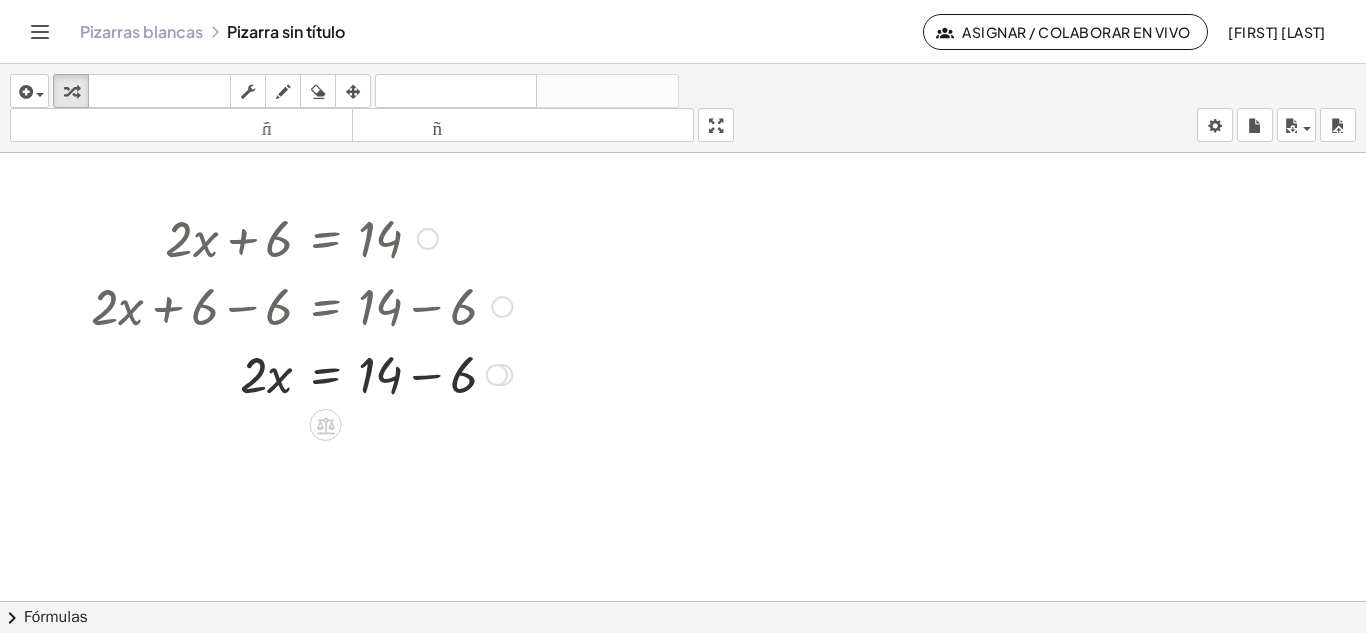 drag, startPoint x: 276, startPoint y: 312, endPoint x: 228, endPoint y: 314, distance: 48.04165 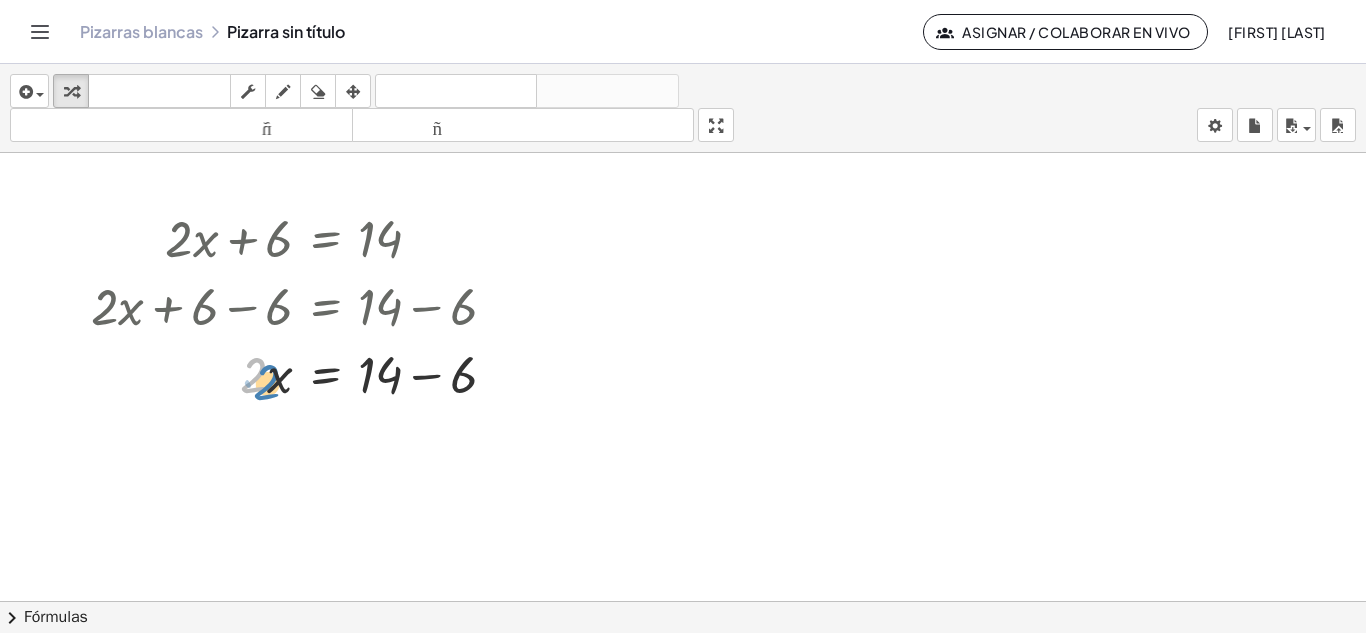 click at bounding box center (301, 373) 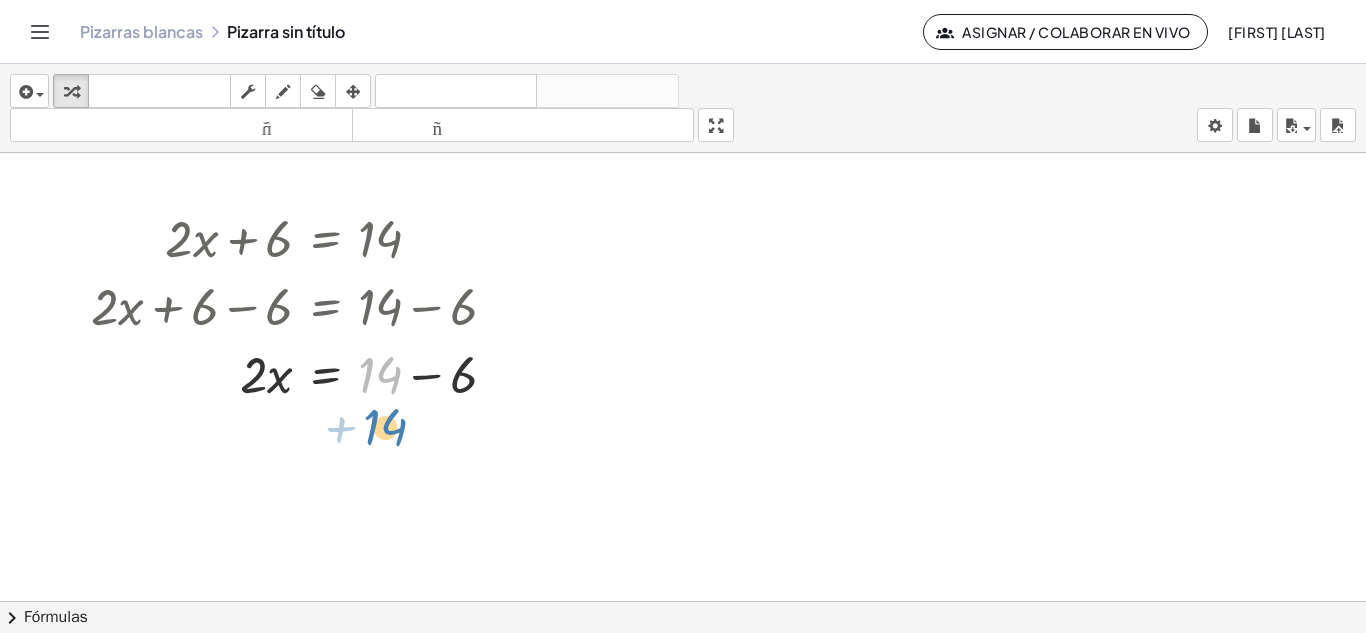 drag, startPoint x: 369, startPoint y: 377, endPoint x: 374, endPoint y: 429, distance: 52.23983 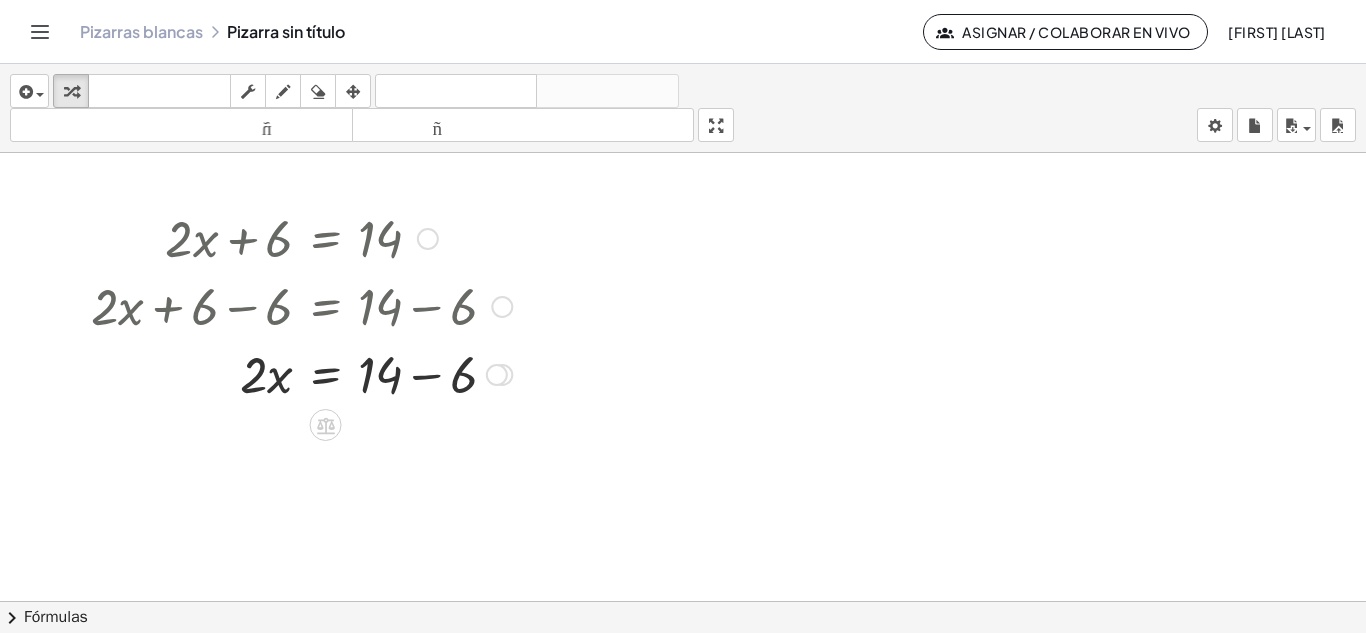 click at bounding box center [301, 373] 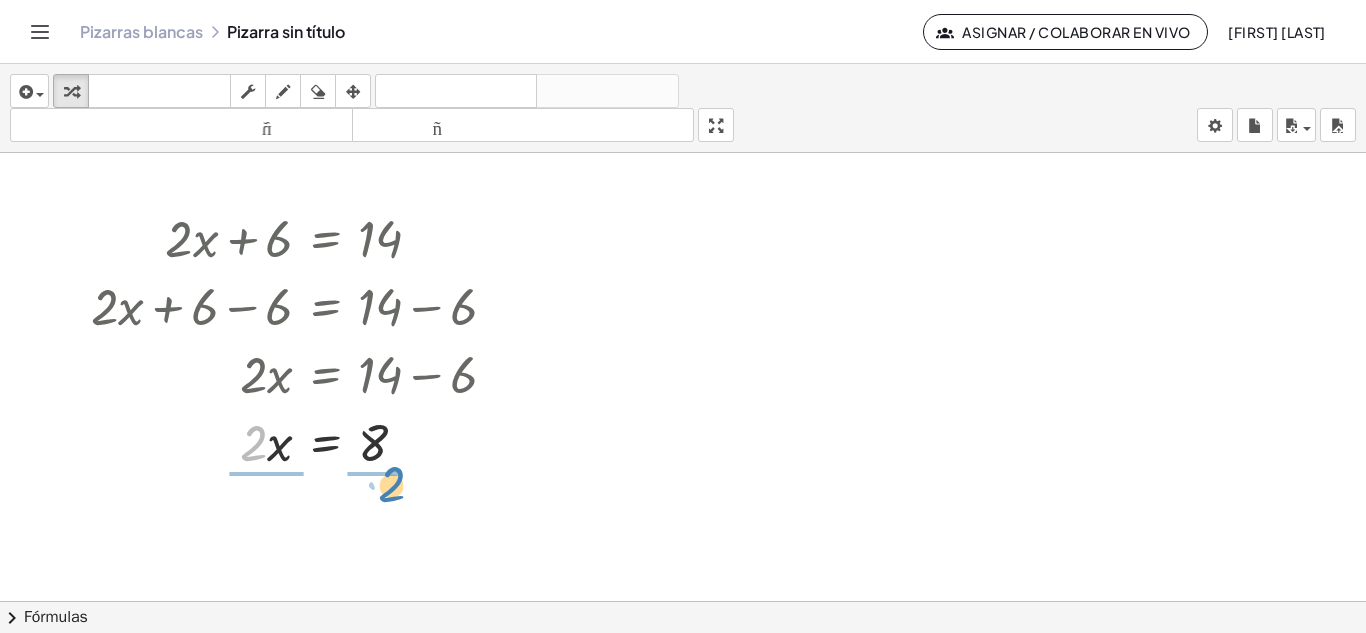drag, startPoint x: 256, startPoint y: 451, endPoint x: 391, endPoint y: 497, distance: 142.62187 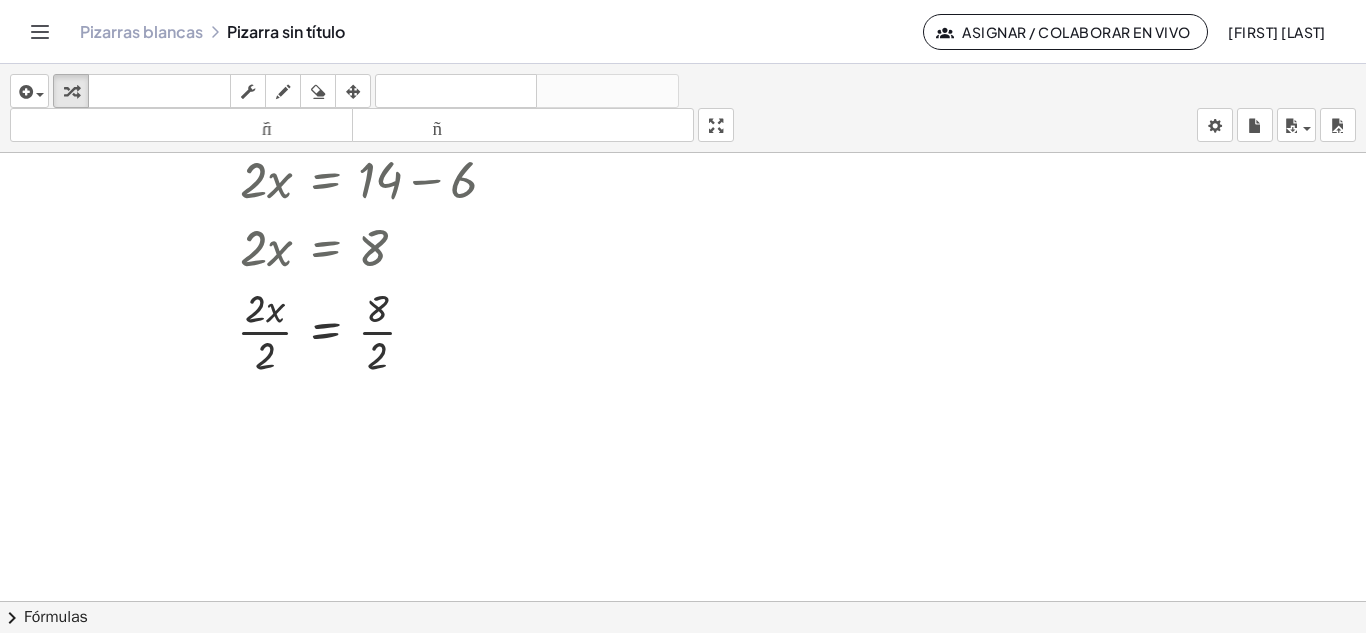 scroll, scrollTop: 213, scrollLeft: 0, axis: vertical 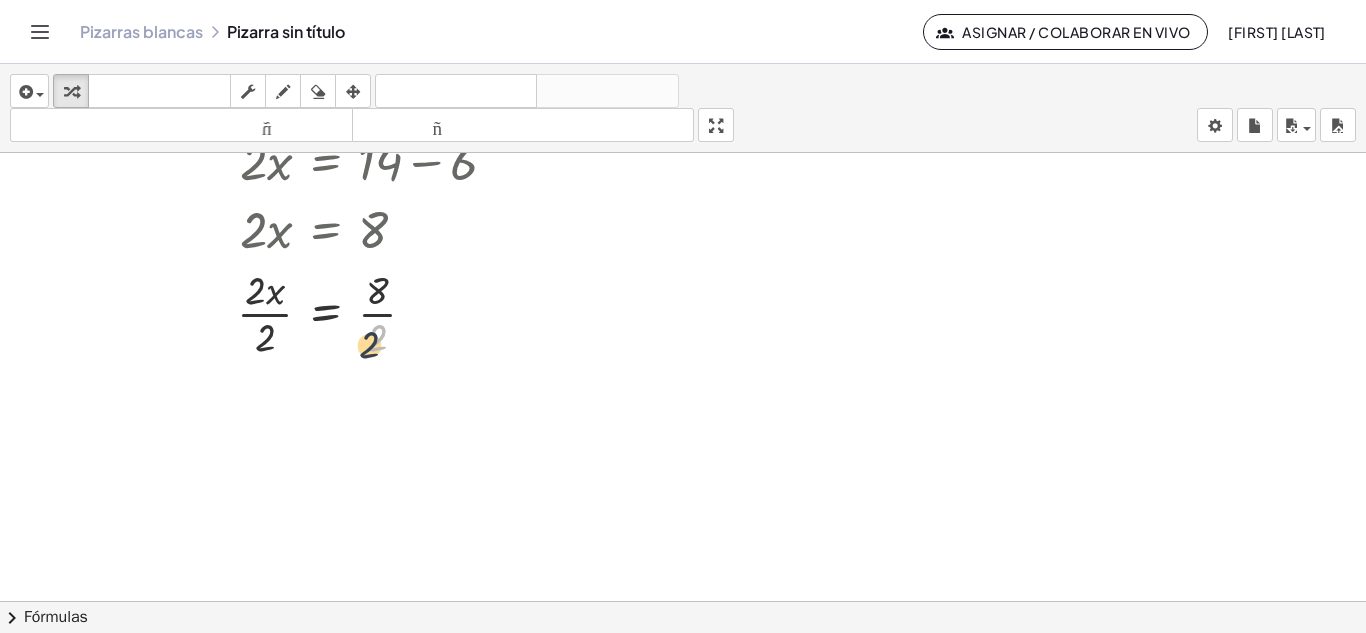 drag, startPoint x: 381, startPoint y: 334, endPoint x: 369, endPoint y: 346, distance: 16.970562 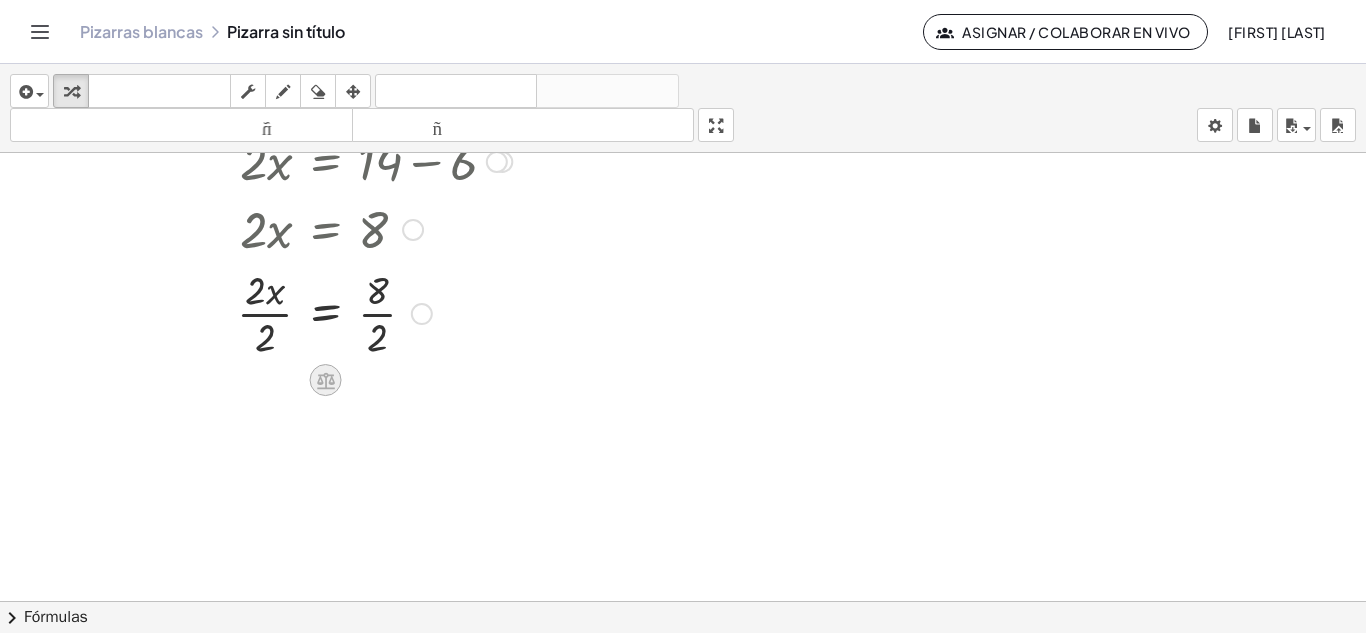 click at bounding box center (326, 380) 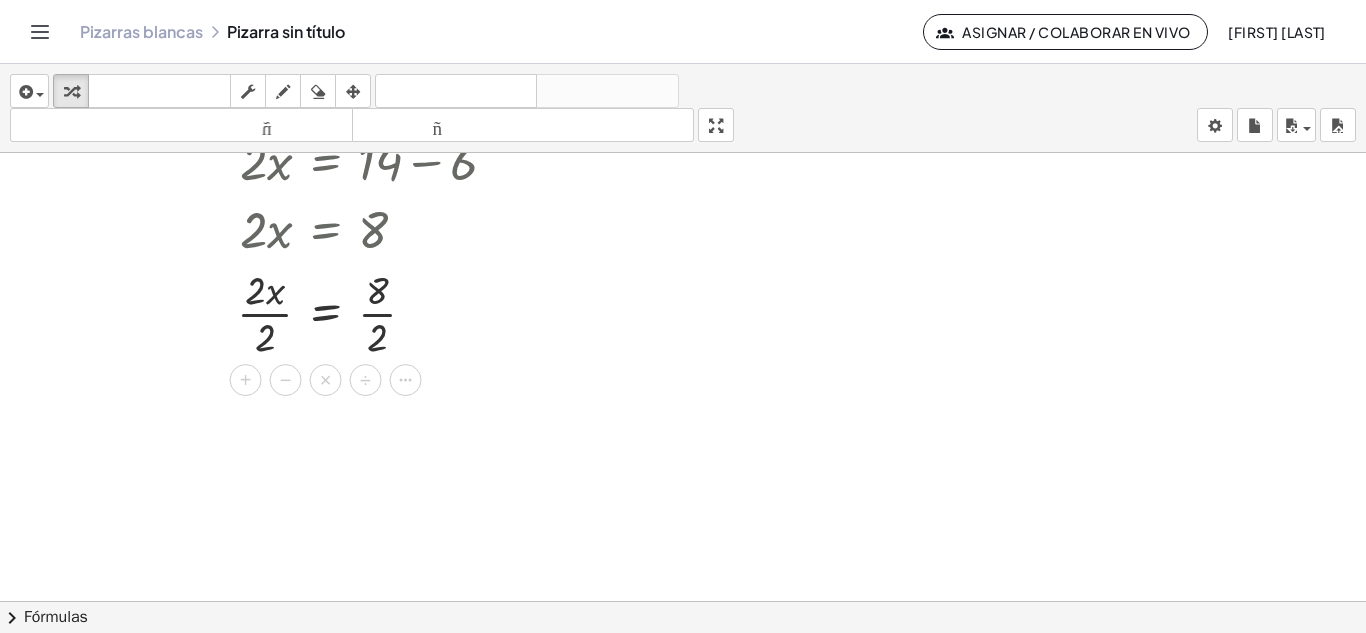 click at bounding box center [683, 402] 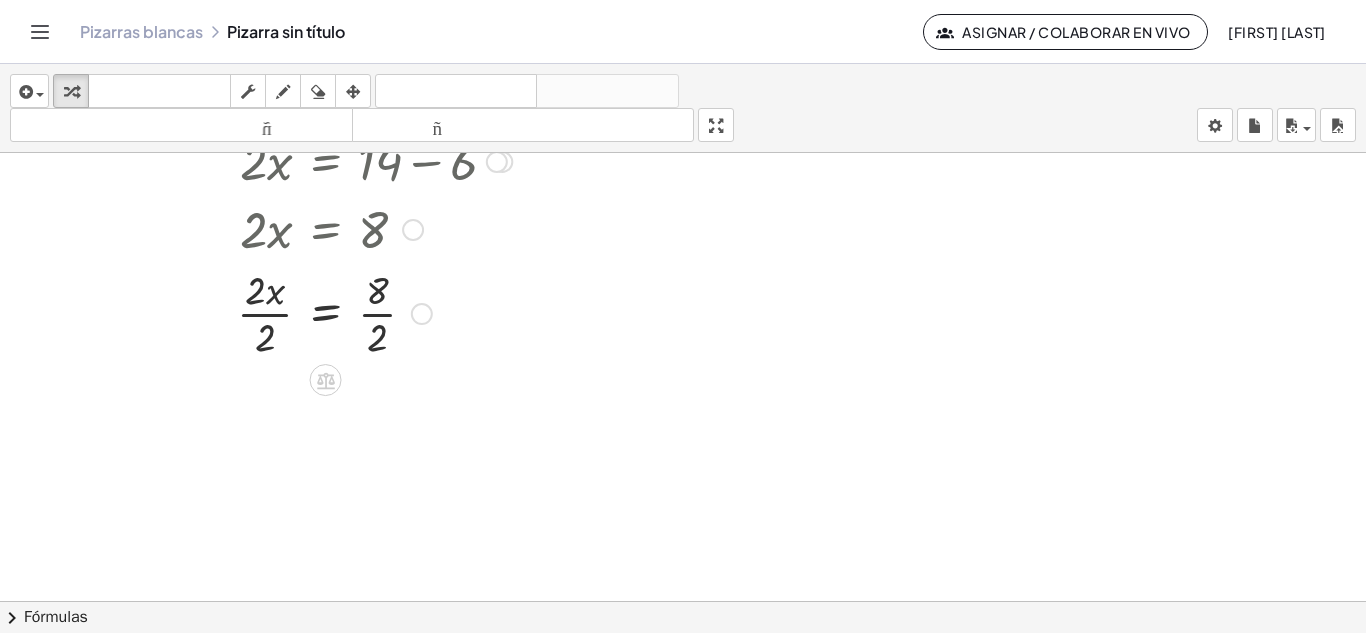click at bounding box center [301, 312] 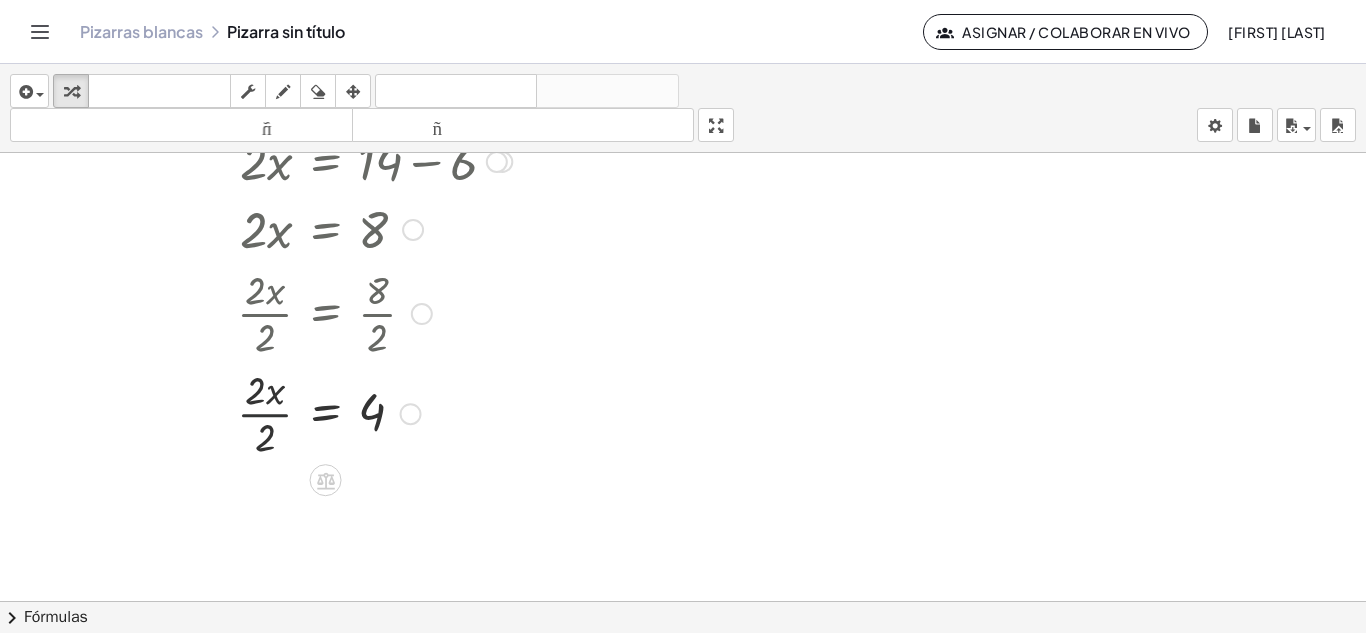 click at bounding box center [301, 412] 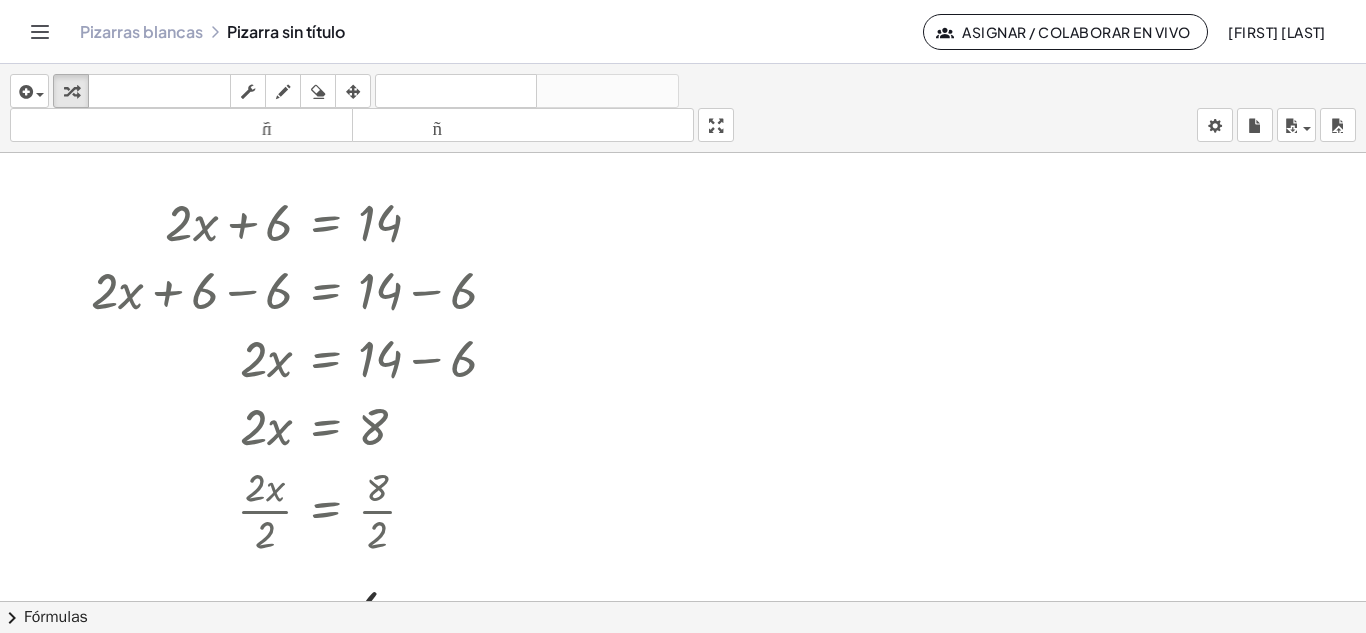 scroll, scrollTop: 13, scrollLeft: 0, axis: vertical 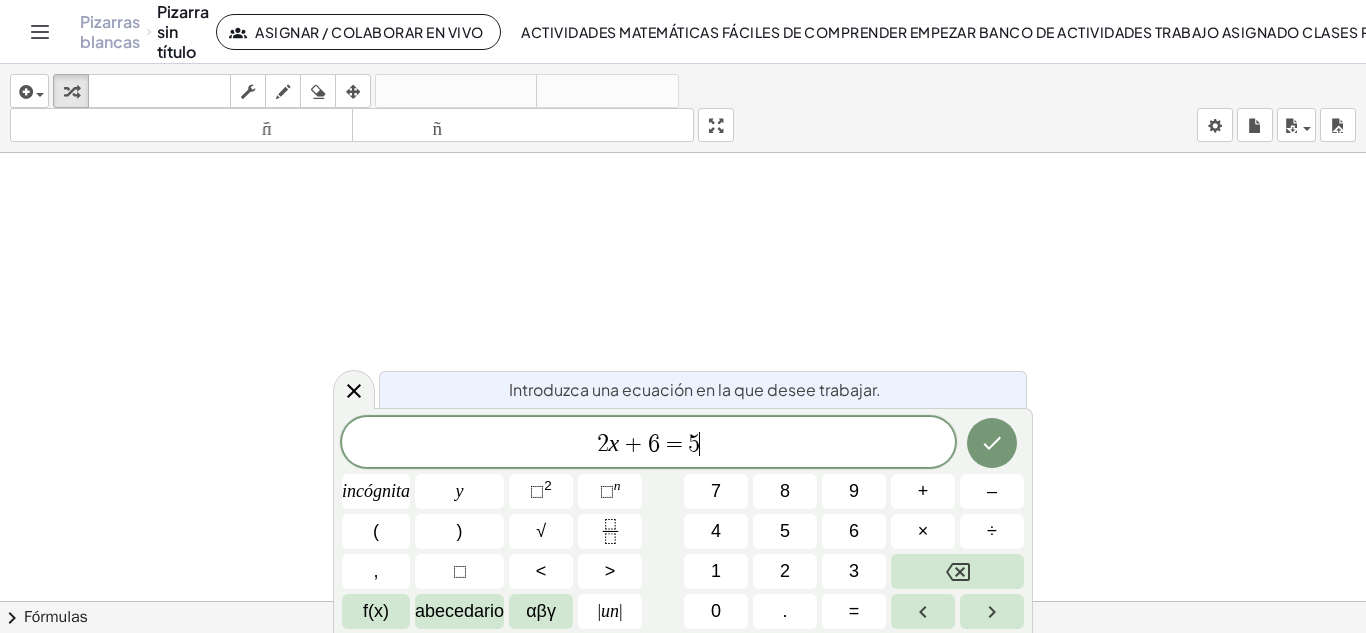 click on "2 x + 6 = 5 ​" at bounding box center (648, 444) 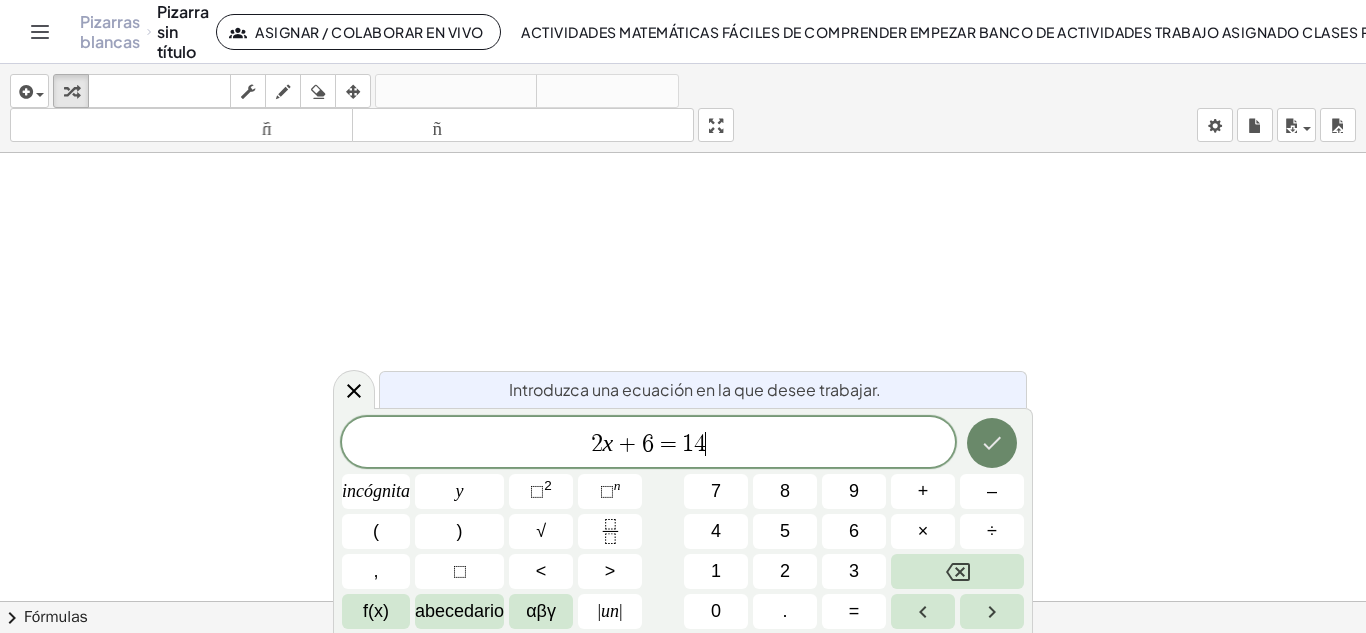 click 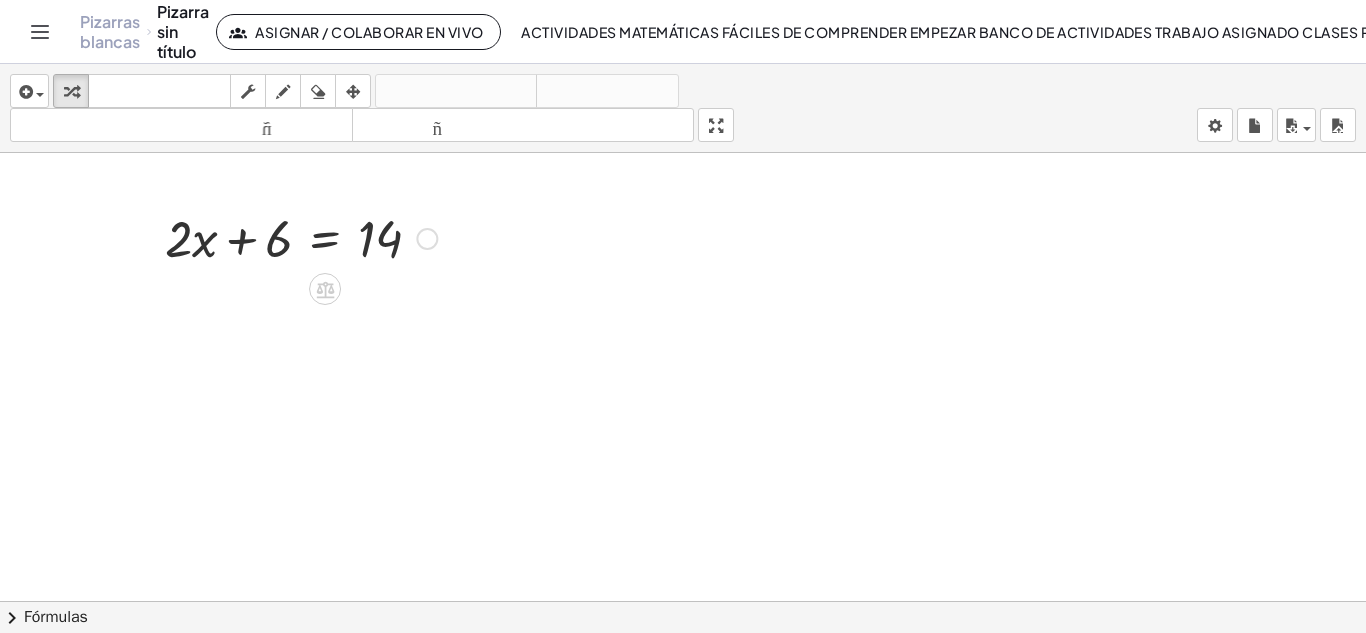 click at bounding box center [301, 237] 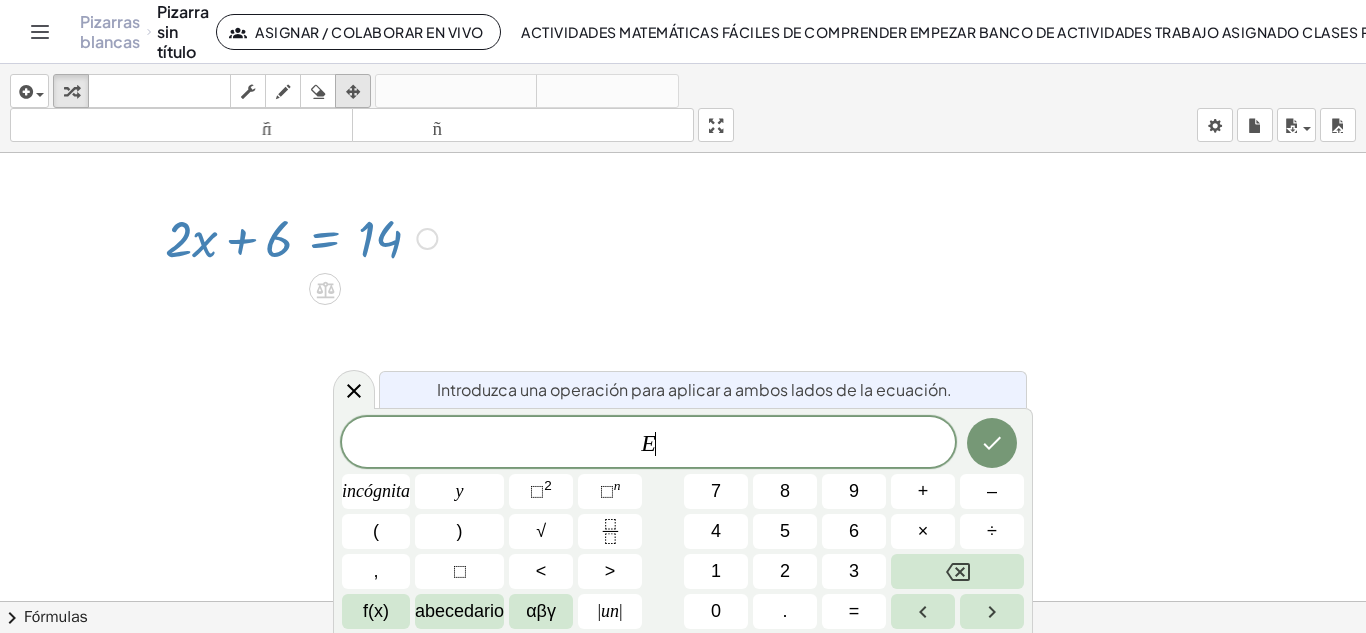click at bounding box center (353, 92) 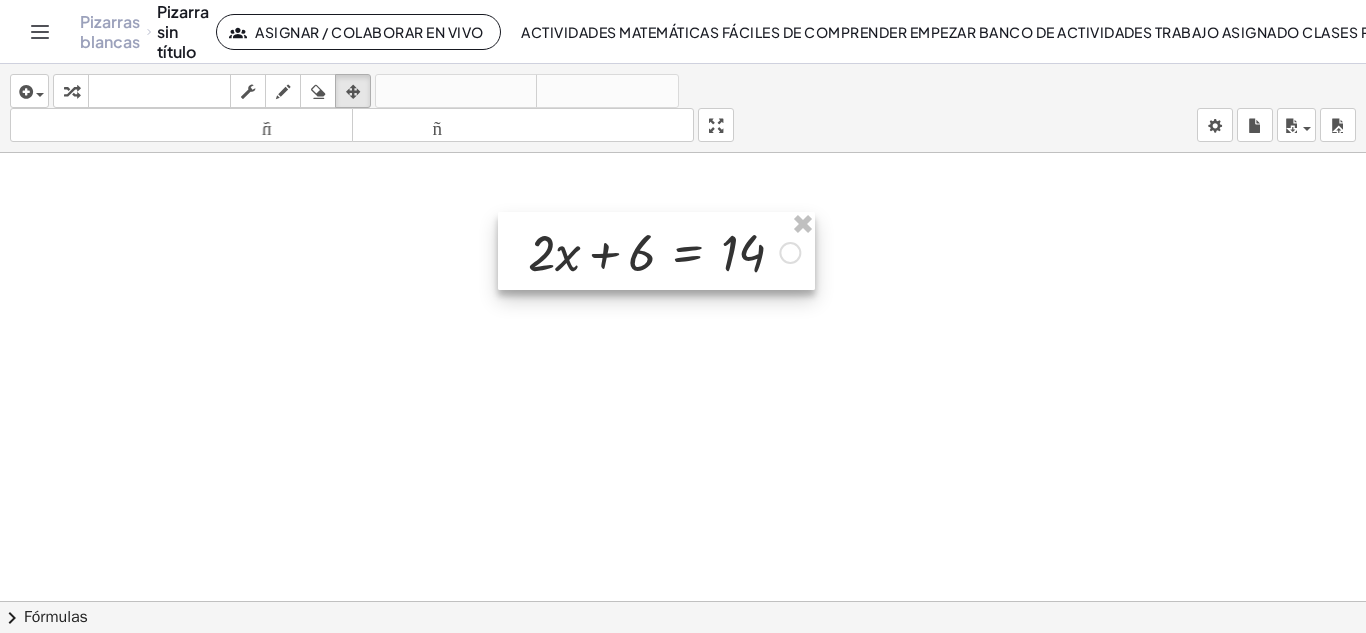 drag, startPoint x: 331, startPoint y: 216, endPoint x: 694, endPoint y: 229, distance: 363.2327 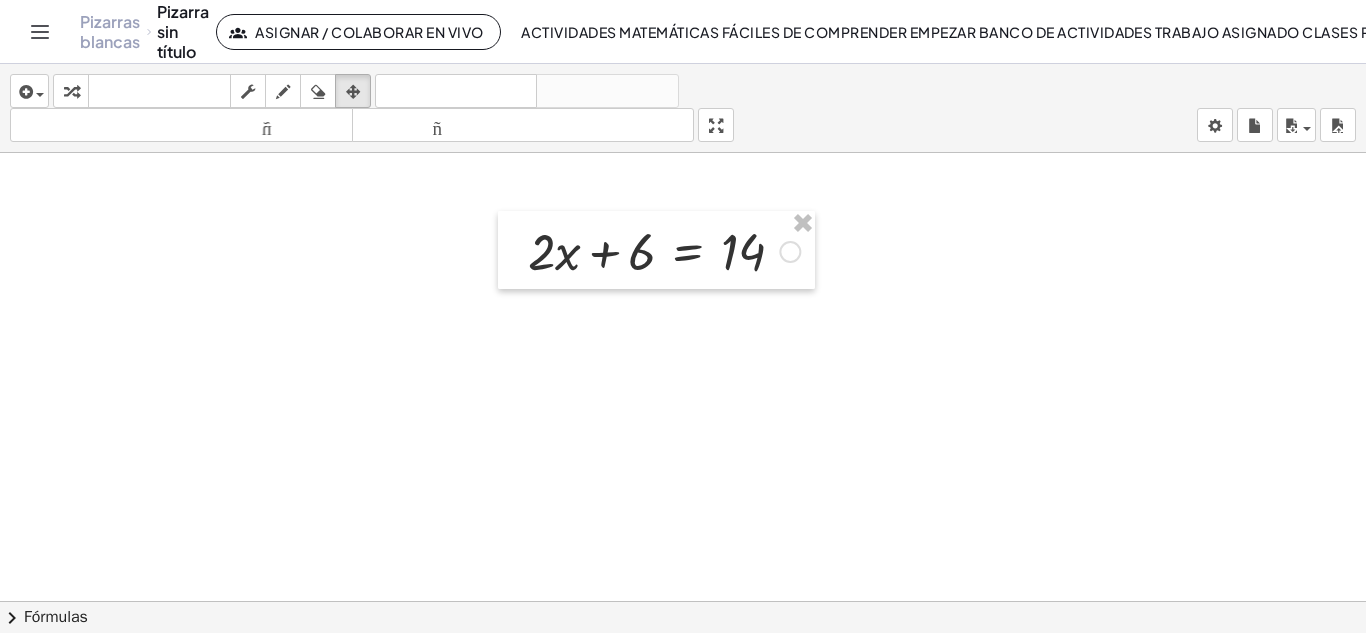 click at bounding box center (683, 615) 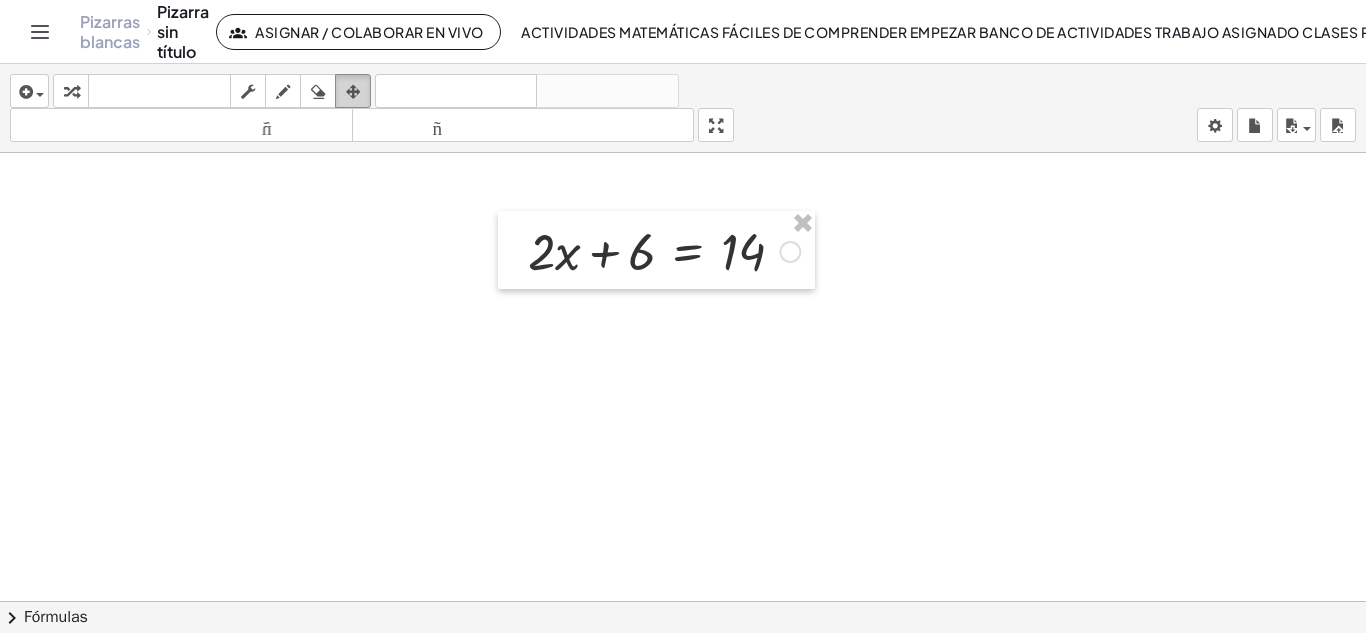 click at bounding box center [353, 92] 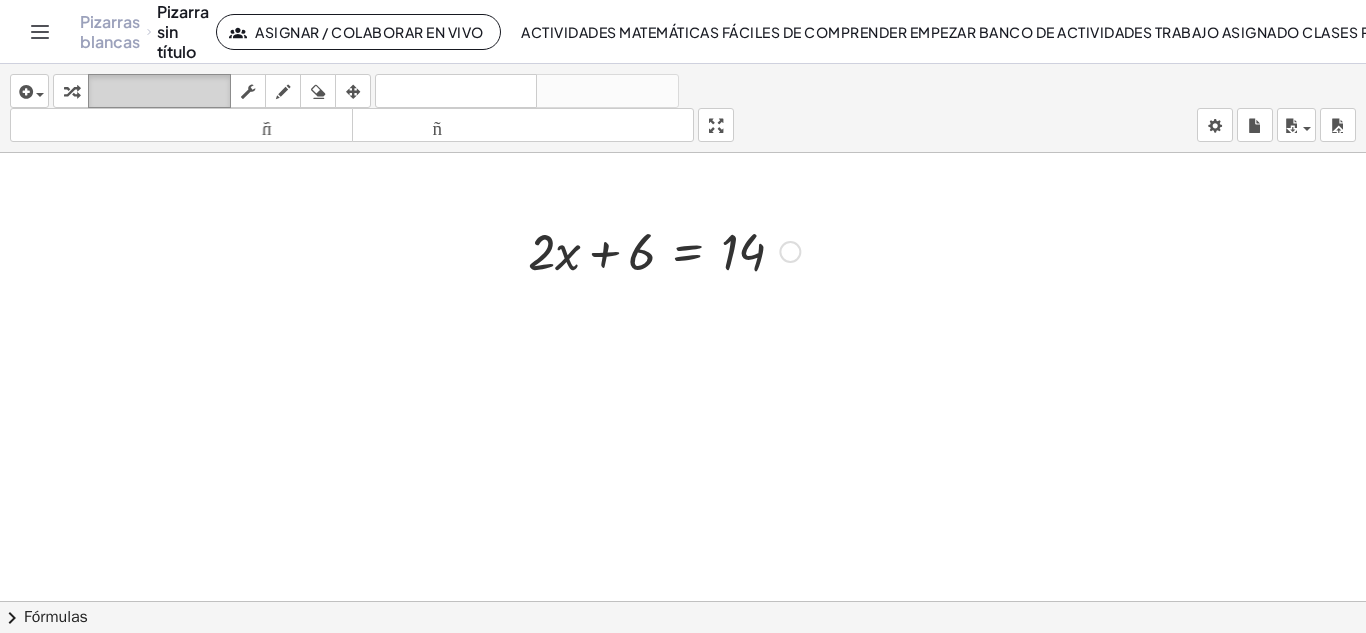 click on "teclado" at bounding box center [159, 91] 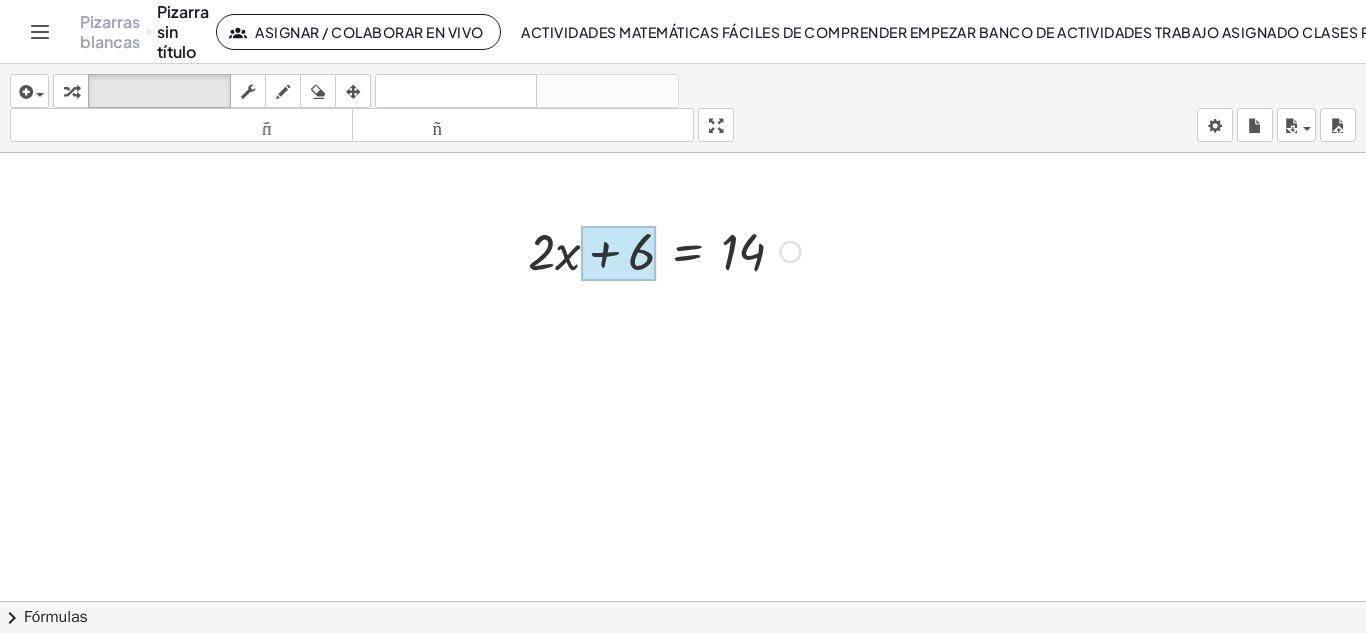 click at bounding box center [618, 254] 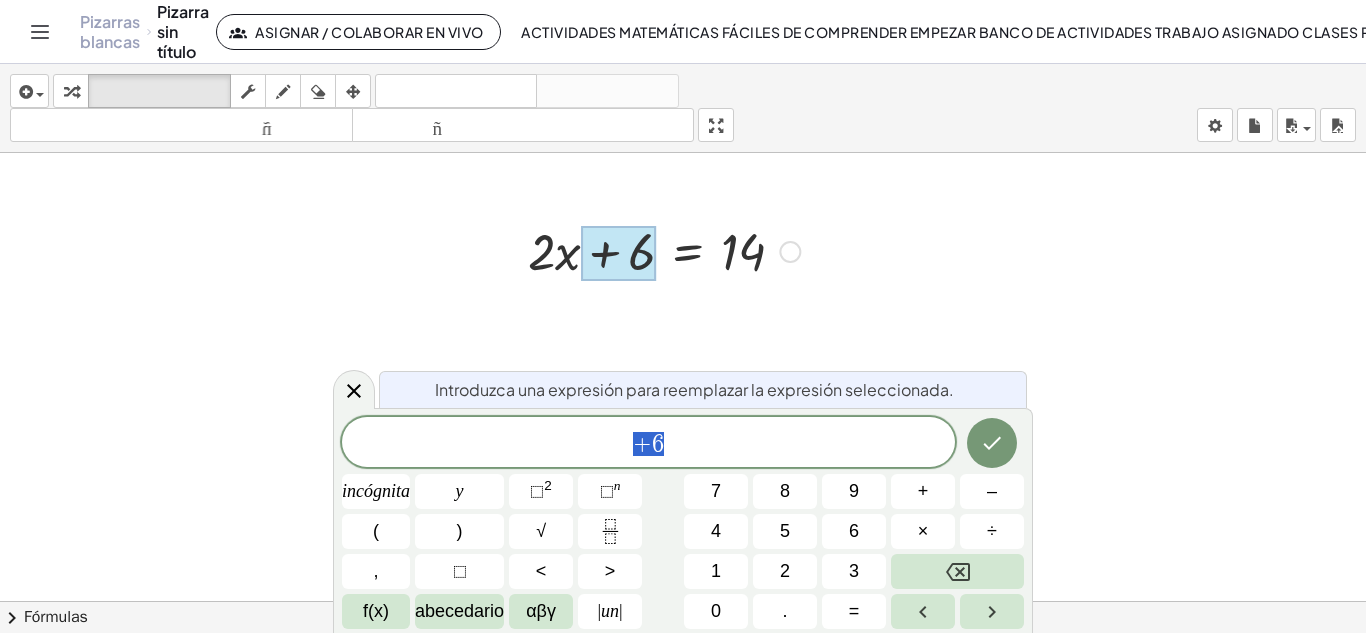 click at bounding box center (618, 254) 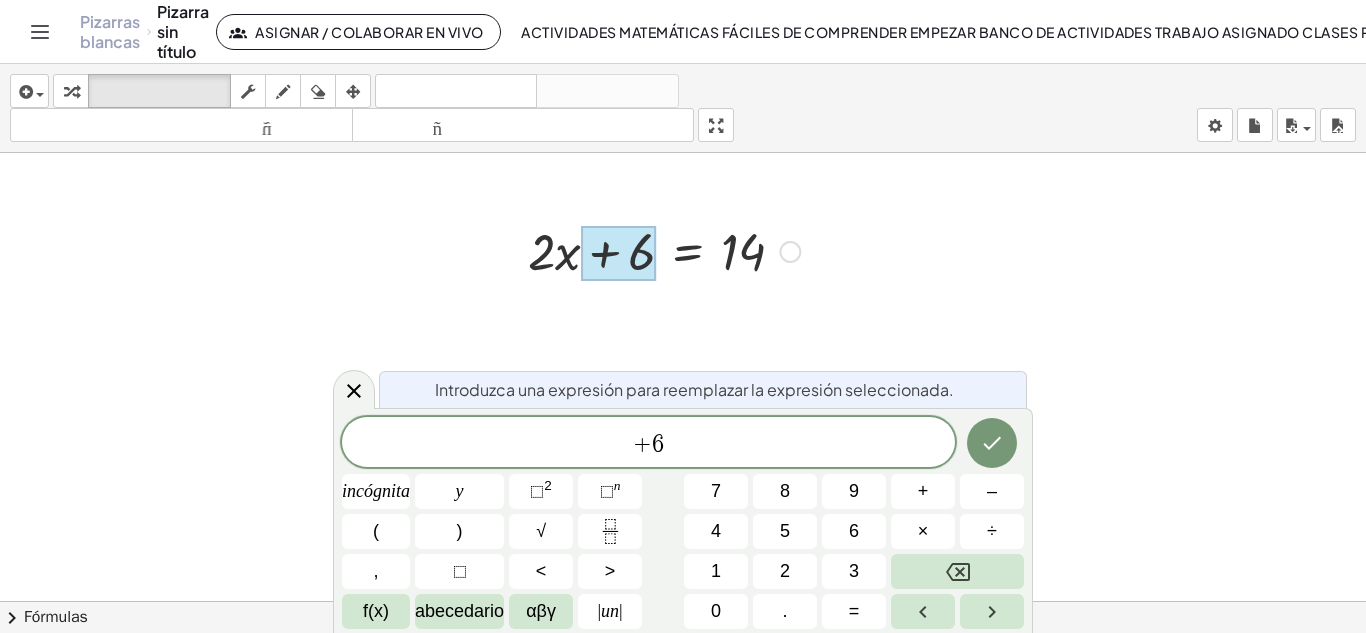 click at bounding box center [618, 254] 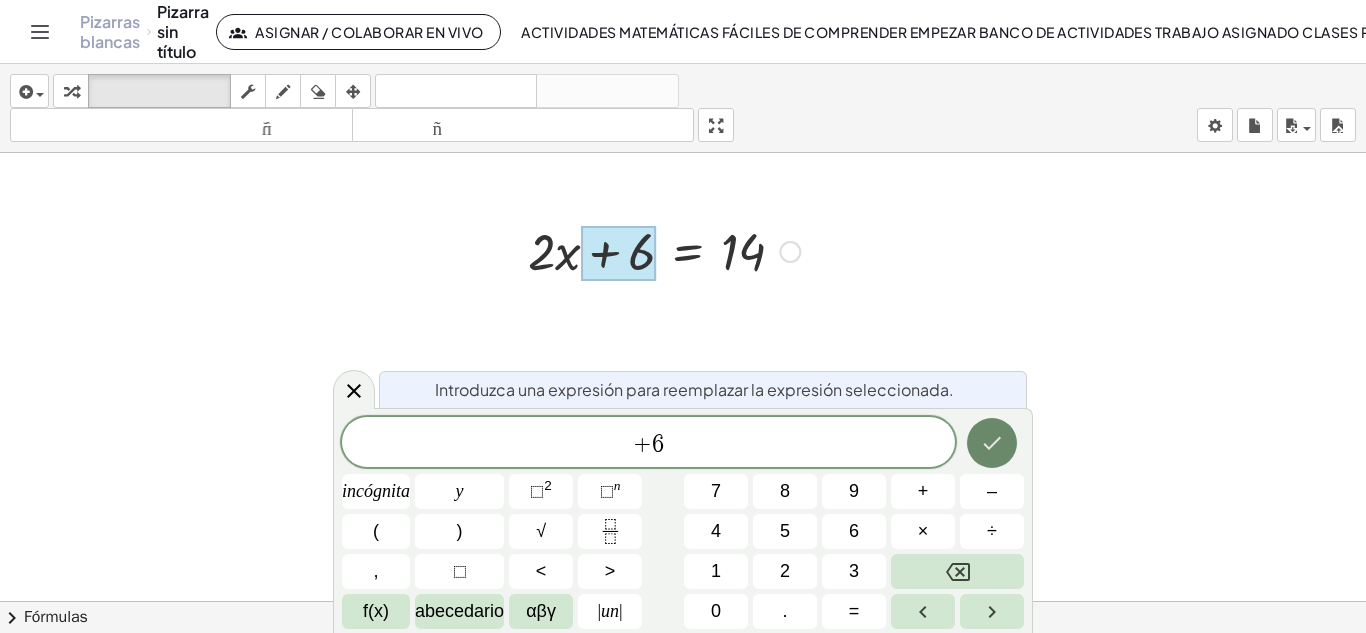 click 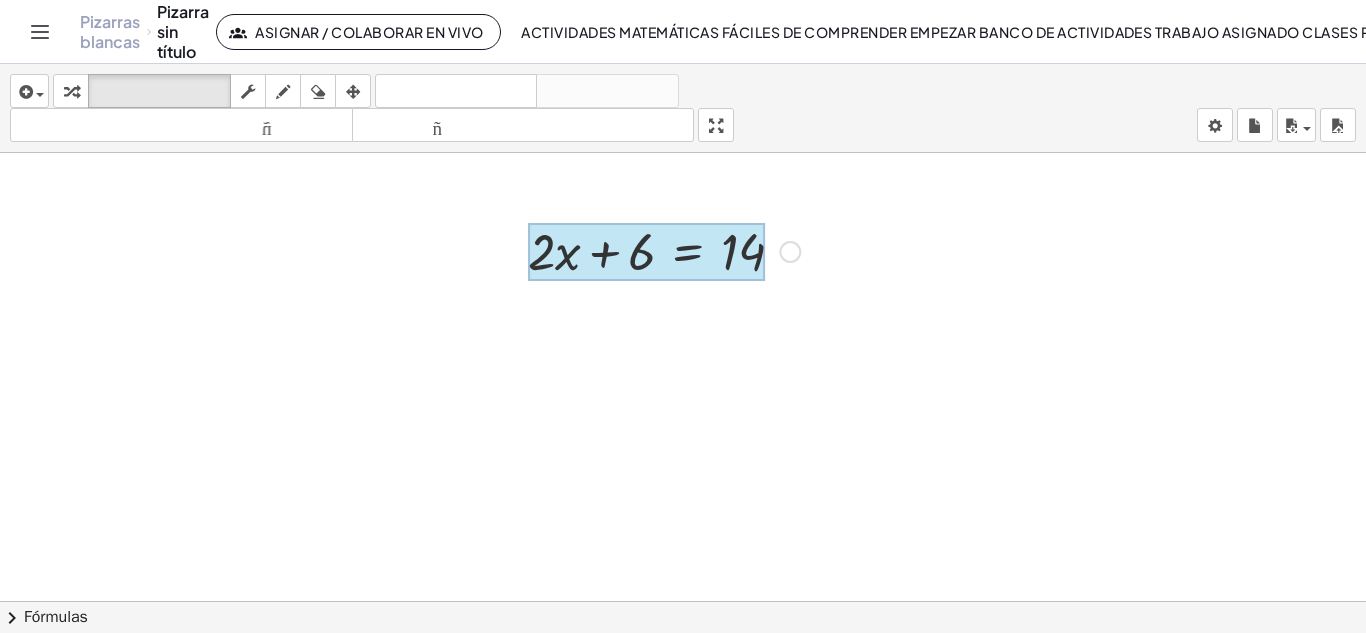 drag, startPoint x: 642, startPoint y: 257, endPoint x: 674, endPoint y: 254, distance: 32.140316 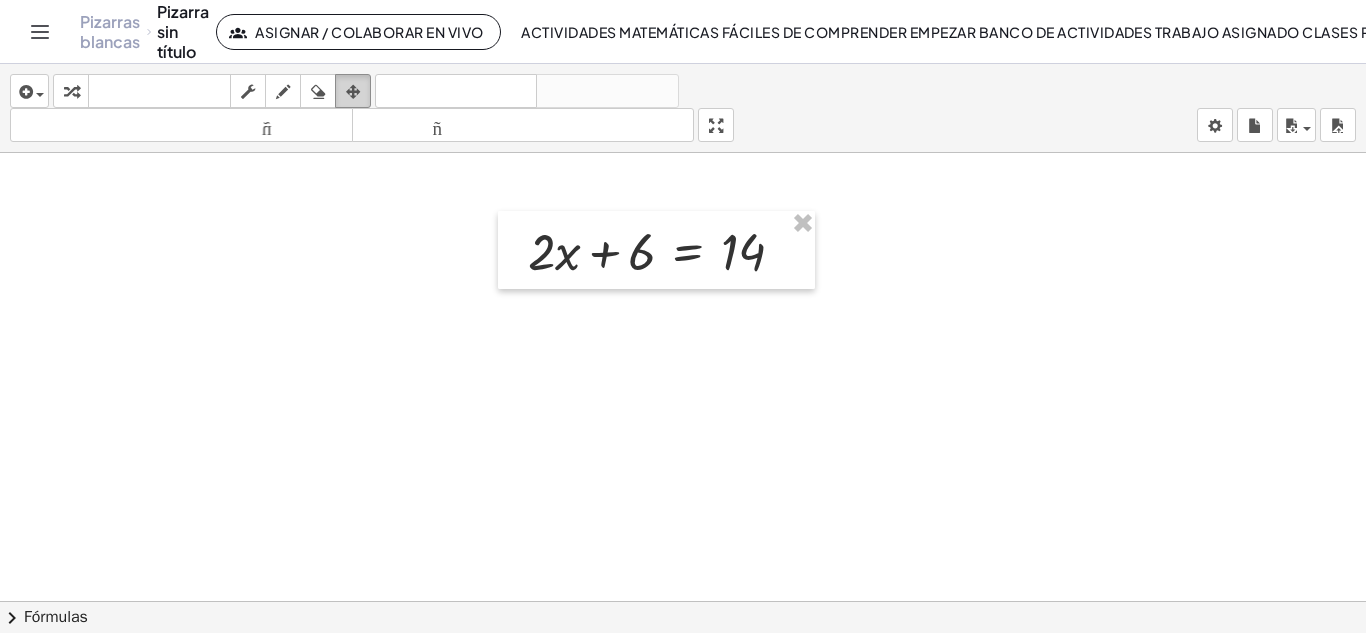 click on "arreglar" at bounding box center [353, 91] 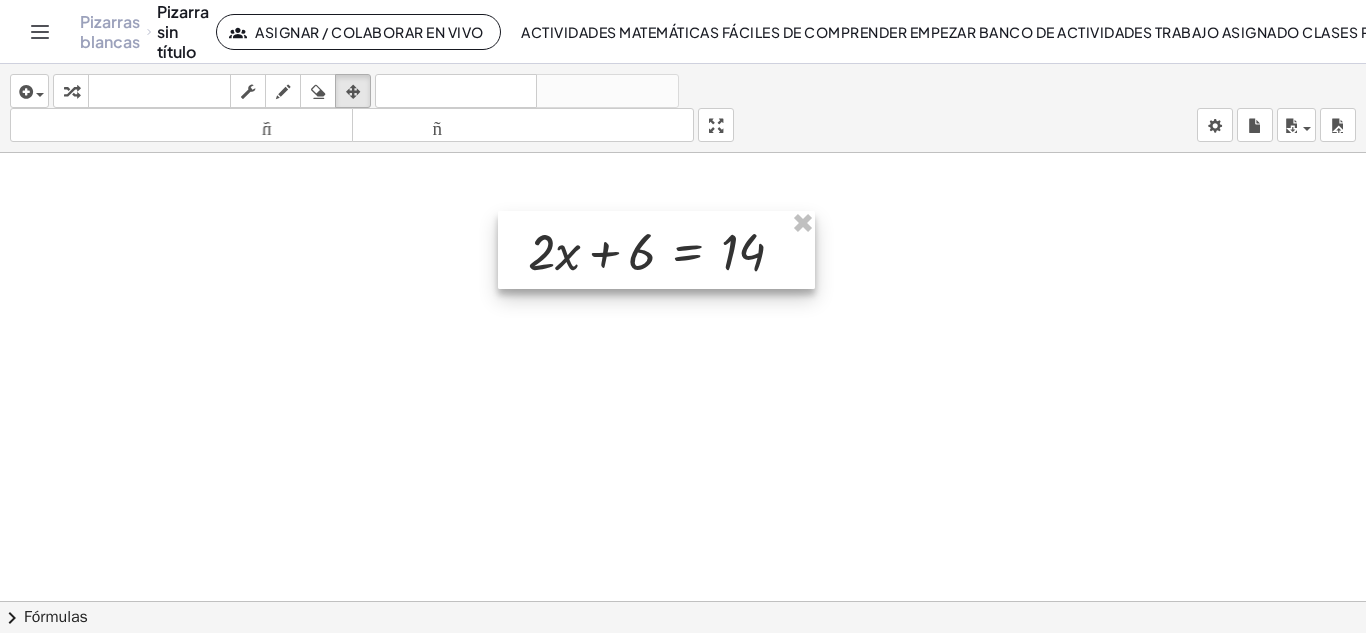 click at bounding box center (656, 250) 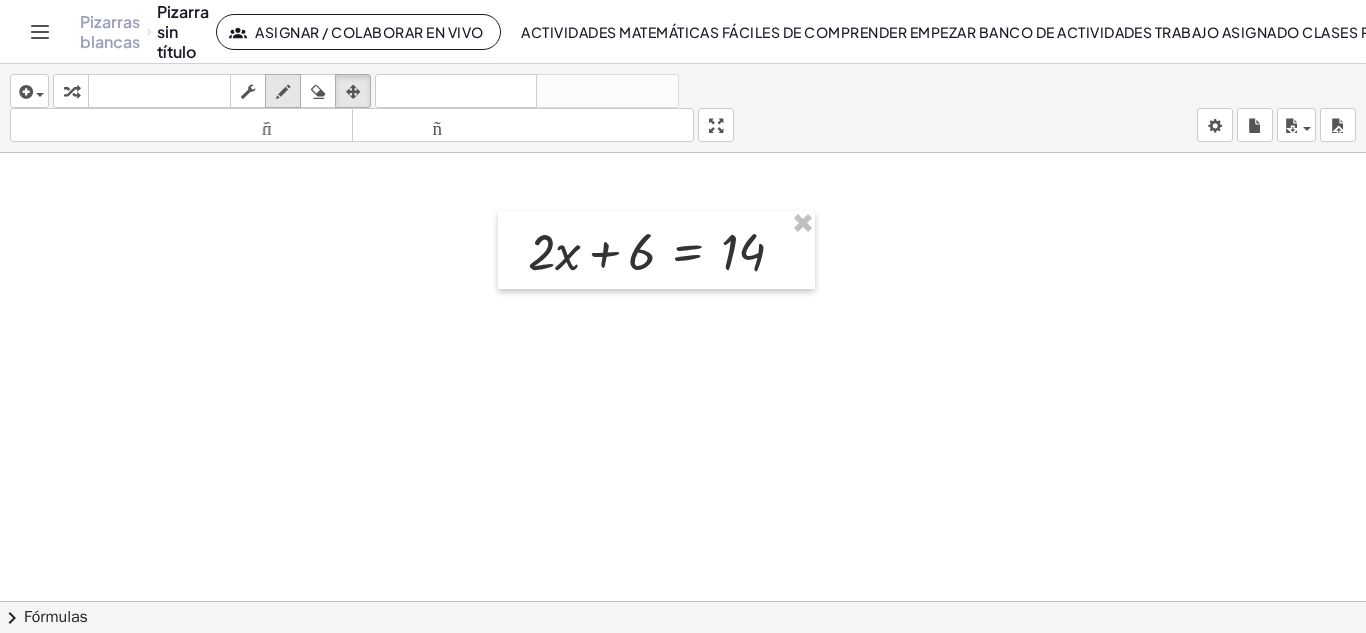 click at bounding box center (283, 92) 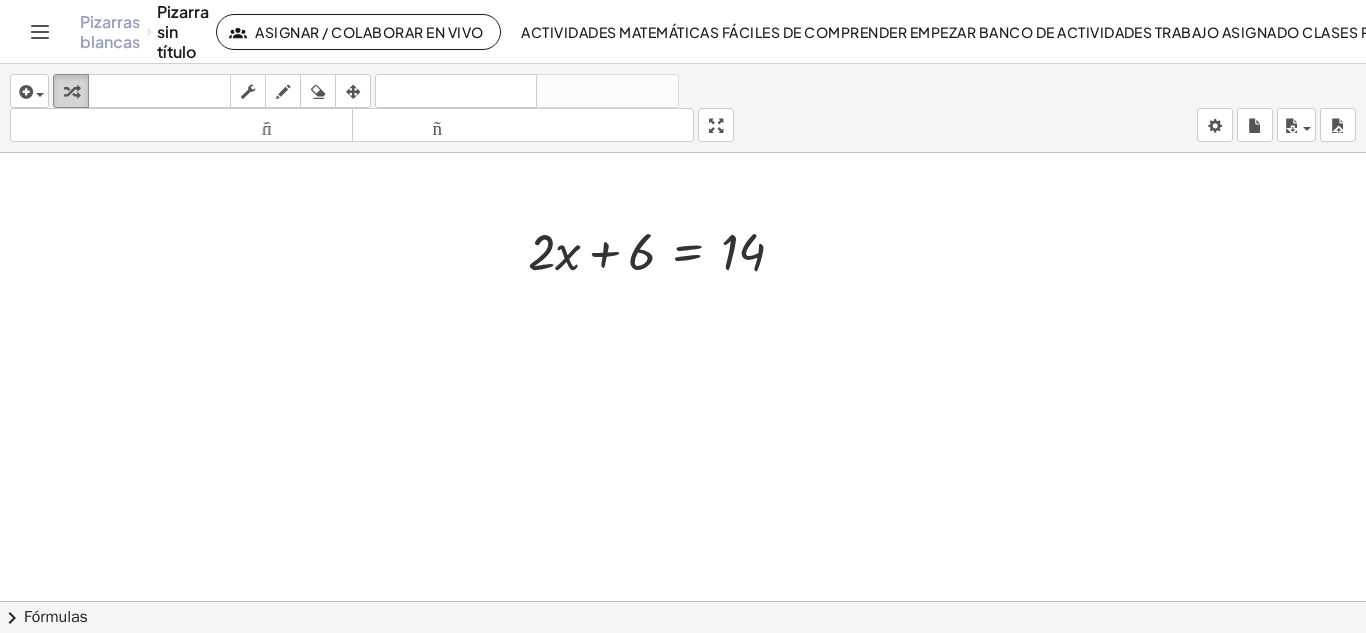 click at bounding box center (71, 92) 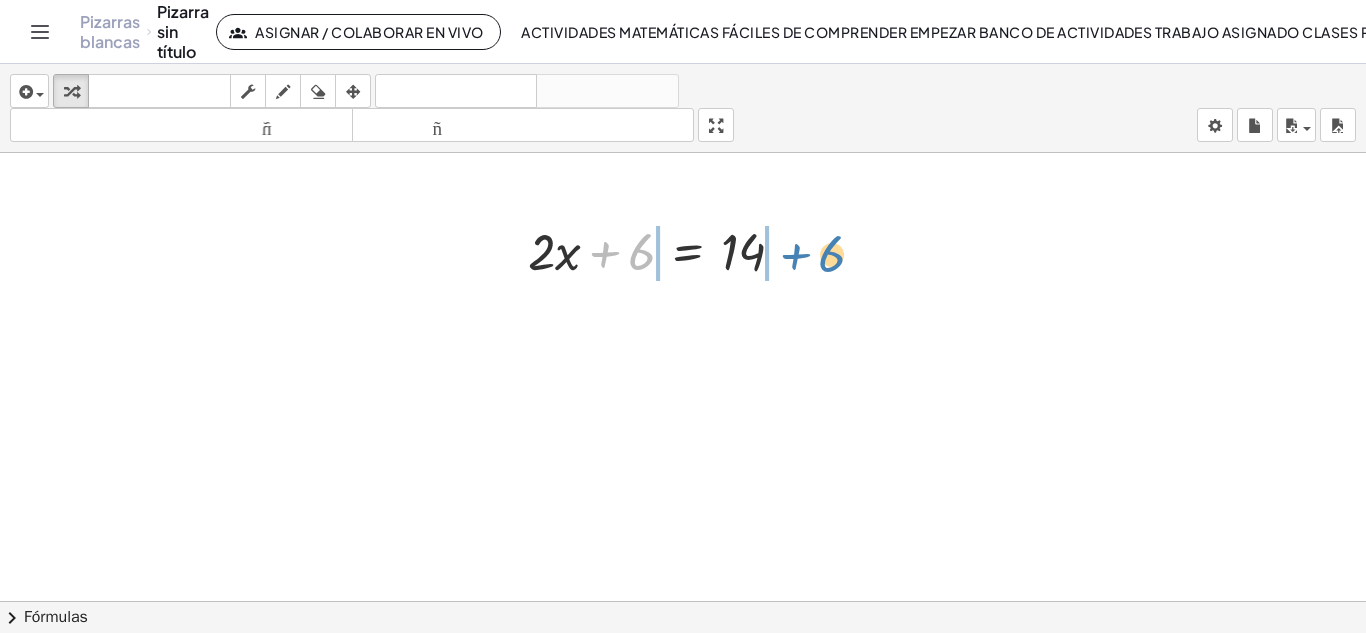 drag, startPoint x: 633, startPoint y: 261, endPoint x: 826, endPoint y: 262, distance: 193.0026 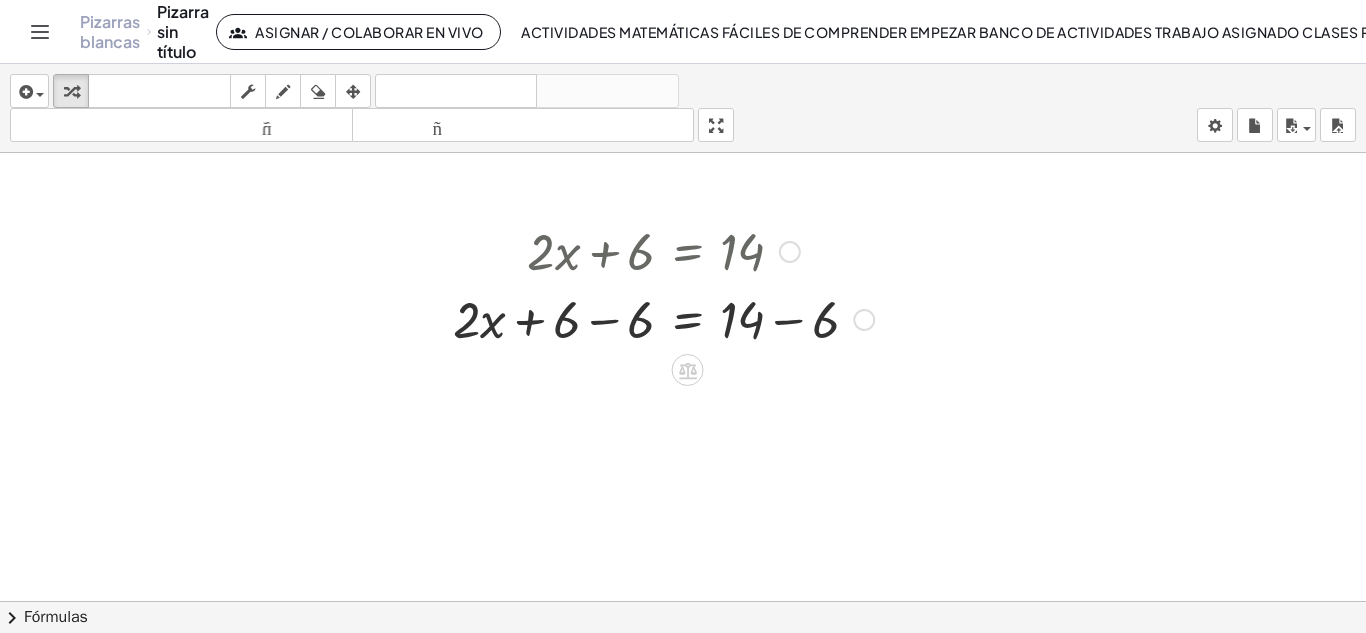 click at bounding box center [663, 318] 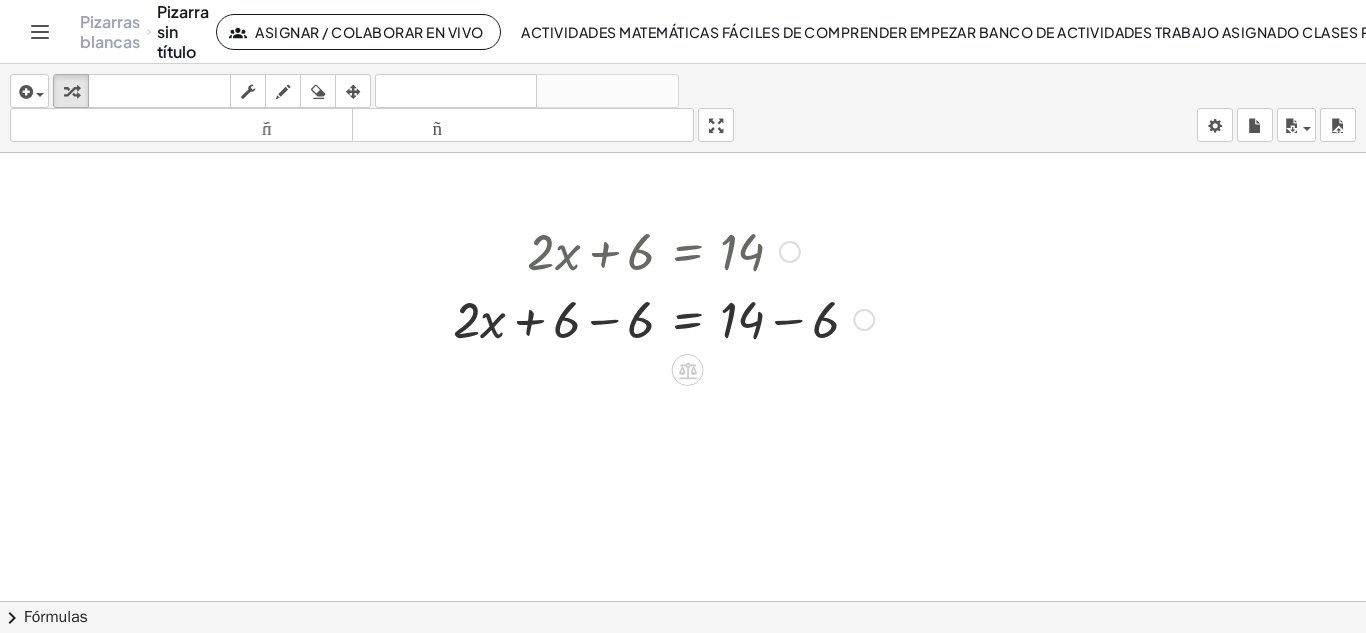 click at bounding box center [663, 318] 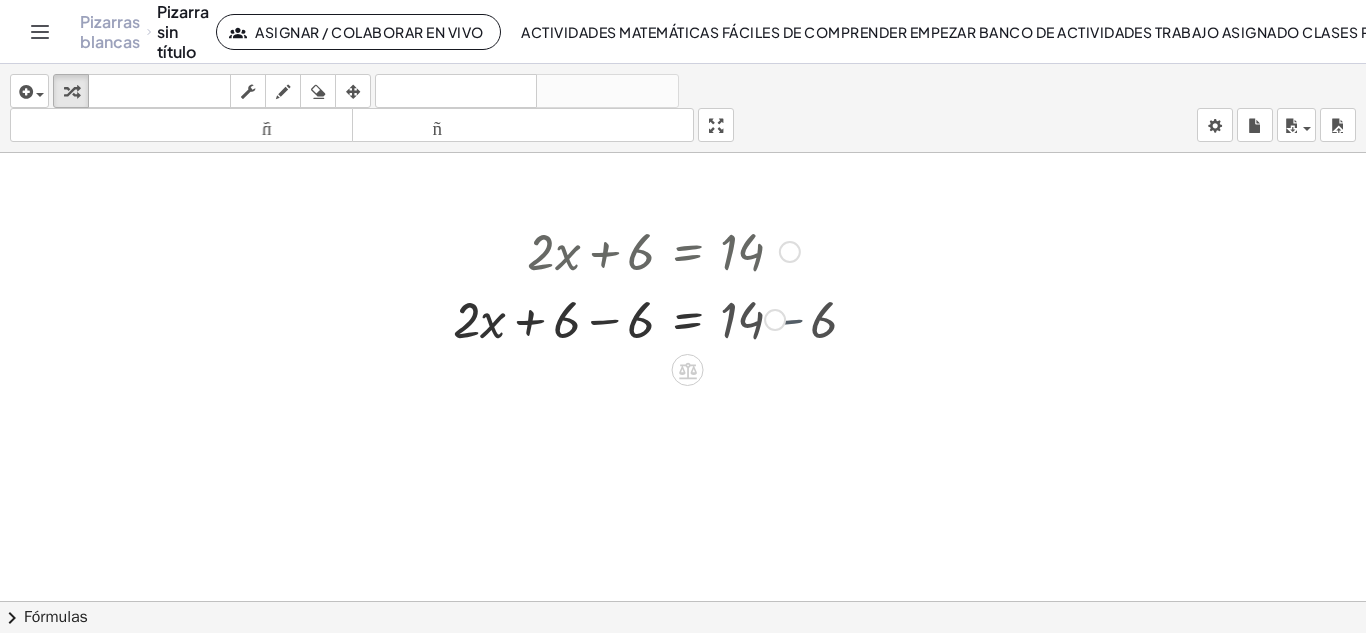 click at bounding box center (626, 318) 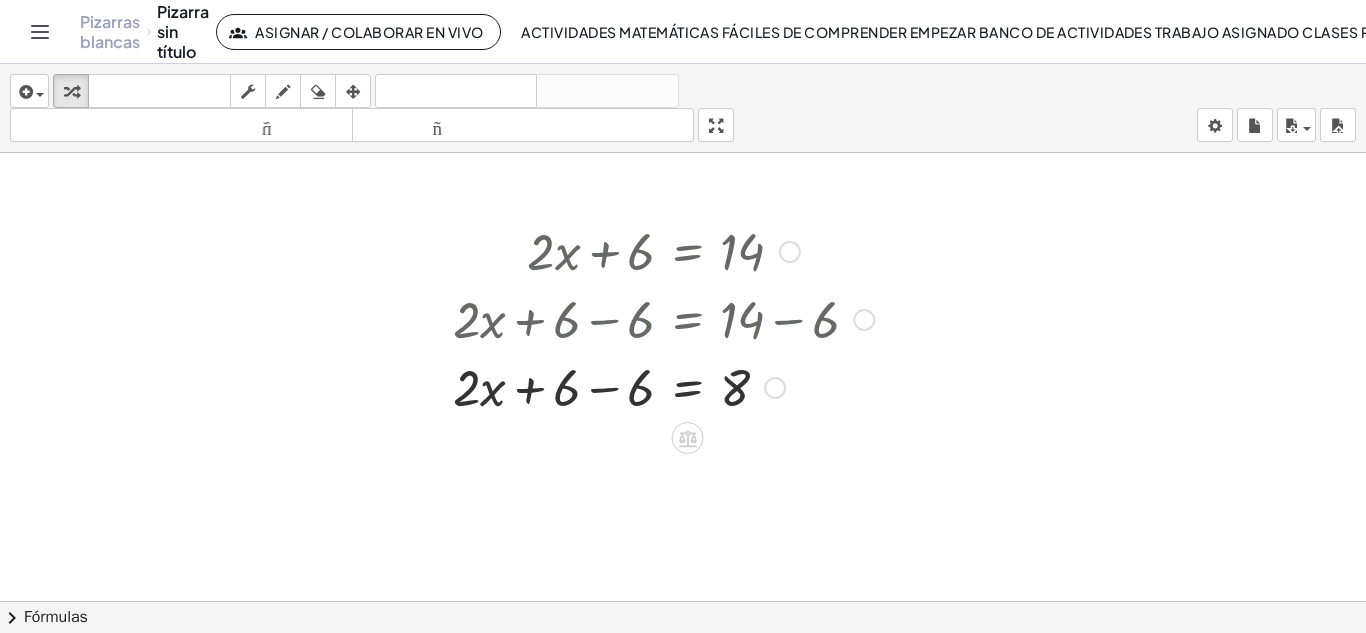click at bounding box center [663, 386] 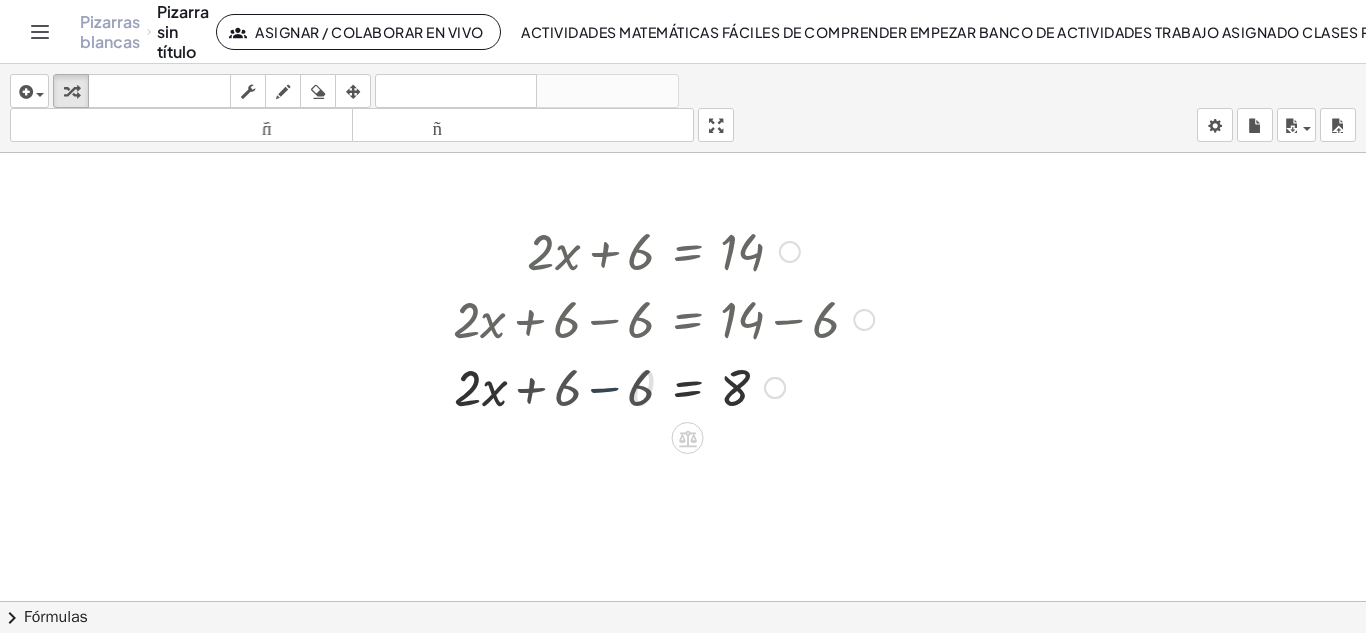 click at bounding box center [663, 386] 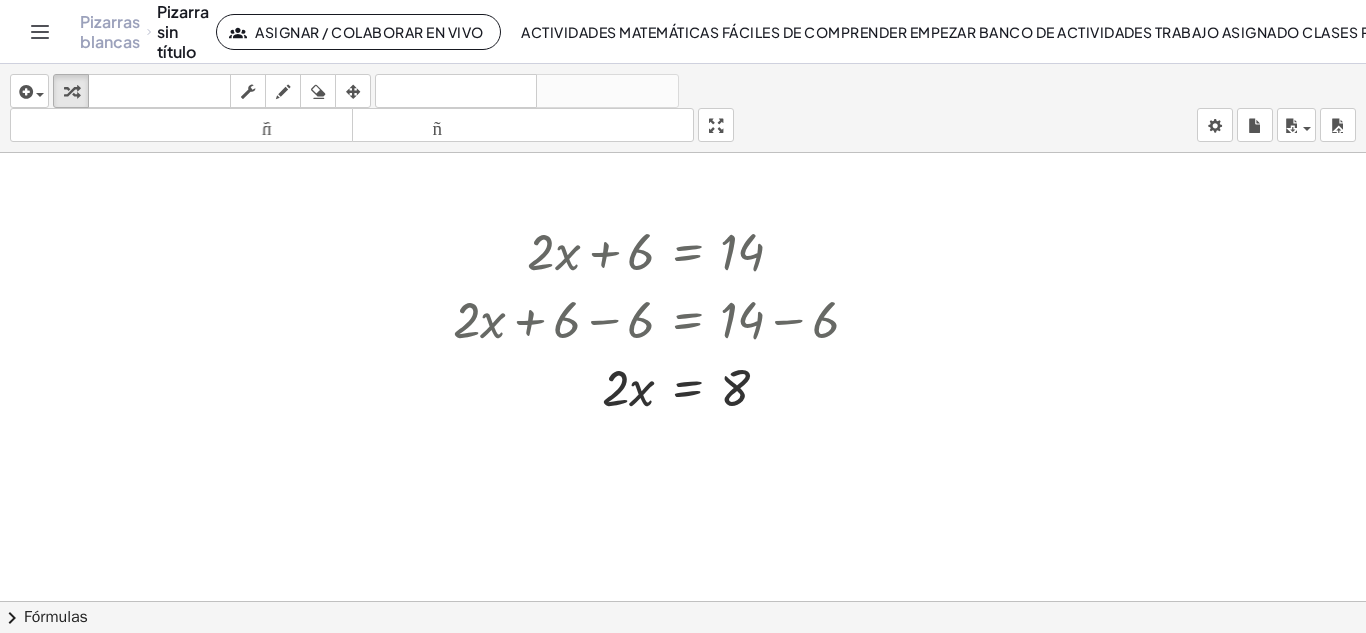 click at bounding box center (683, 615) 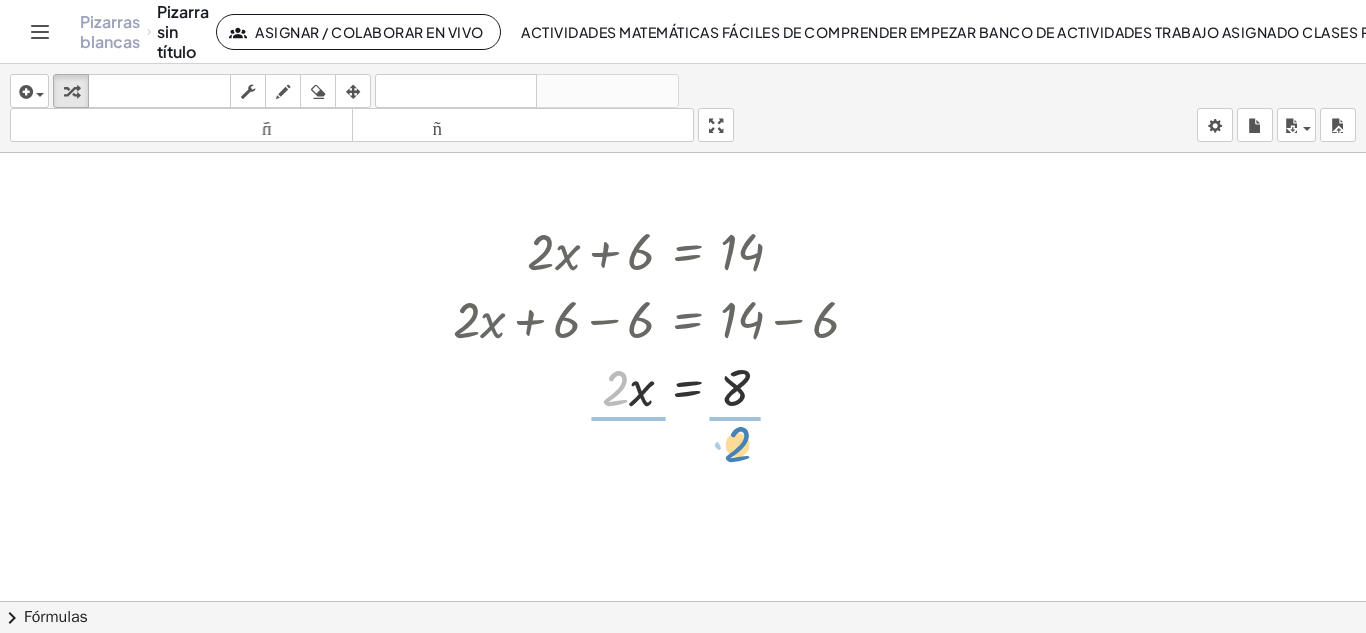 drag, startPoint x: 612, startPoint y: 397, endPoint x: 730, endPoint y: 454, distance: 131.04579 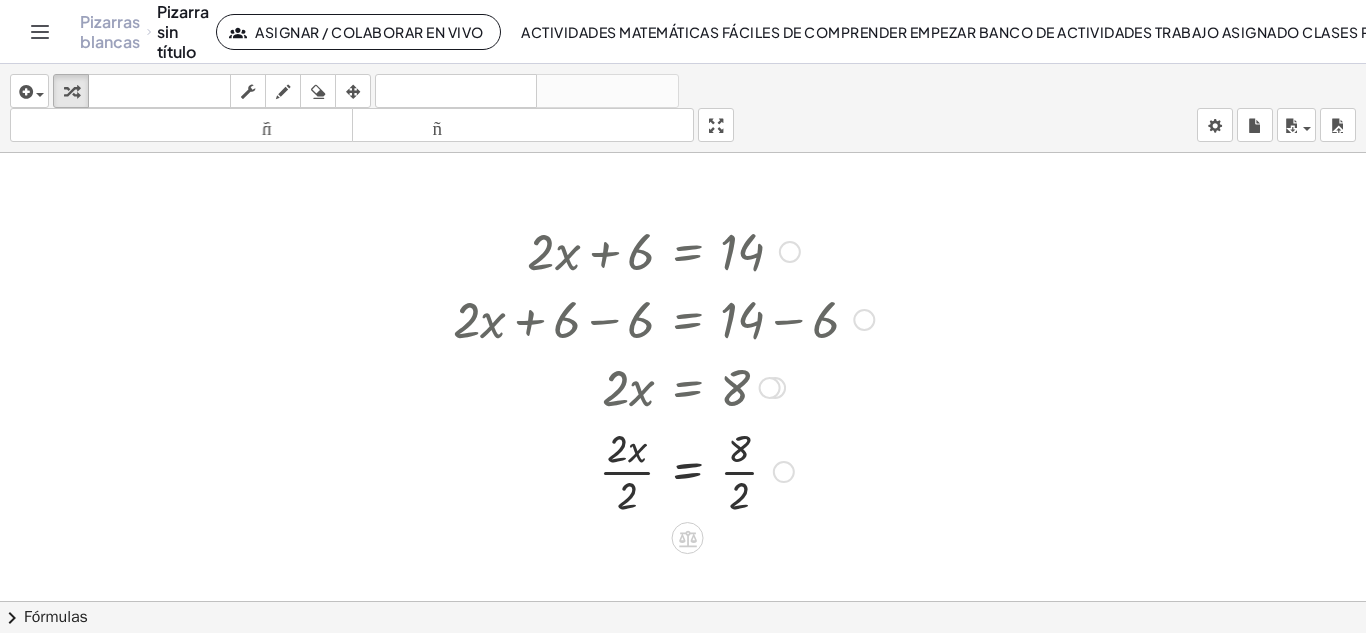 click at bounding box center [663, 470] 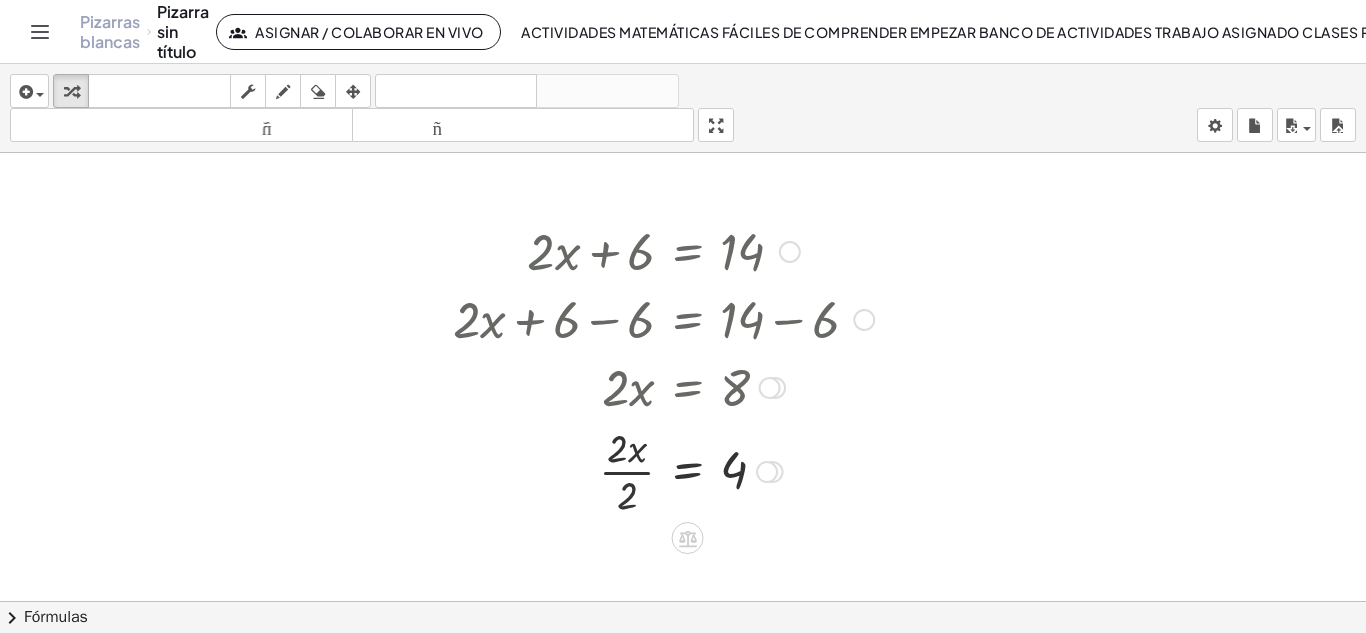 click at bounding box center [663, 470] 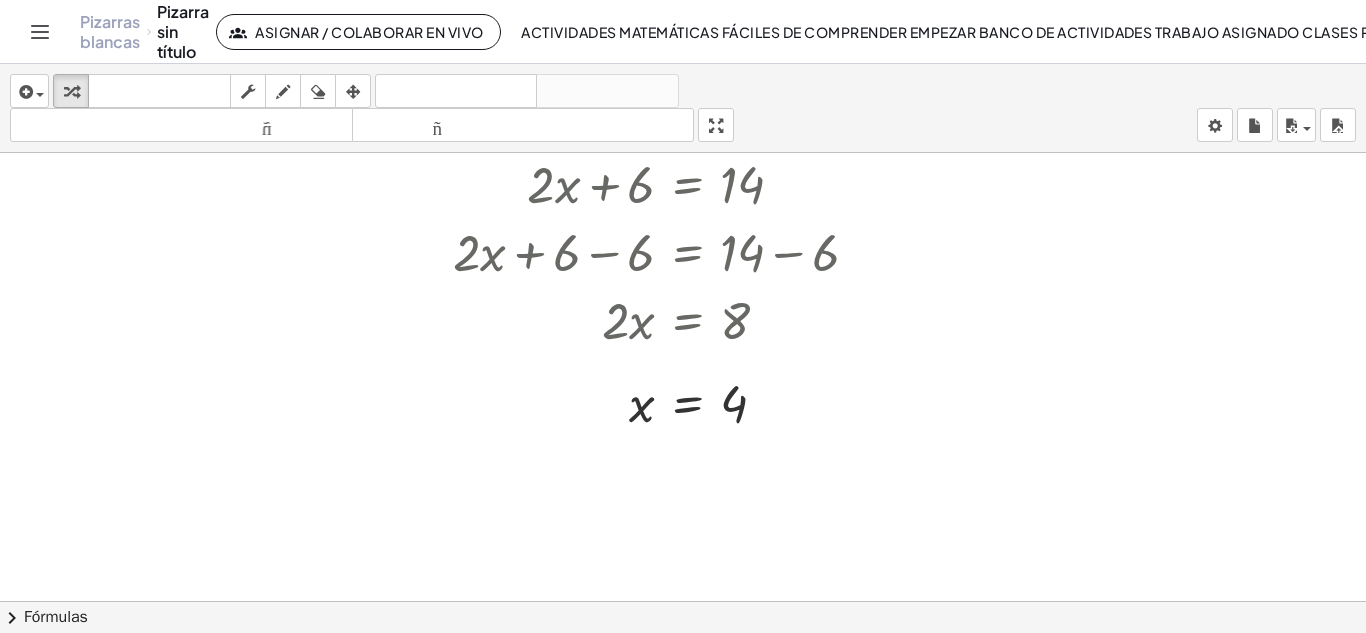 scroll, scrollTop: 85, scrollLeft: 0, axis: vertical 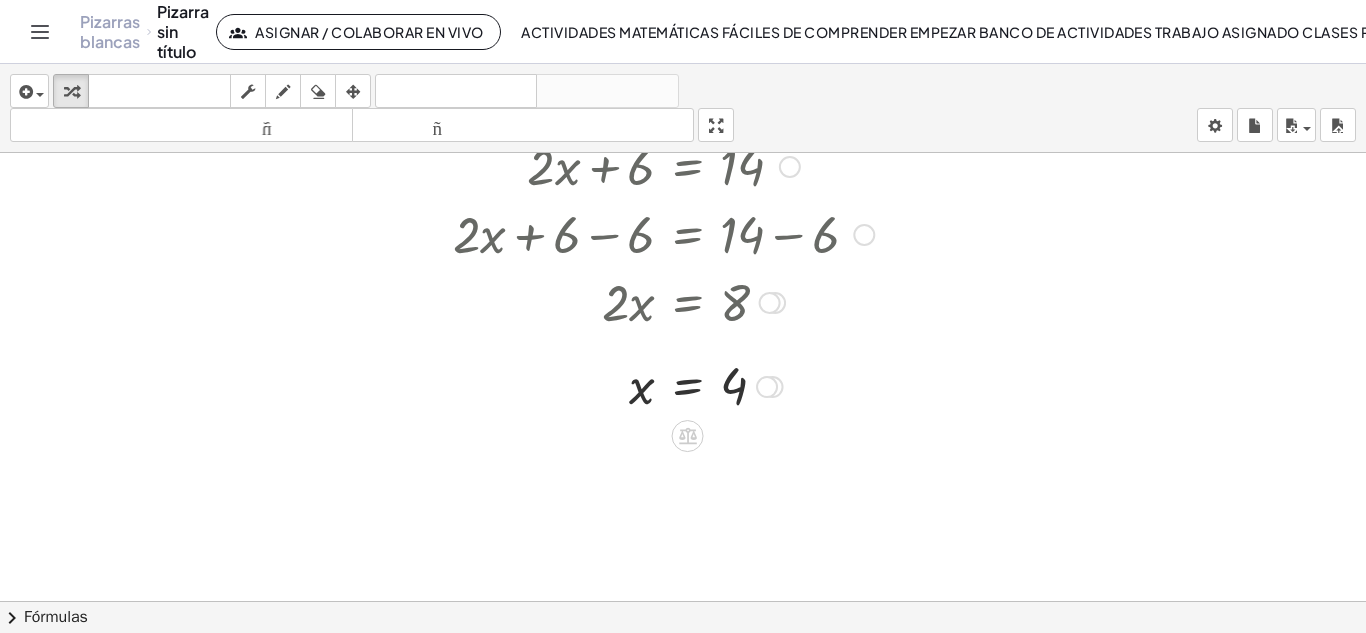 click at bounding box center [663, 385] 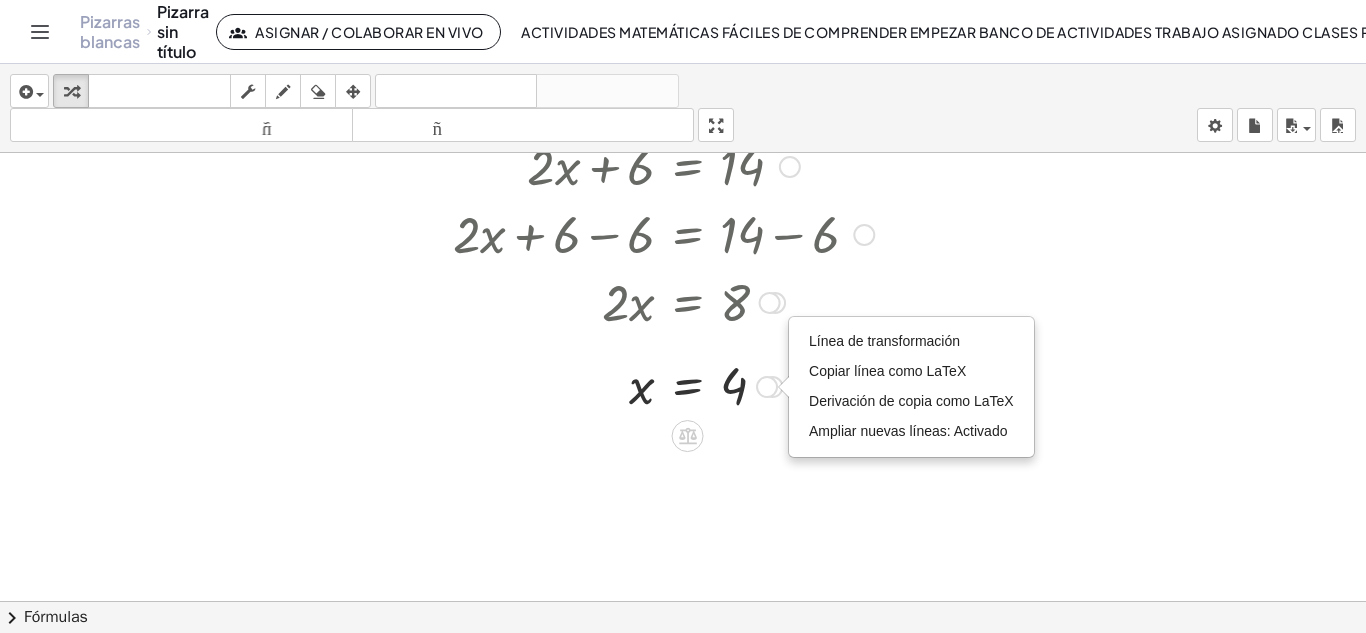click at bounding box center [770, 303] 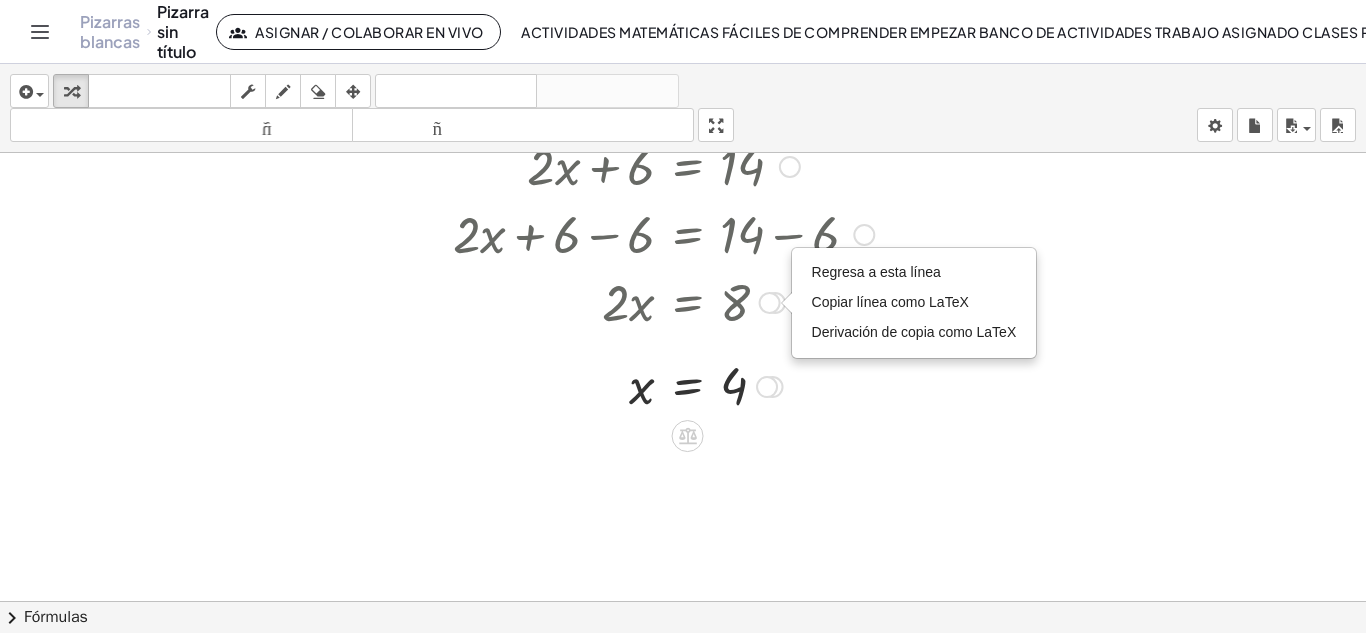 click at bounding box center [663, 385] 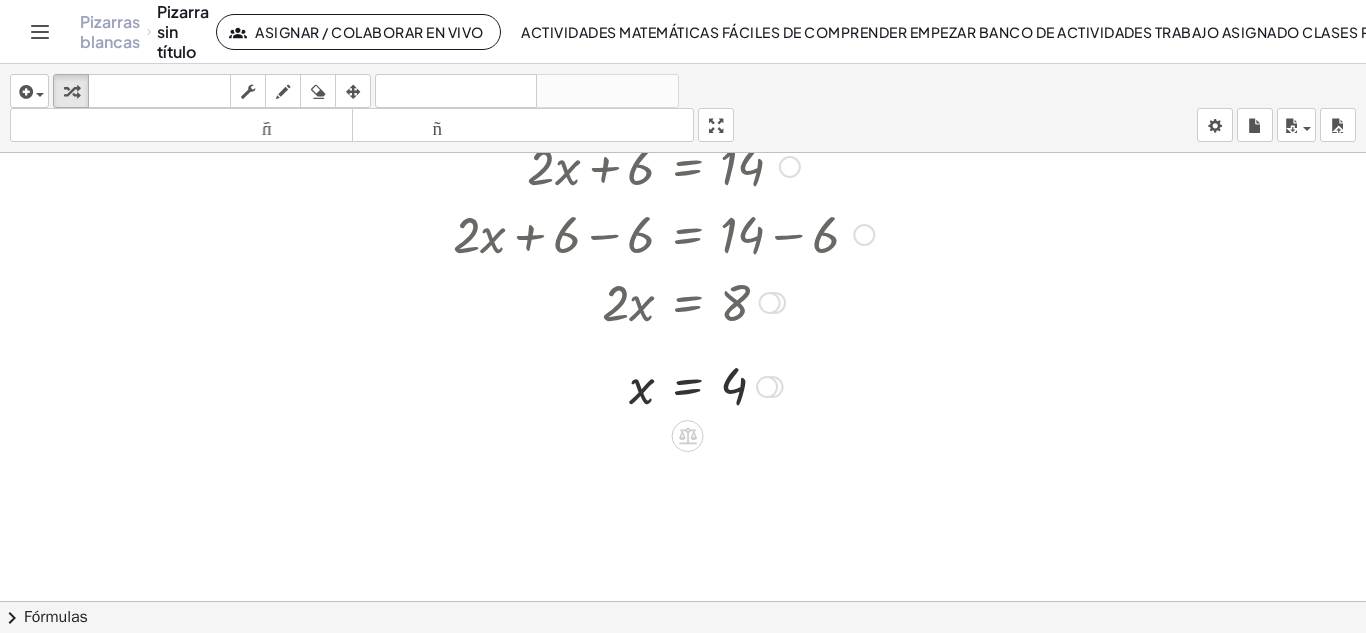 click at bounding box center (663, 301) 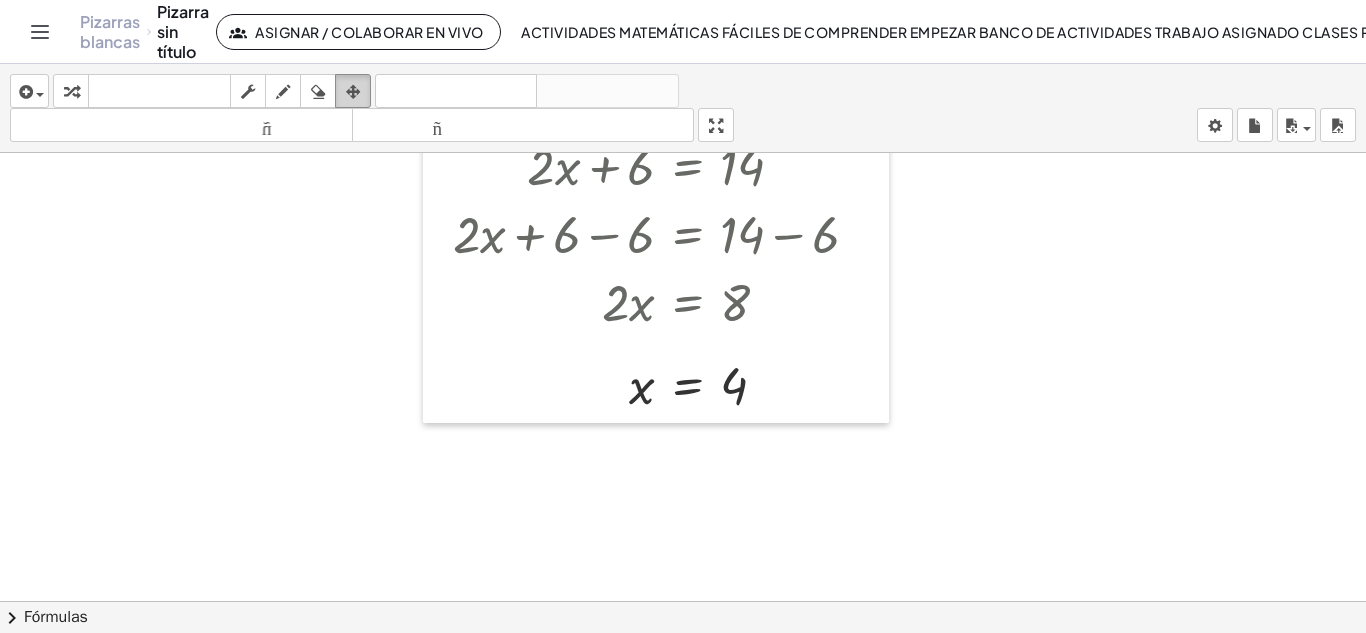 click on "arreglar" at bounding box center [353, 91] 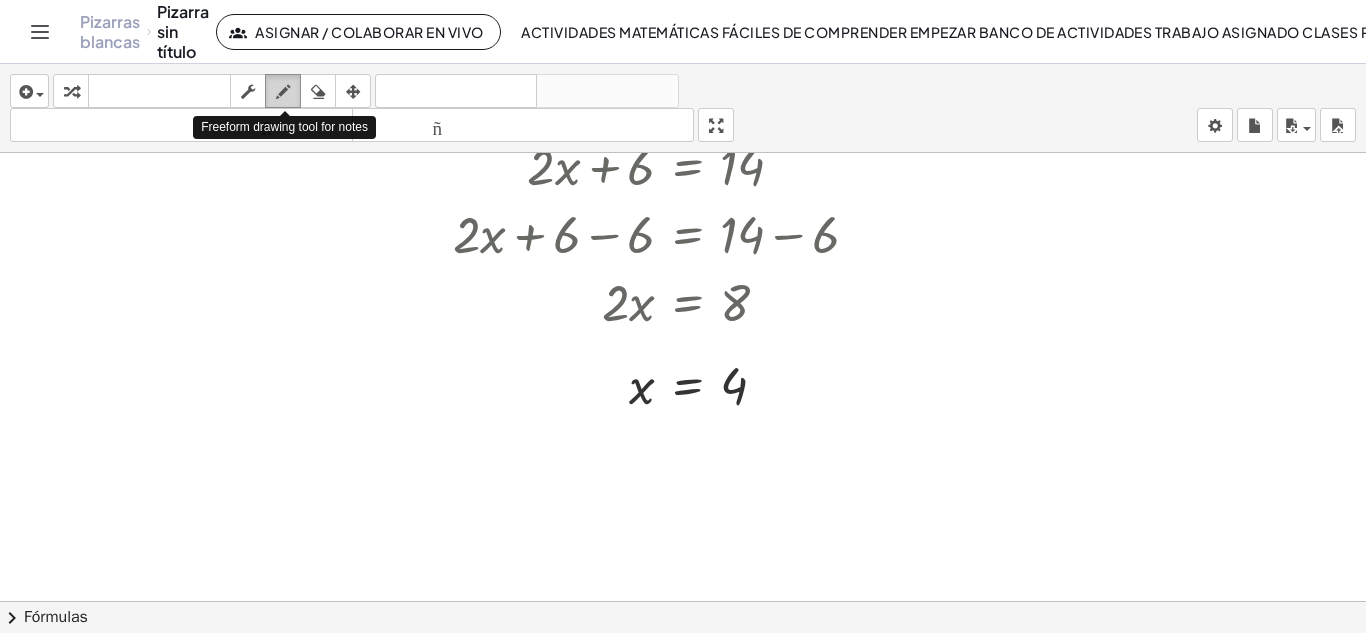 click at bounding box center [283, 92] 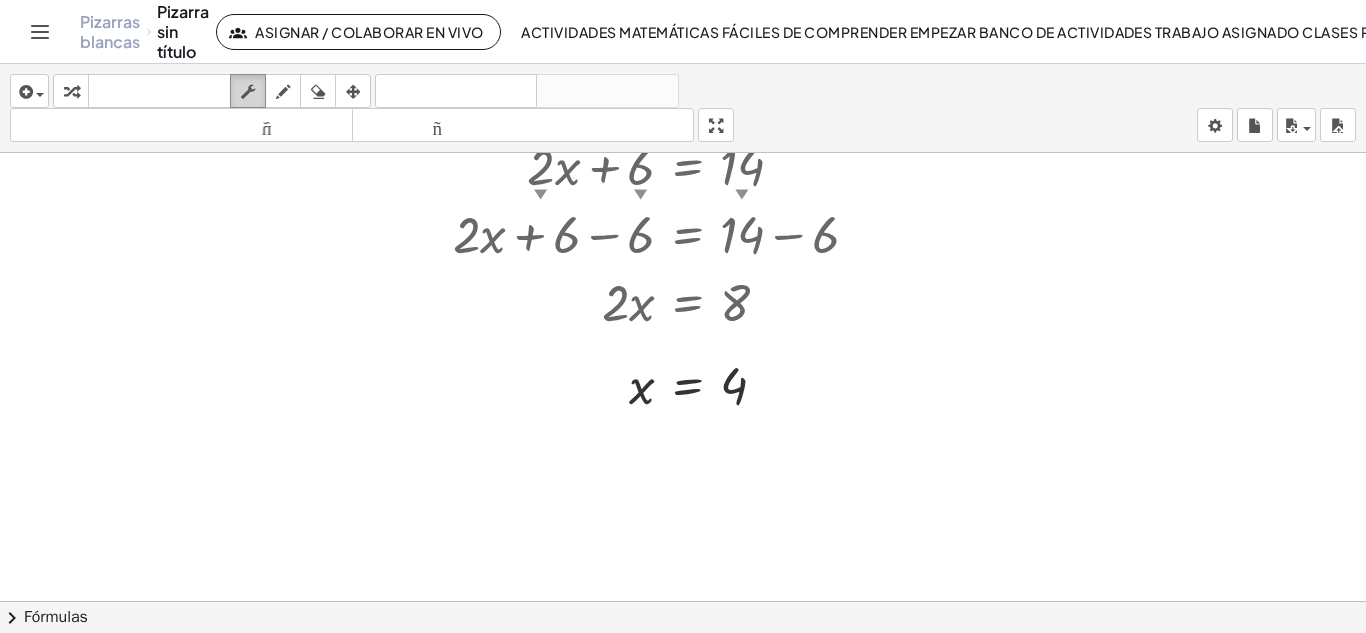 click at bounding box center (248, 91) 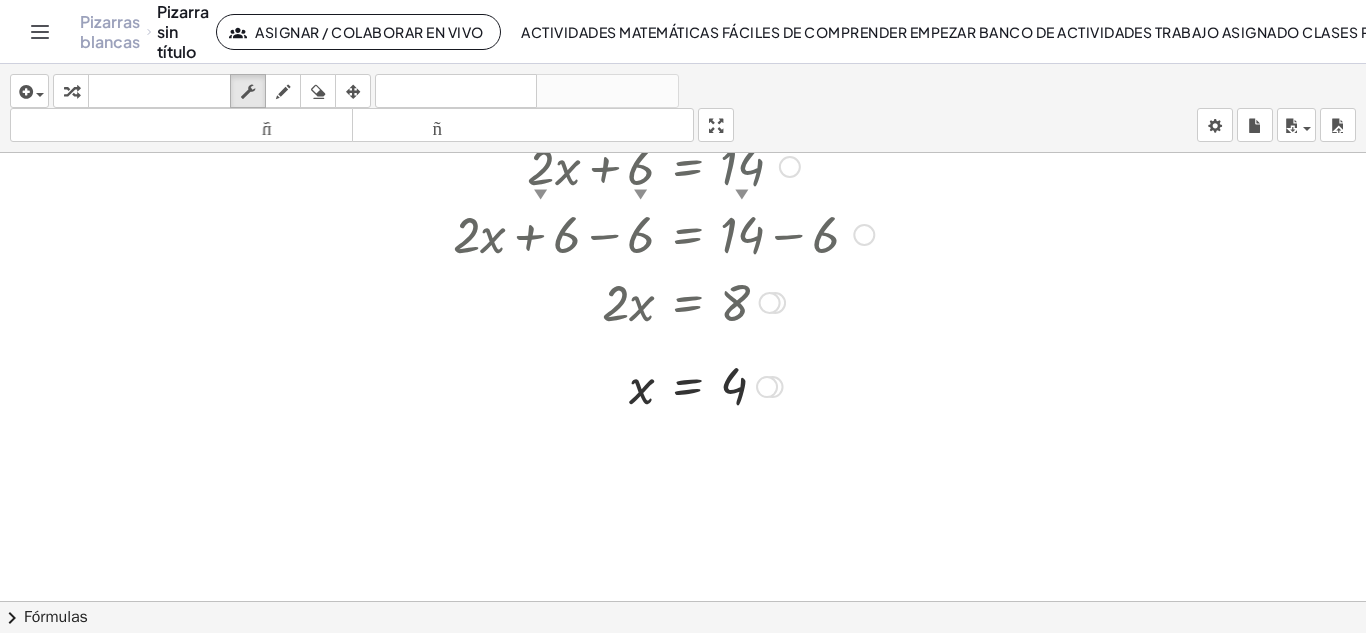 click on "▼" at bounding box center (742, 195) 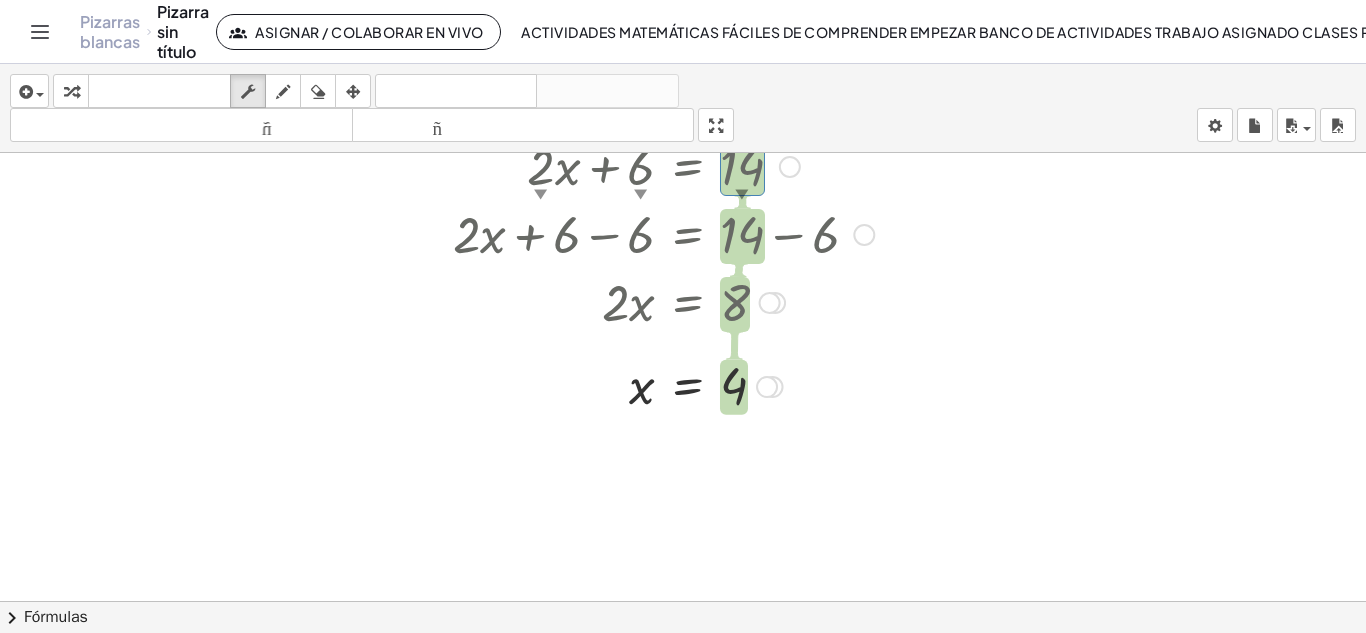 click at bounding box center (663, 301) 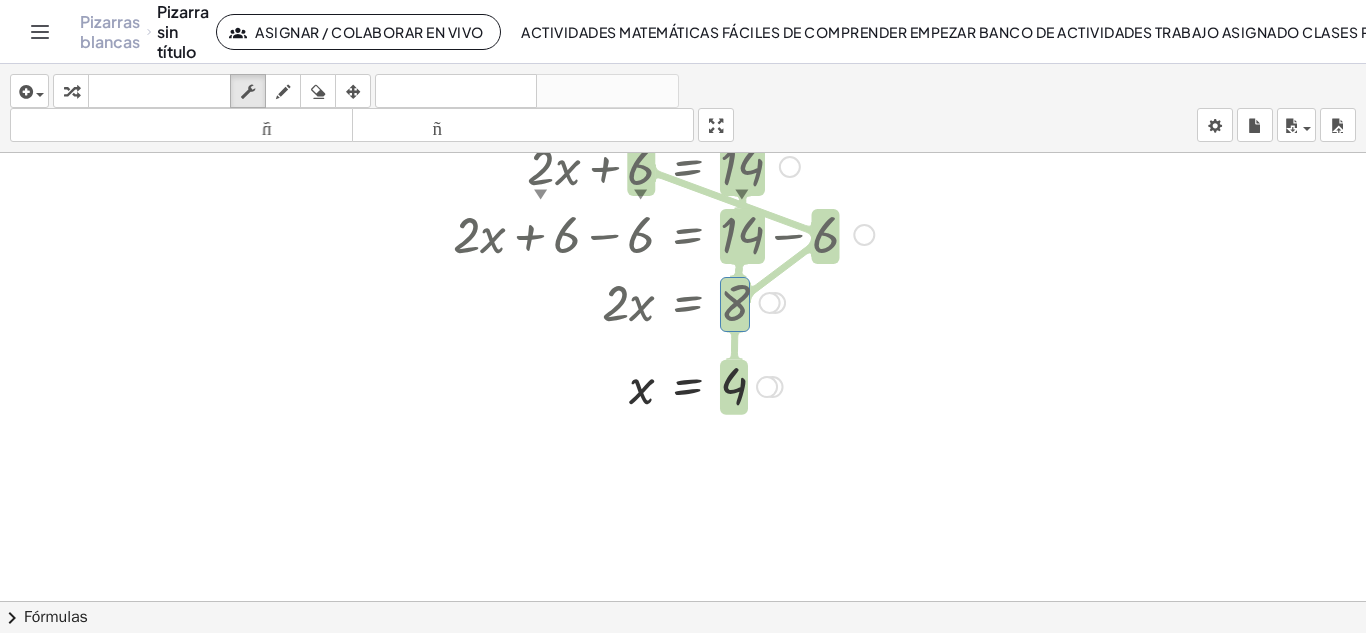 click at bounding box center [663, 301] 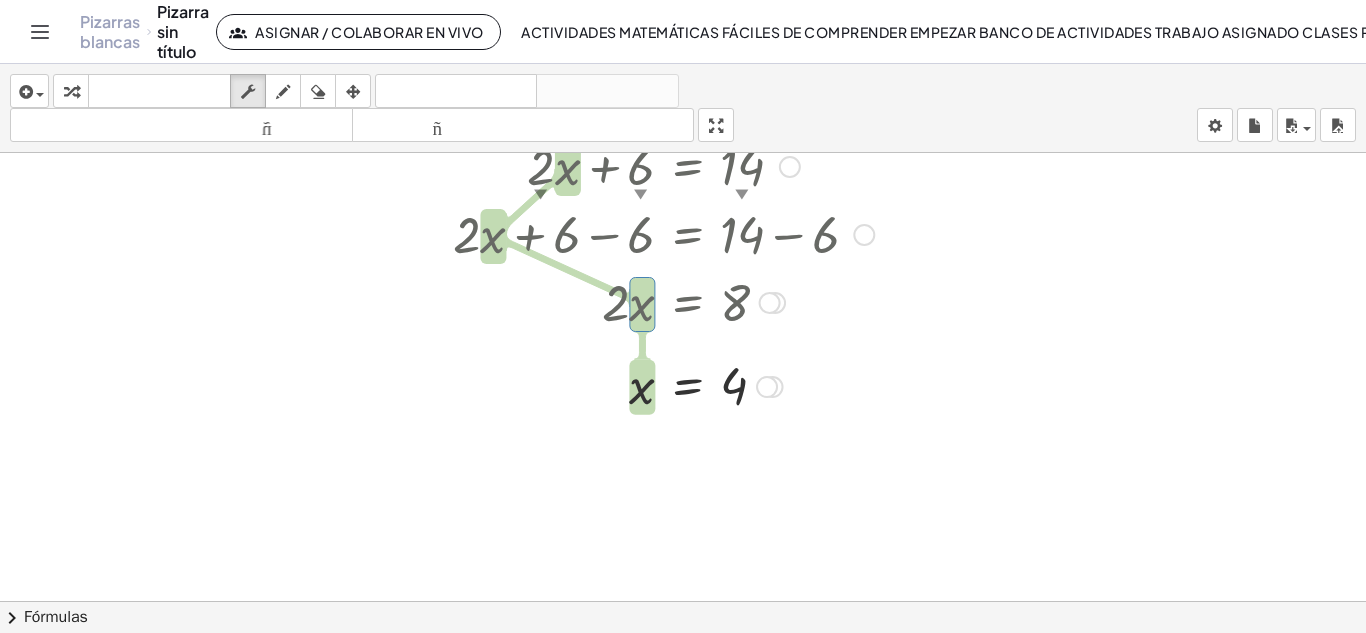 click at bounding box center [663, 233] 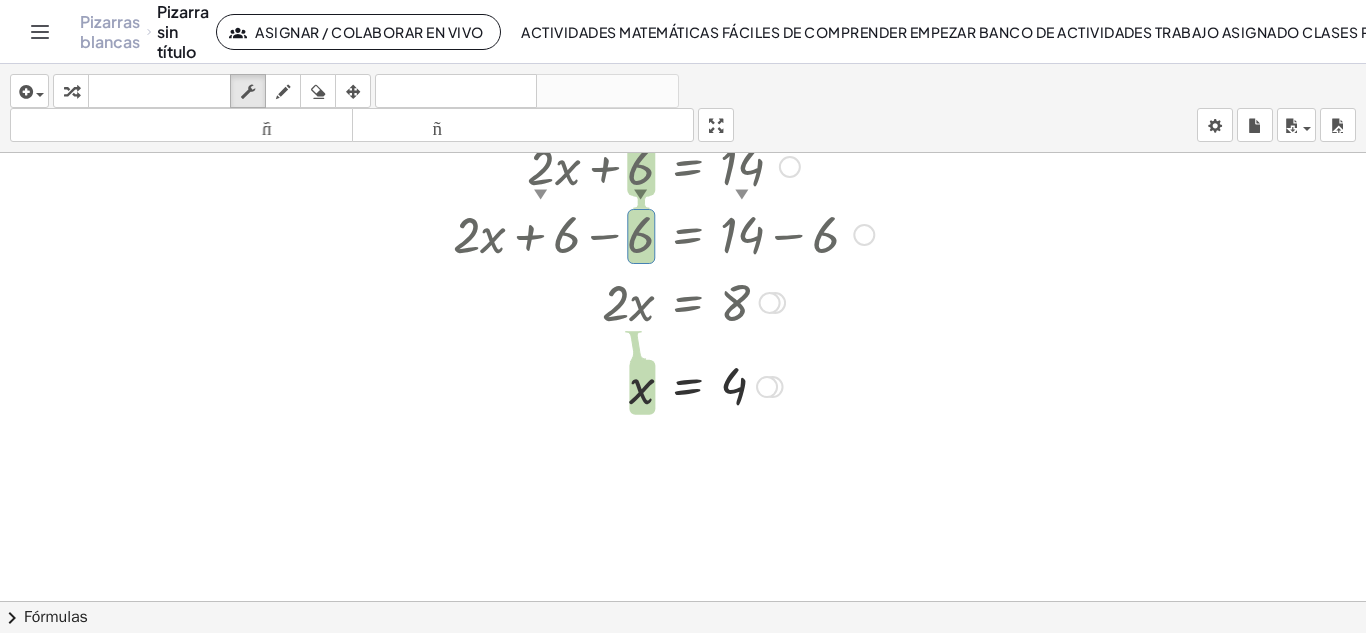 click at bounding box center (663, 233) 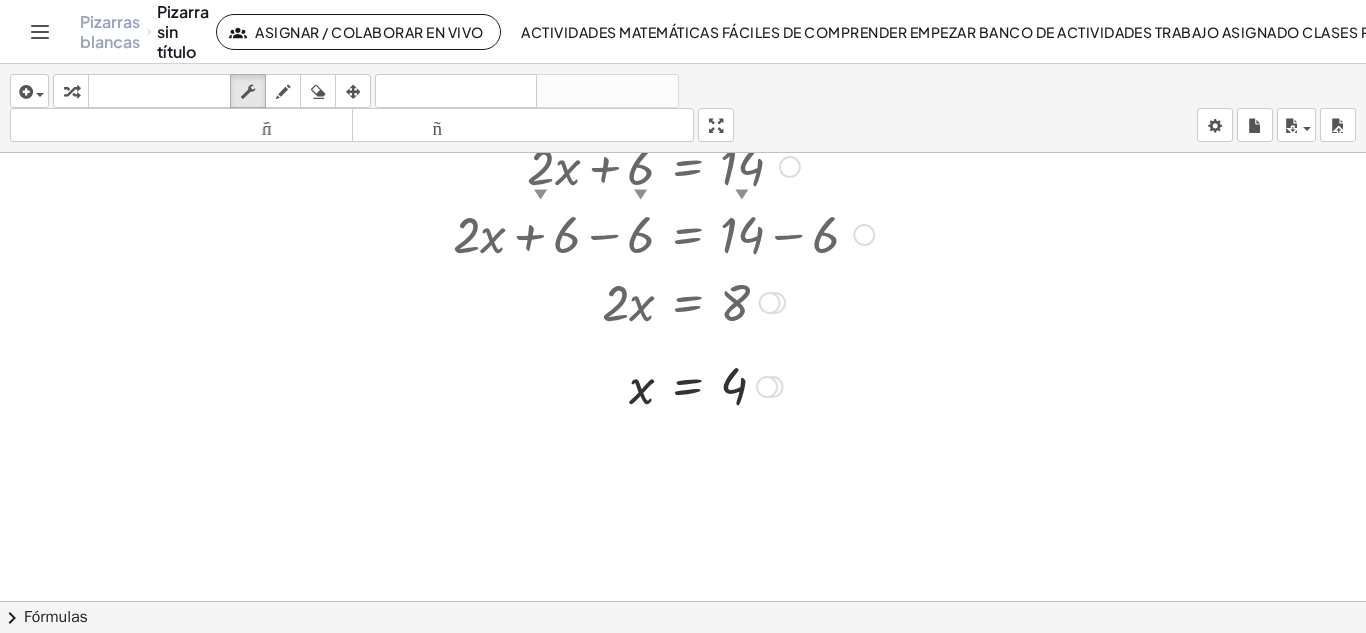 click at bounding box center (663, 301) 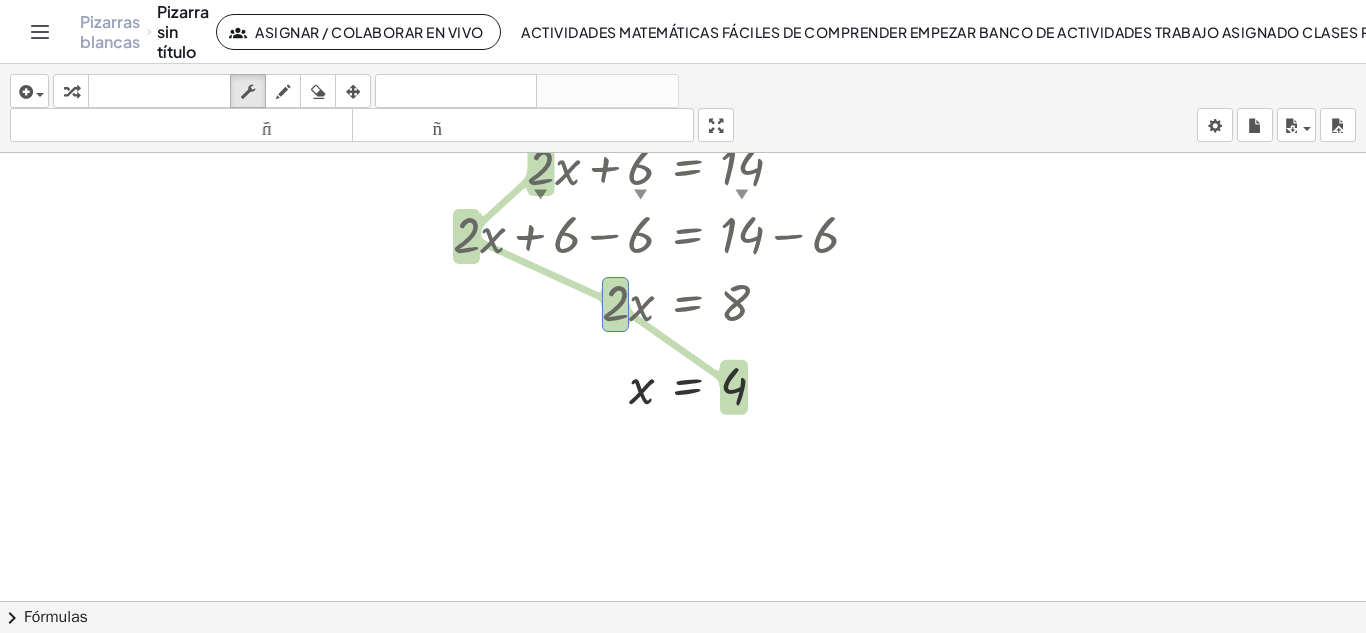 click at bounding box center [683, 530] 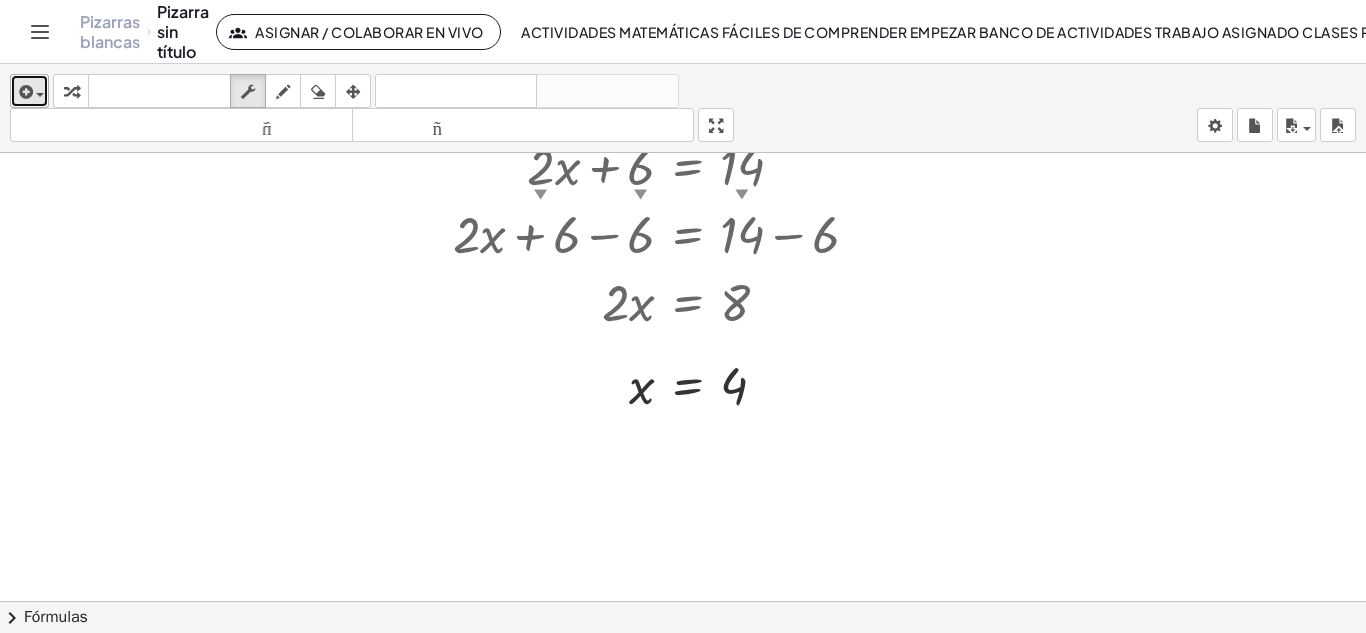 click at bounding box center (24, 92) 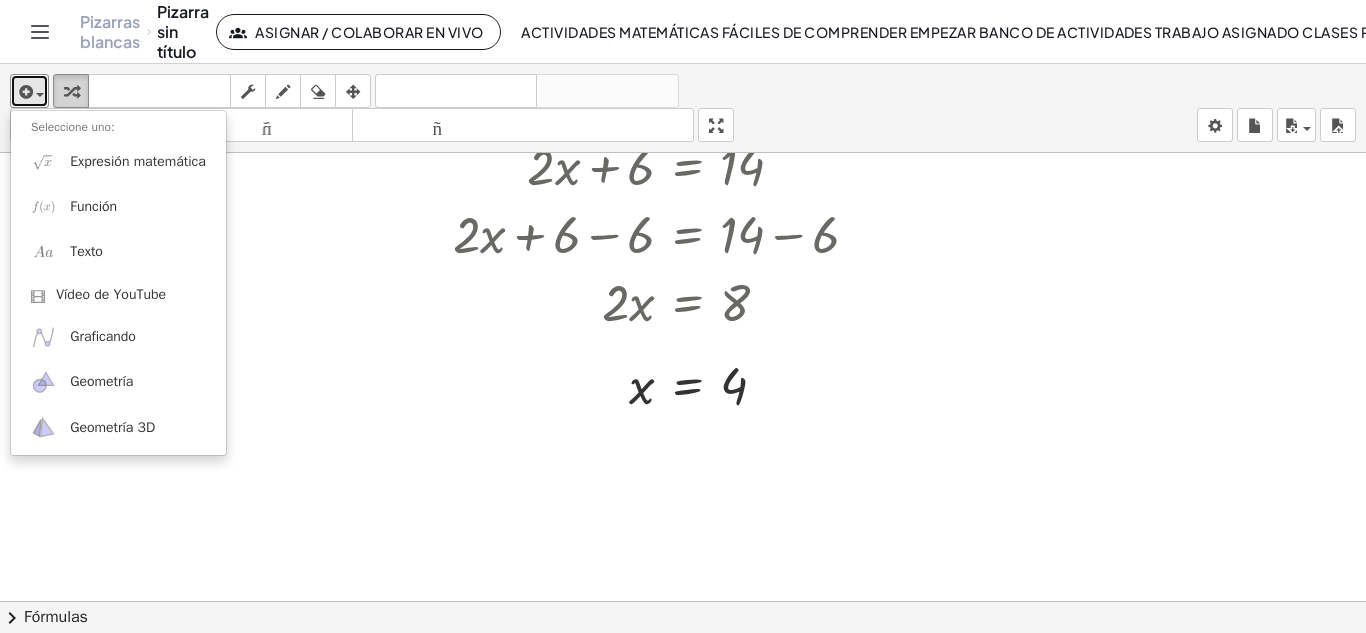 click at bounding box center (71, 92) 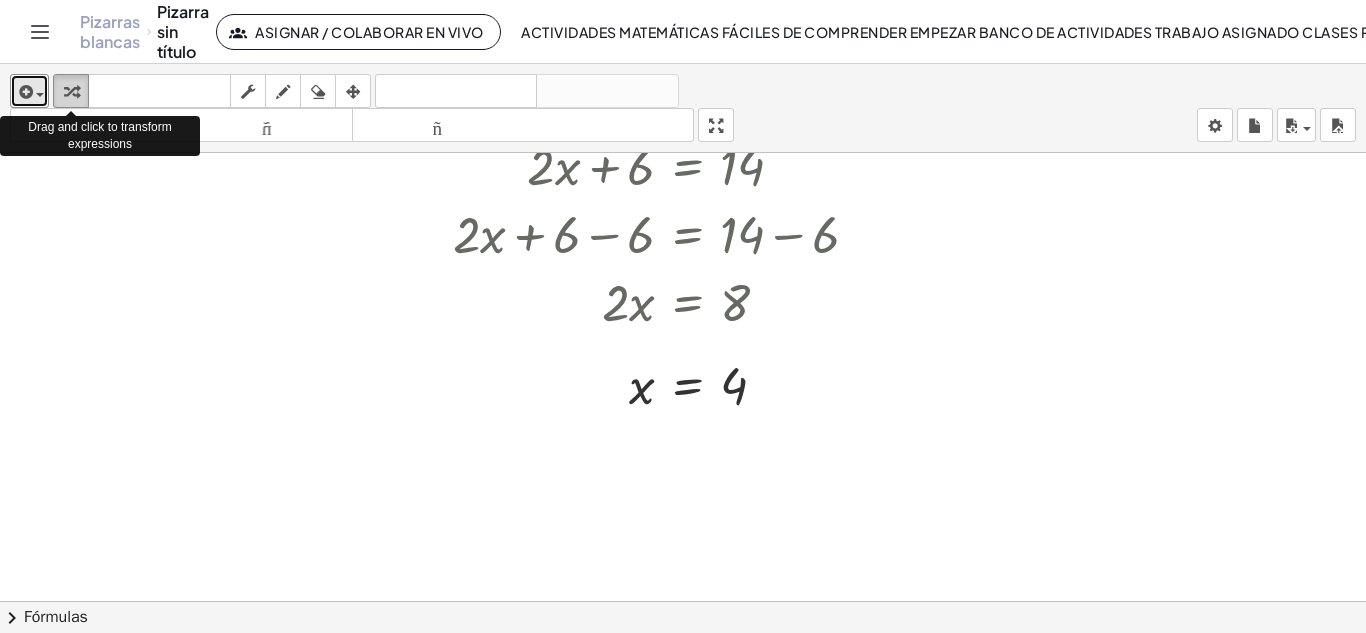 click at bounding box center [71, 92] 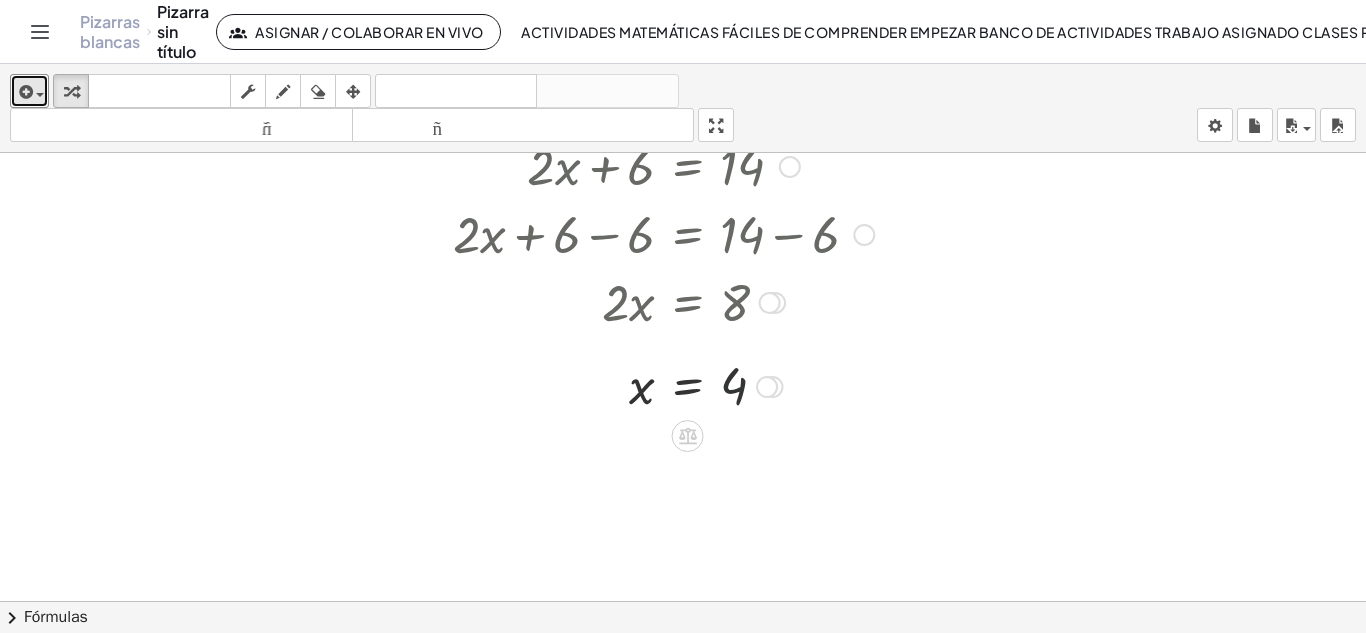 click at bounding box center (663, 385) 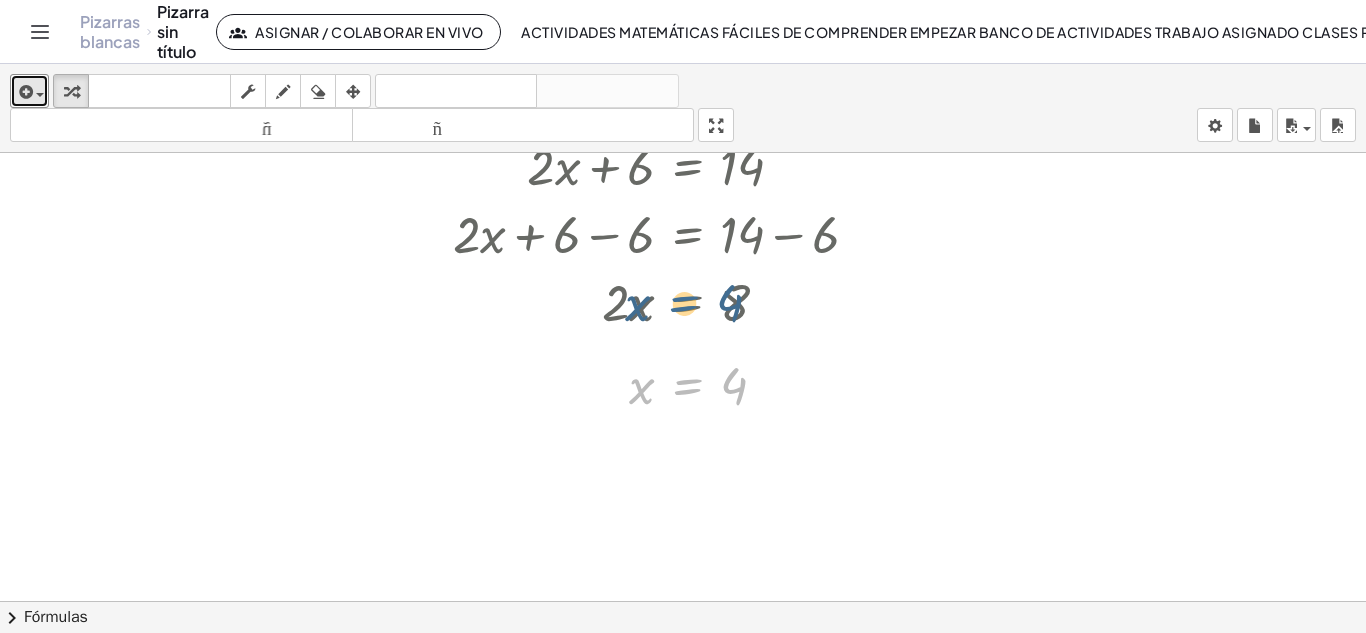 drag, startPoint x: 662, startPoint y: 375, endPoint x: 659, endPoint y: 292, distance: 83.0542 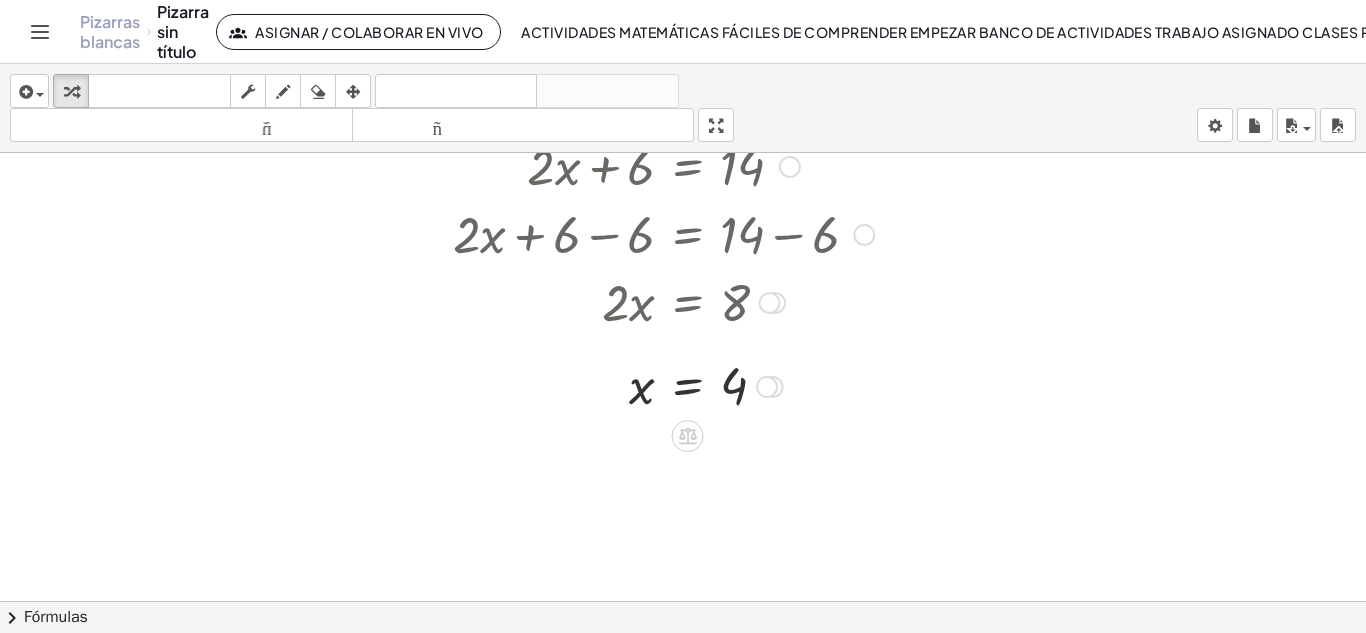 drag, startPoint x: 642, startPoint y: 305, endPoint x: 644, endPoint y: 368, distance: 63.03174 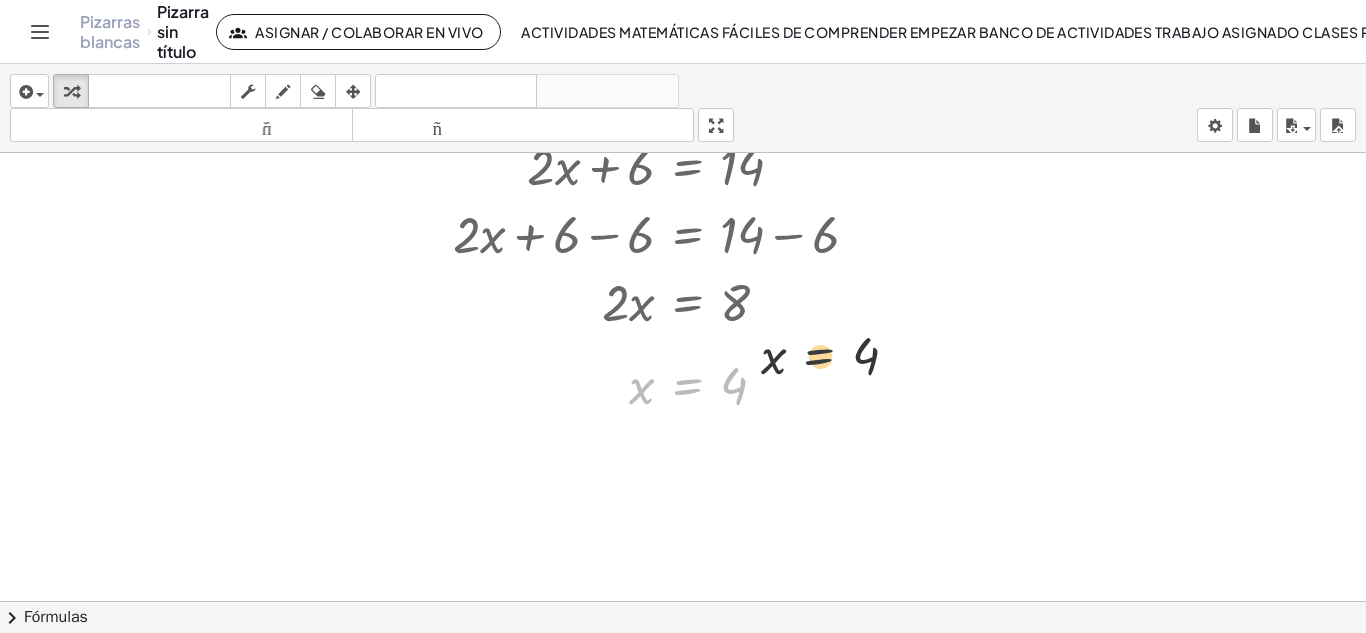 drag, startPoint x: 683, startPoint y: 383, endPoint x: 1063, endPoint y: 398, distance: 380.29593 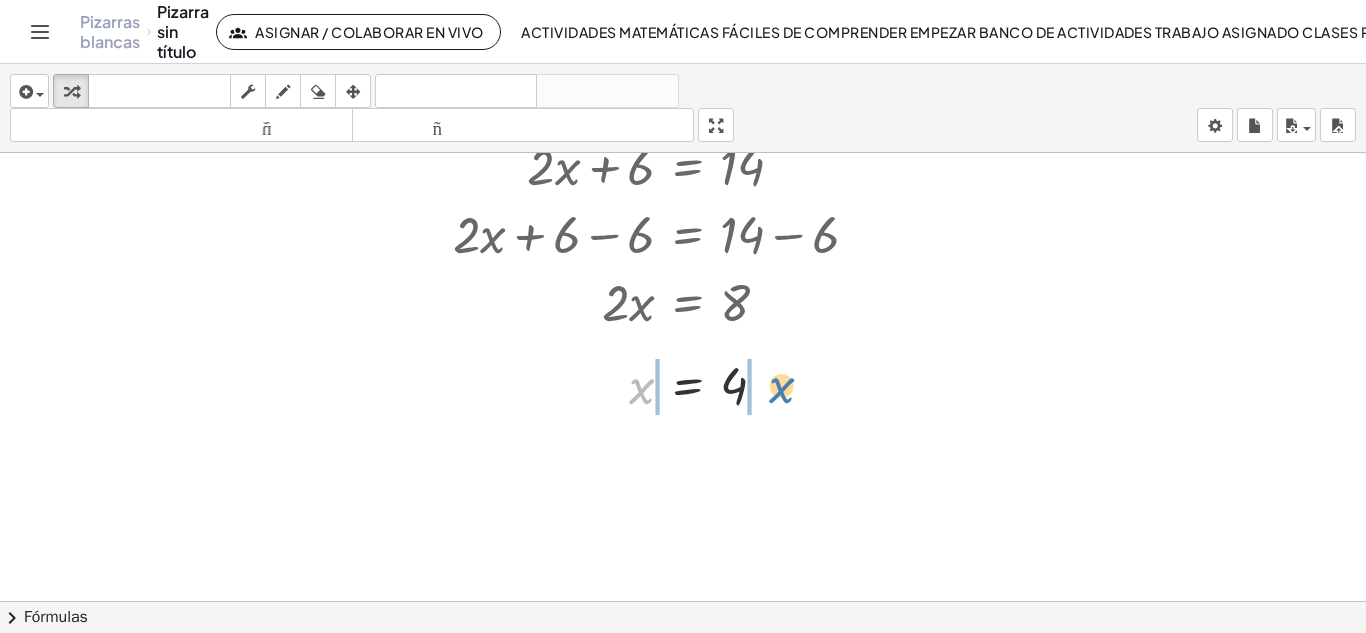 drag, startPoint x: 637, startPoint y: 390, endPoint x: 778, endPoint y: 389, distance: 141.00354 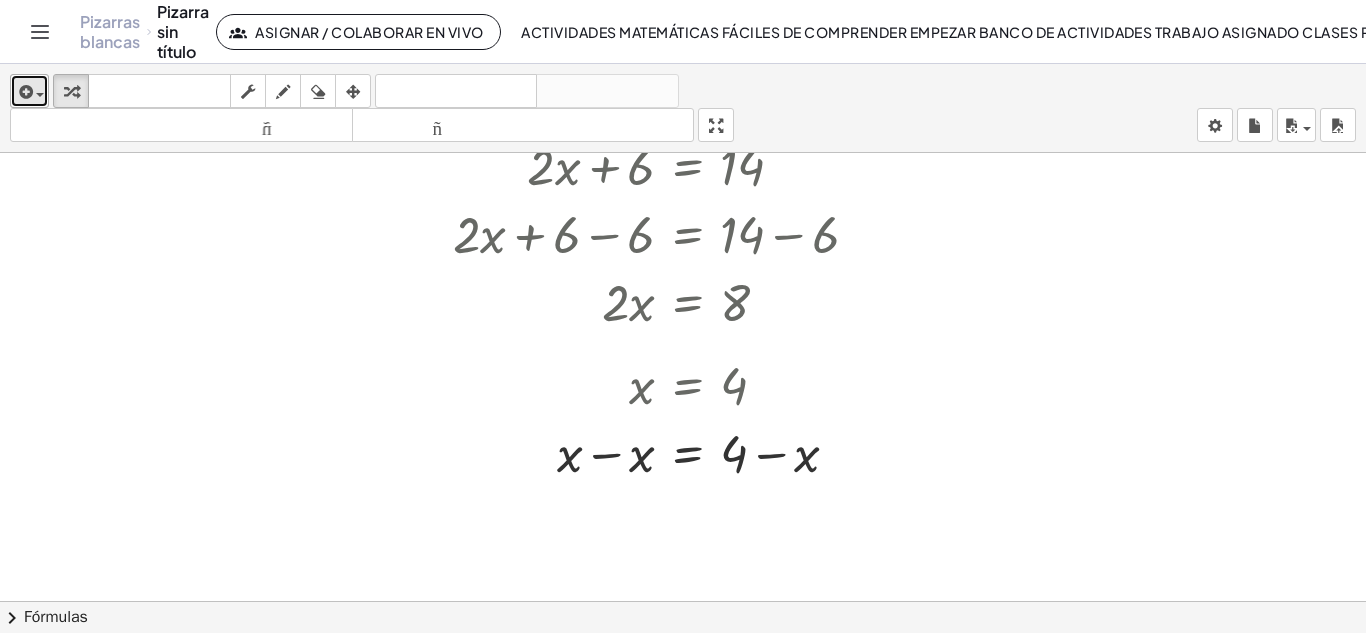 click at bounding box center (24, 92) 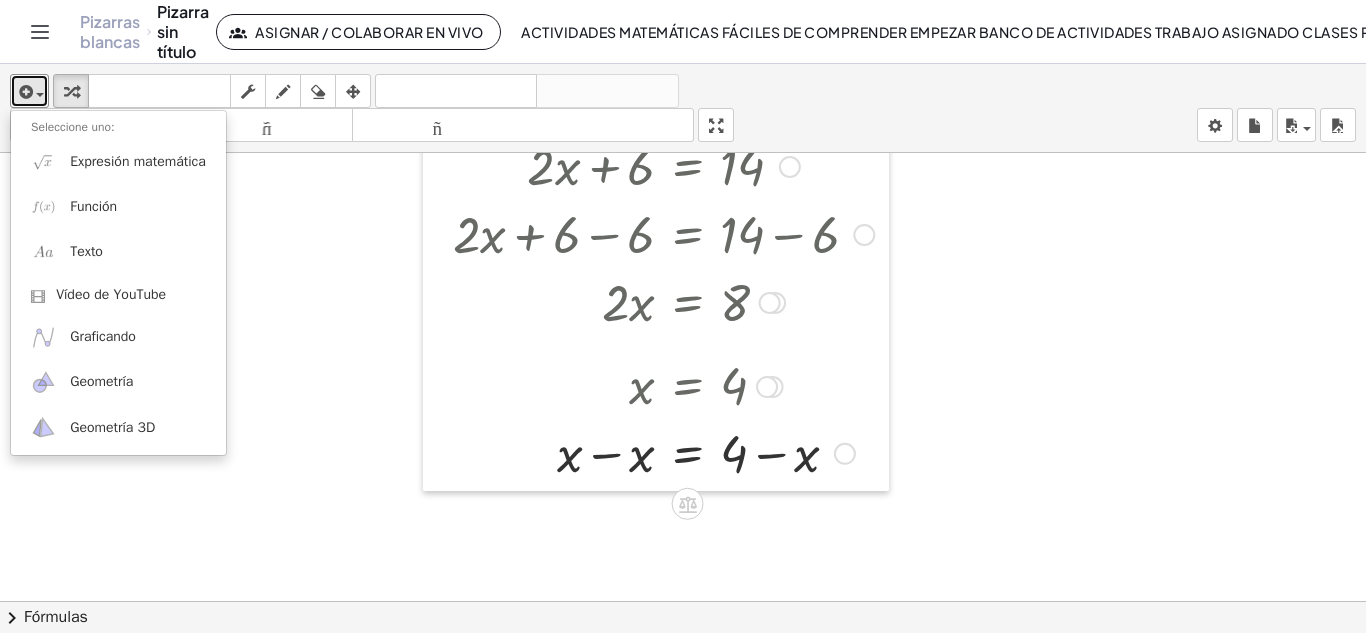 click at bounding box center [438, 308] 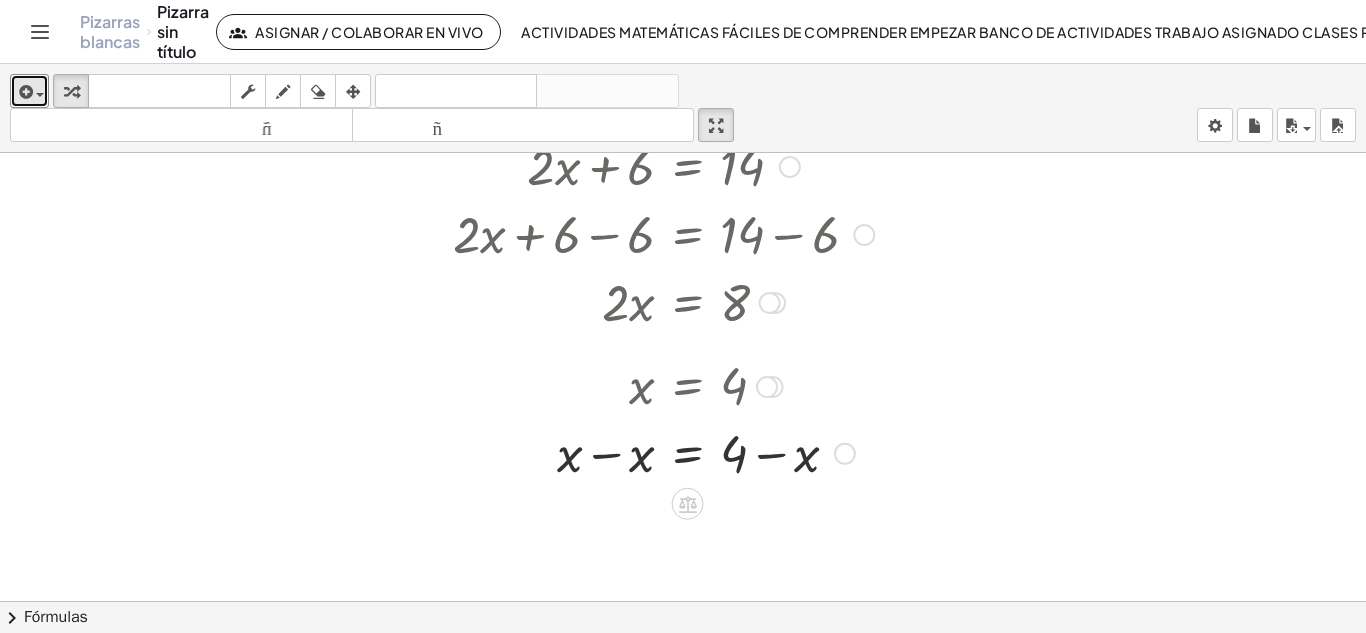 drag, startPoint x: 723, startPoint y: 125, endPoint x: 723, endPoint y: 212, distance: 87 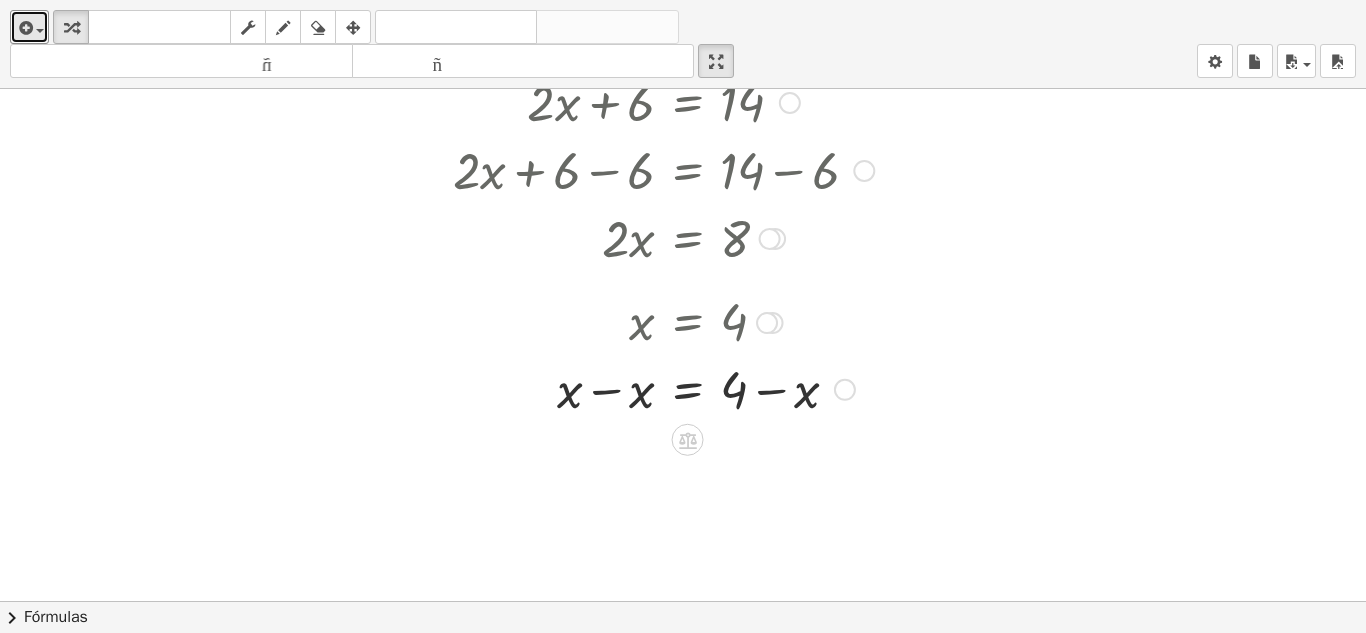 click on "insertar Seleccione uno: Expresión matemática Función Texto Vídeo de YouTube Graficando Geometría Geometría 3D transformar teclado teclado fregar dibujar borrar arreglar deshacer deshacer rehacer rehacer tamaño_del_formato menor tamaño_del_formato más grande pantalla completa carga   ahorrar nuevo ajustes + · 2 · x + 6 = 14 + · 2 · x + 6 − 6 = + 14 − 6 + · 2 · x + 6 − 6 = 8 + · 2 · x + 0 = 8 · 2 · x = 8 Regresa a esta línea Copiar línea como LaTeX Derivación de copia como LaTeX · 2 · x · 2 = · 8 · 2 · 2 · x · 2 = 4 x = 4 = 4 + x − x + − x Línea de transformación Copiar línea como LaTeX Derivación de copia como LaTeX Ampliar nuevas líneas: Activado × chevron_right Fórmulas
Arrastre un lado de una fórmula sobre una expresión resaltada en el lienzo para aplicarla.
Fórmula cuadrática
+ · a · x 2 + · b · x + c = 0
⇔
x =" at bounding box center (683, 316) 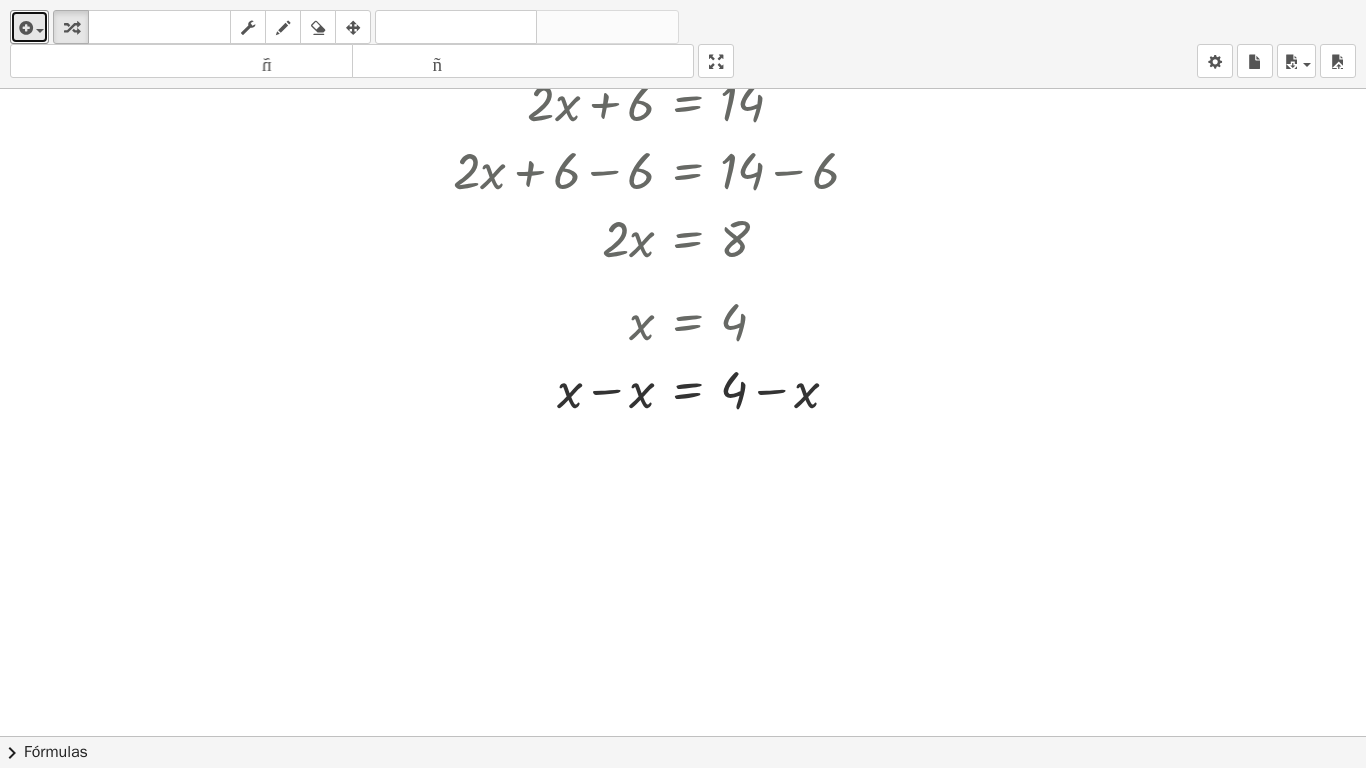 drag, startPoint x: 732, startPoint y: 63, endPoint x: 732, endPoint y: -24, distance: 87 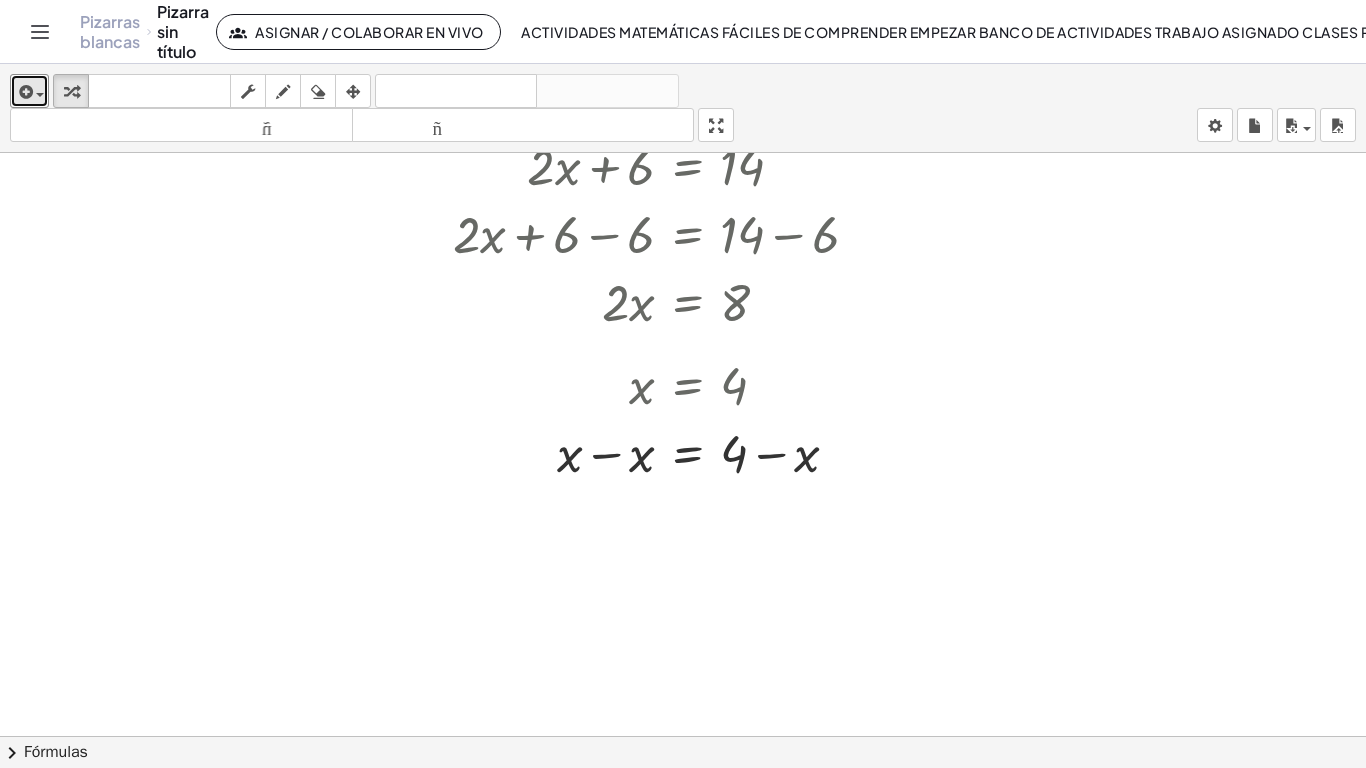 click on "Actividades matemáticas fáciles de comprender Empezar Banco de actividades Trabajo asignado Clases Pizarras blancas ¡Hazte Premium! Referencia Cuenta versión 1.26.2 | Política de privacidad © 2025 | Graspable, Inc. Pizarras blancas Pizarra sin título Asignar / Colaborar en vivo [FIRST] [LAST] insertar Seleccione uno: Expresión matemática Función Texto Vídeo de YouTube Graficando Geometría Geometría 3D transformar teclado teclado fregar dibujar borrar arreglar deshacer deshacer rehacer rehacer tamaño_del_formato menor tamaño_del_formato más grande pantalla completa carga ahorrar nuevo ajustes + · 2 · x + 6 = 14 + · 2 · x + 6 − 6 = + 14 − 6 + · 2 · x + 6 − 6 = 8 + · 2 · x + 0 = 8 · 2 · x = 8 Regresa a esta línea Copiar línea como LaTeX Derivación de copia como LaTeX · 2 · x · 2 = · 8 · 2 · 2 · x · 2 = 4 x = 4 = 4 + x − x + − x Línea de transformación Copiar línea como LaTeX Derivación de copia como LaTeX × chevron_right Fórmulas + ·" at bounding box center [683, 384] 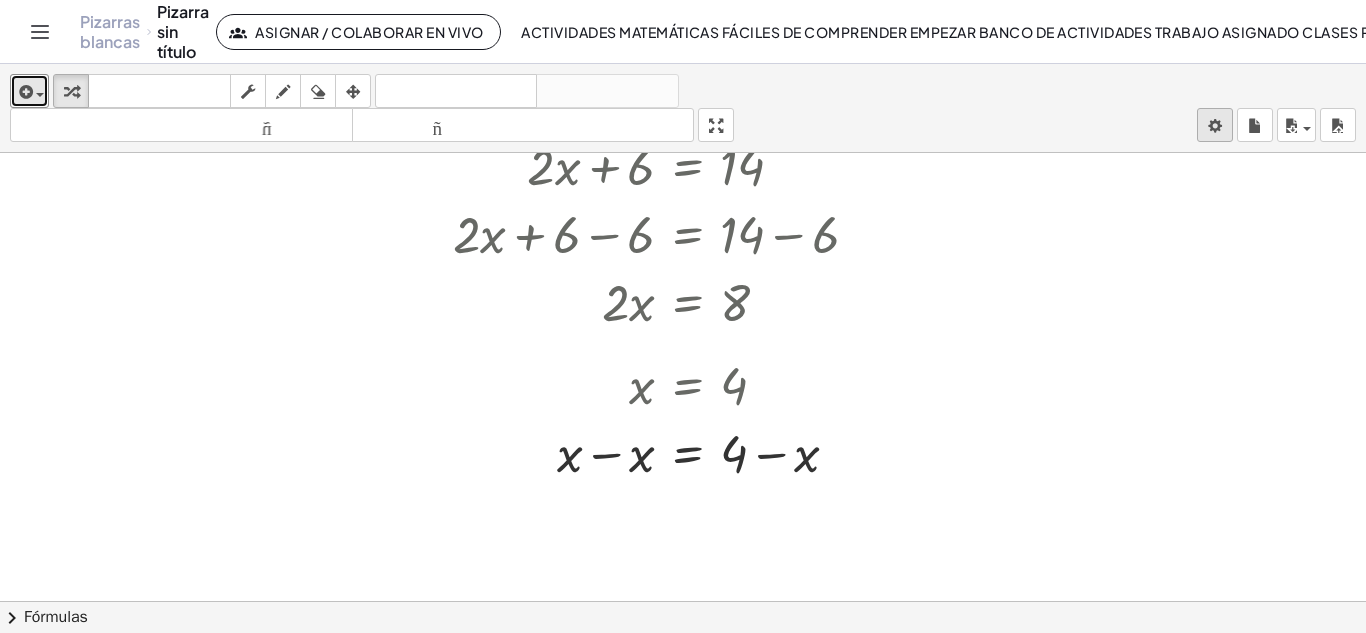click on "Actividades matemáticas fáciles de comprender Empezar Banco de actividades Trabajo asignado Clases Pizarras blancas ¡Hazte Premium! Referencia Cuenta versión 1.26.2 | Política de privacidad © 2025 | Graspable, Inc. Pizarras blancas Pizarra sin título Asignar / Colaborar en vivo [FIRST] [LAST] insertar Seleccione uno: Expresión matemática Función Texto Vídeo de YouTube Graficando Geometría Geometría 3D transformar teclado teclado fregar dibujar borrar arreglar deshacer deshacer rehacer rehacer tamaño_del_formato menor tamaño_del_formato más grande pantalla completa carga ahorrar nuevo ajustes + · 2 · x + 6 = 14 + · 2 · x + 6 − 6 = + 14 − 6 + · 2 · x + 6 − 6 = 8 + · 2 · x + 0 = 8 · 2 · x = 8 Regresa a esta línea Copiar línea como LaTeX Derivación de copia como LaTeX · 2 · x · 2 = · 8 · 2 · 2 · x · 2 = 4 x = 4 = 4 + x − x + − x Línea de transformación Copiar línea como LaTeX Derivación de copia como LaTeX × chevron_right Fórmulas + ·" at bounding box center [683, 316] 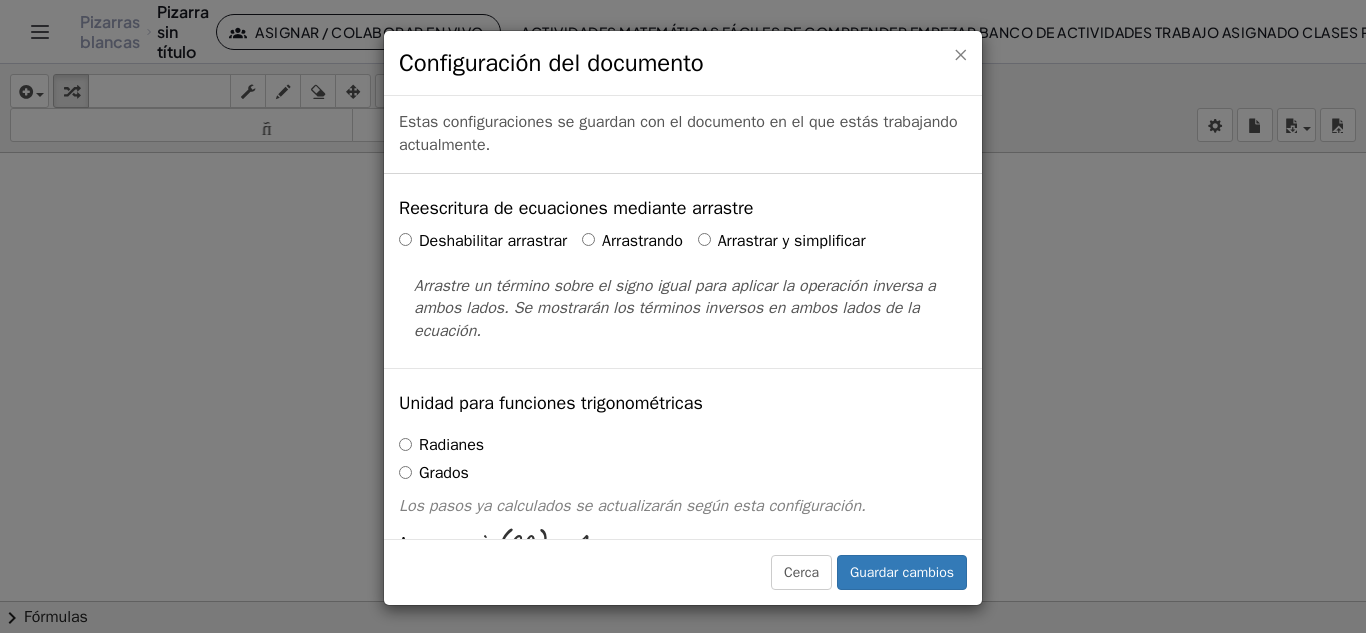 click on "×" at bounding box center [960, 54] 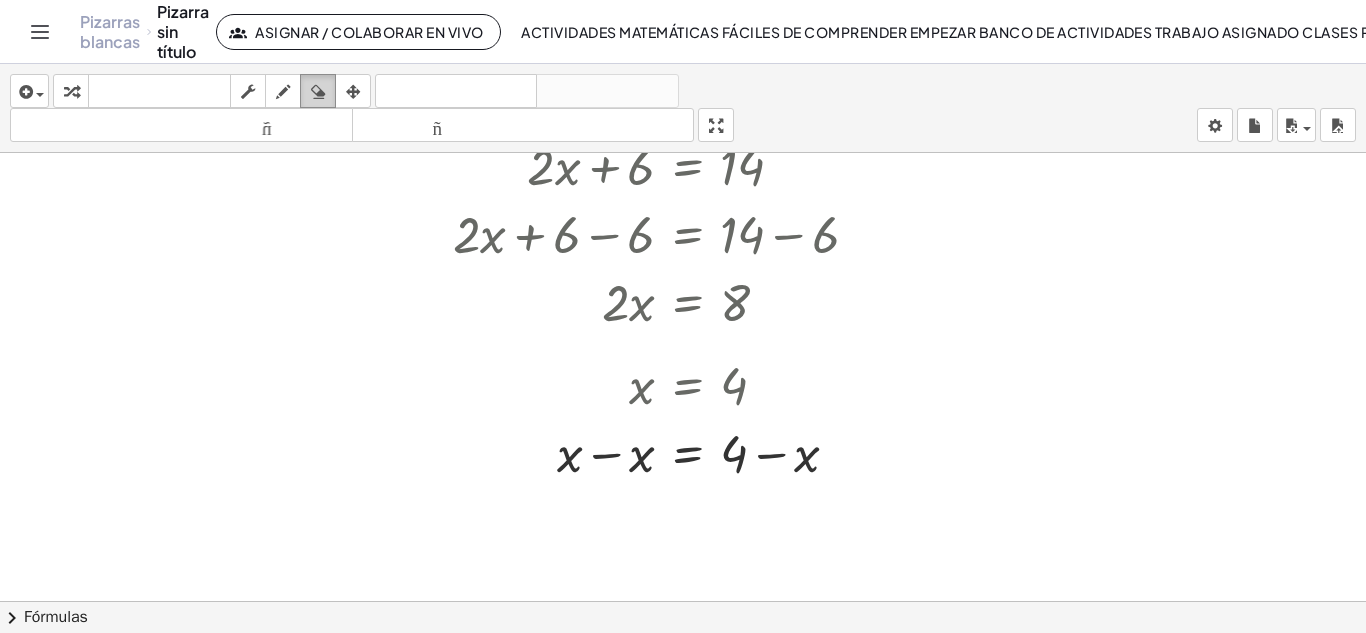 click at bounding box center [318, 92] 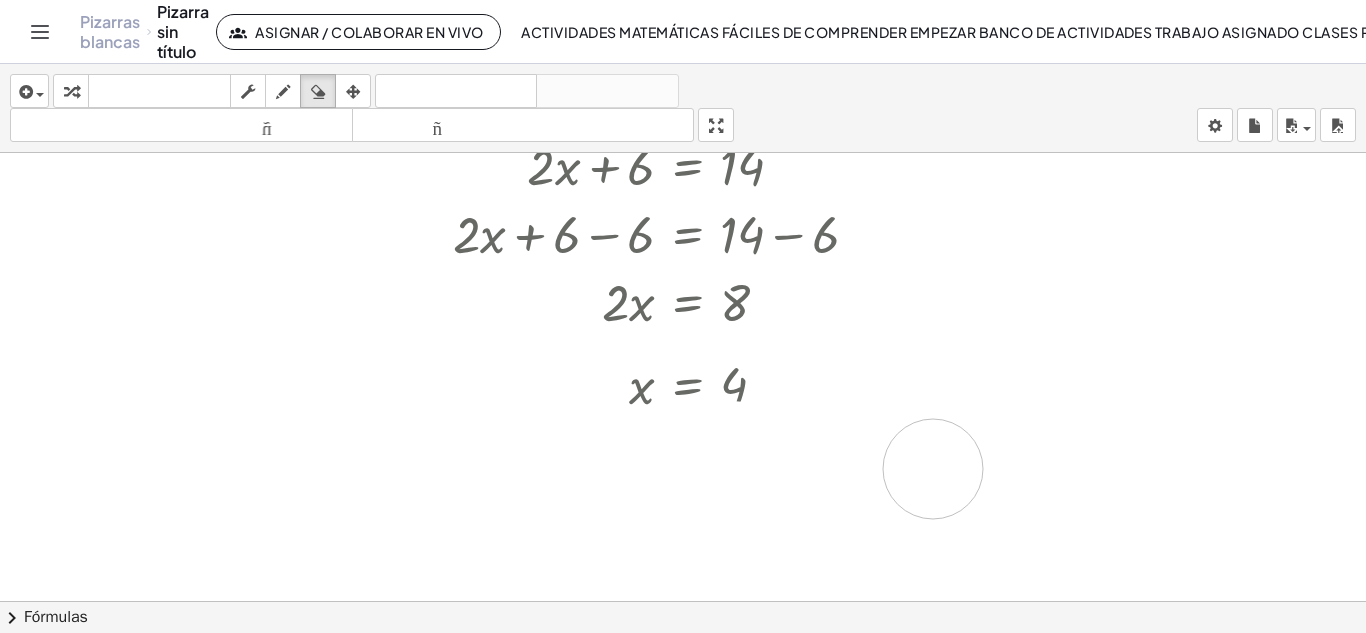 drag, startPoint x: 539, startPoint y: 468, endPoint x: 942, endPoint y: 471, distance: 403.01117 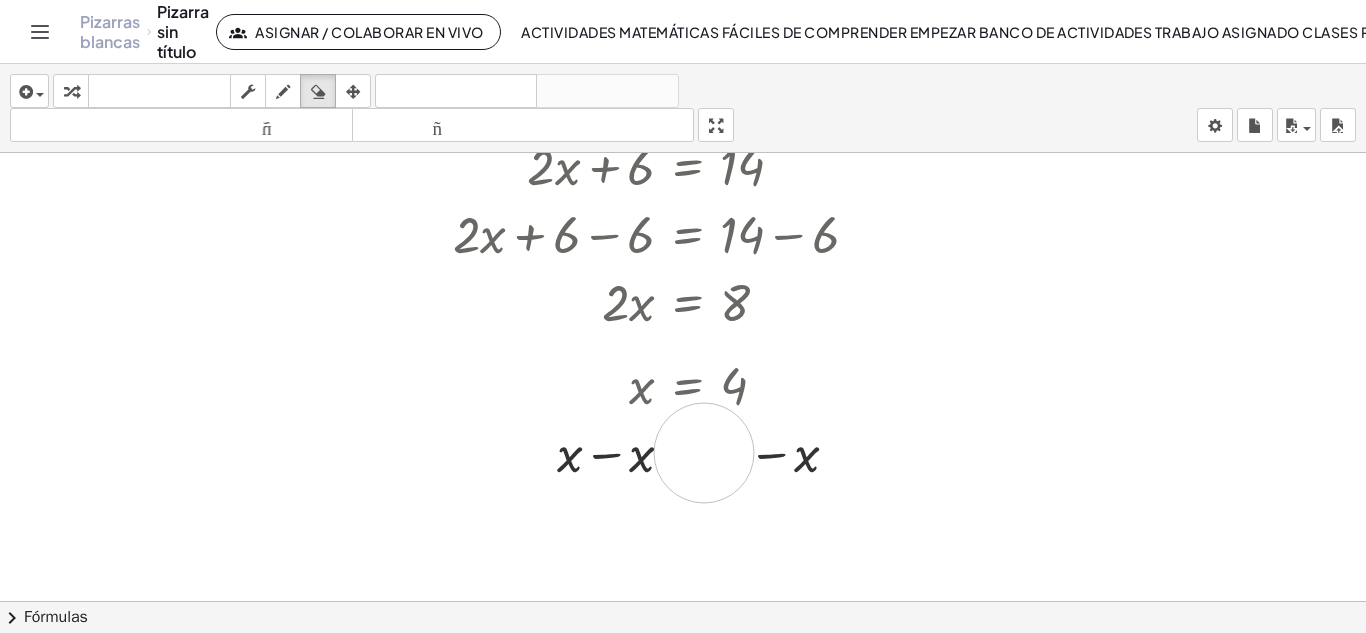 click at bounding box center [683, 530] 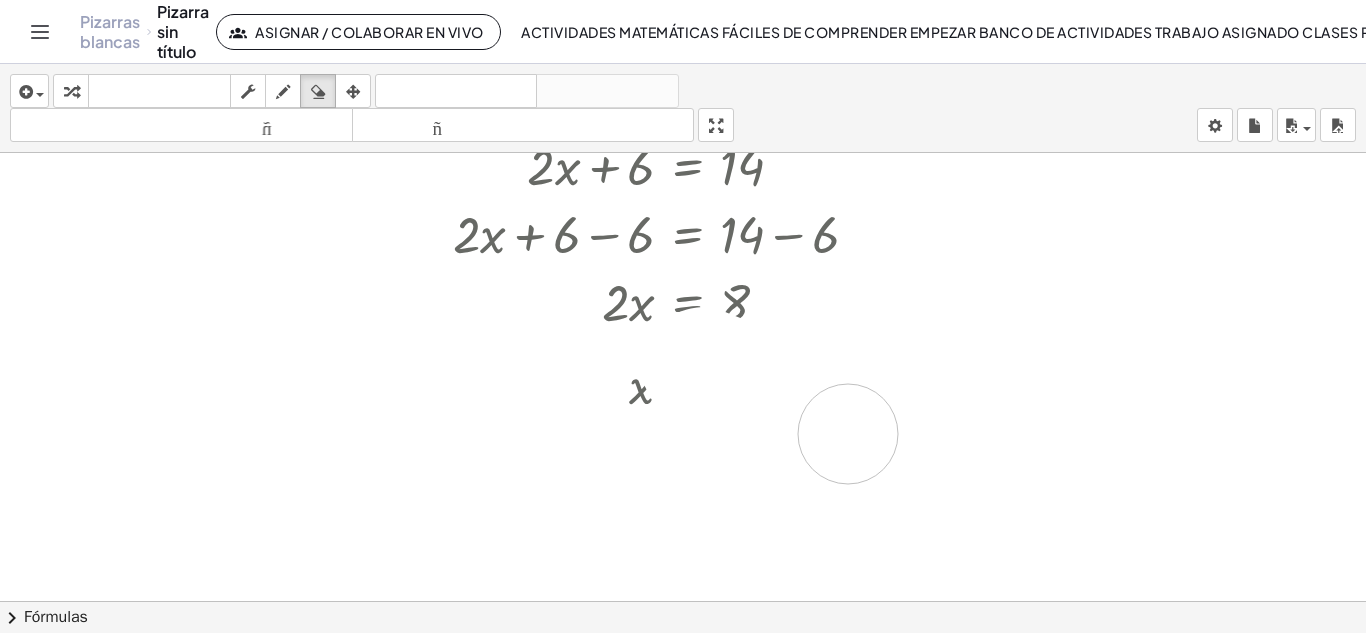 drag, startPoint x: 704, startPoint y: 453, endPoint x: 556, endPoint y: 496, distance: 154.12009 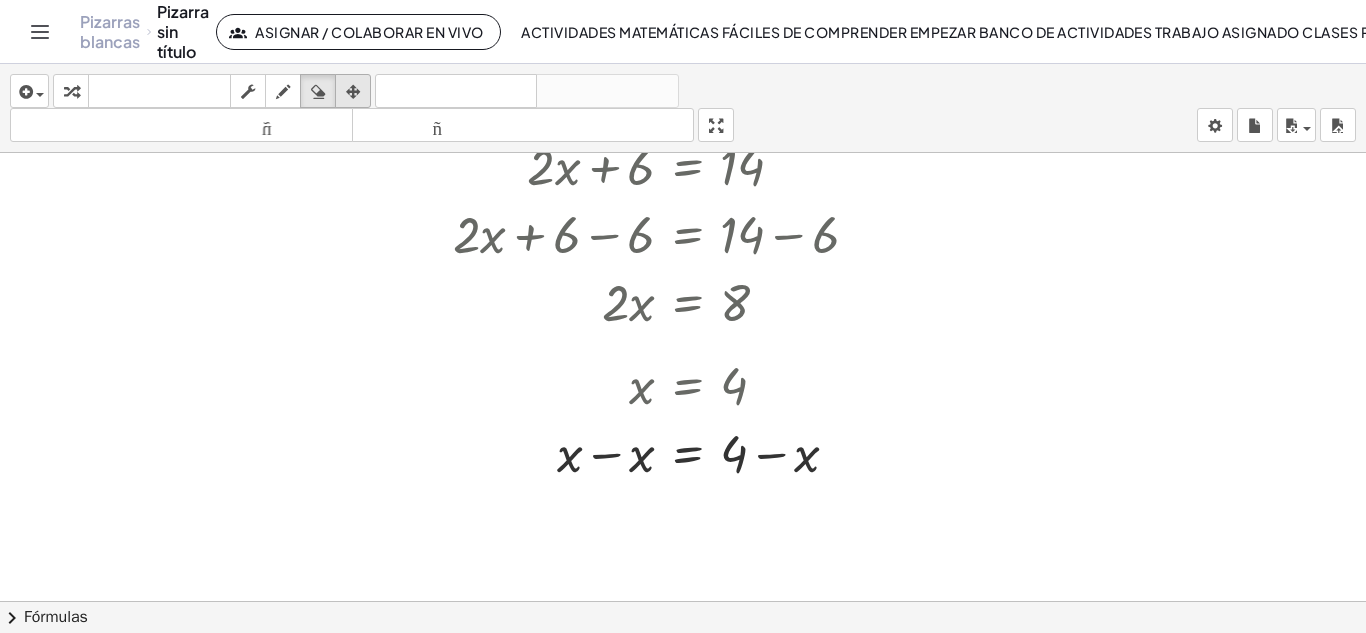 click at bounding box center (353, 91) 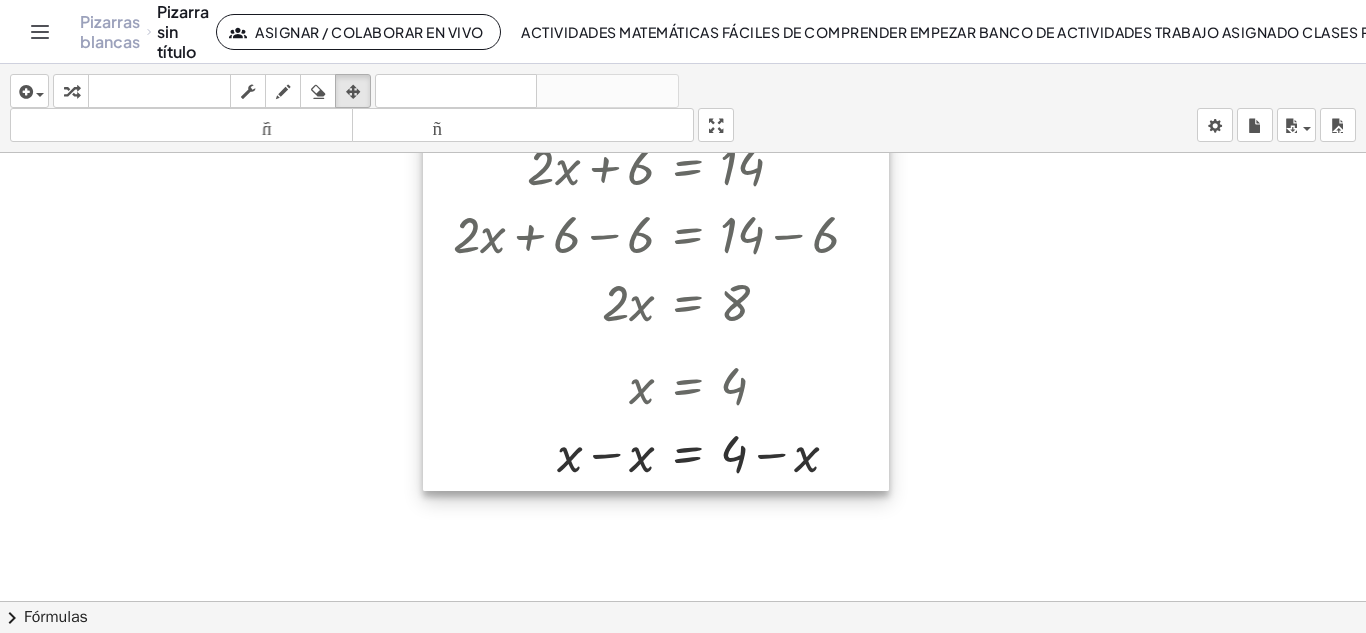 click at bounding box center [656, 308] 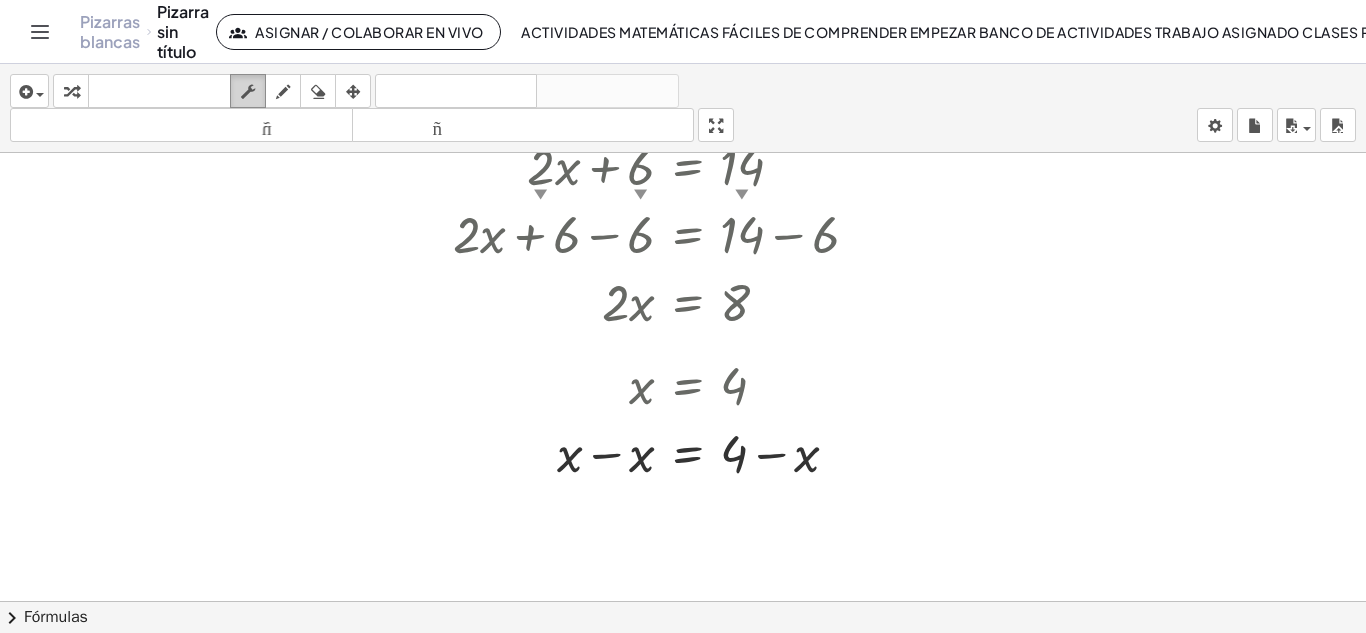 click at bounding box center (248, 92) 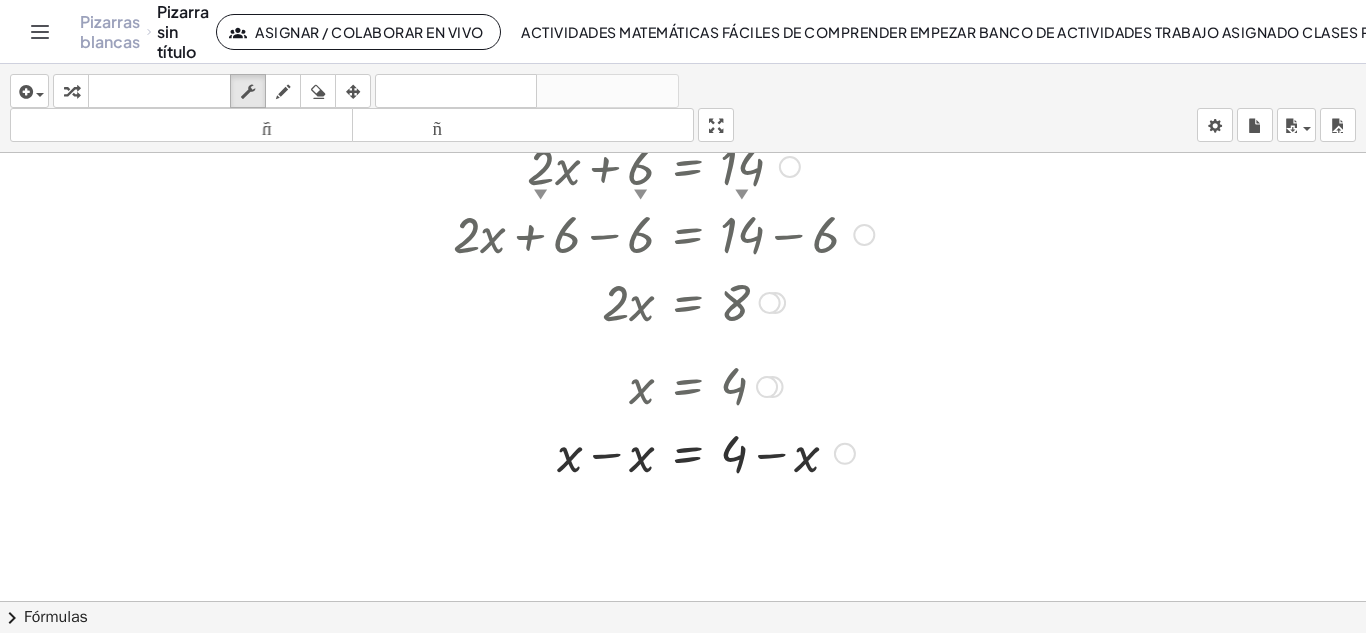 click at bounding box center [663, 452] 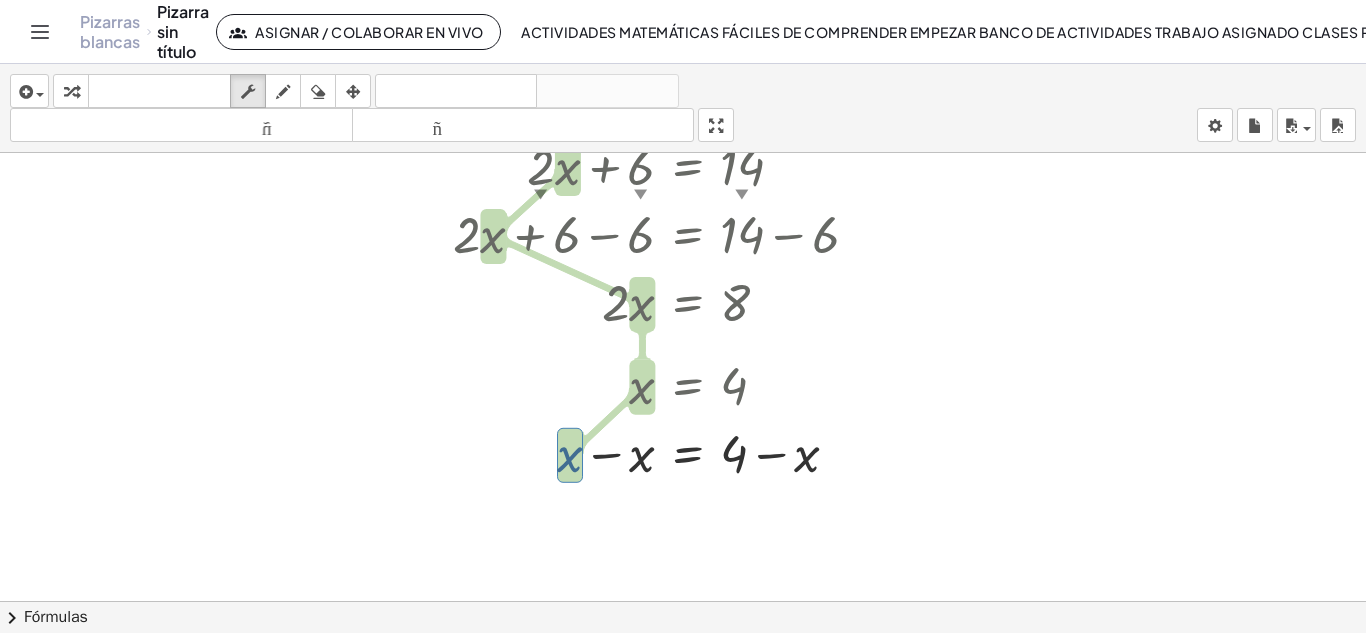 drag, startPoint x: 562, startPoint y: 456, endPoint x: 753, endPoint y: 457, distance: 191.00262 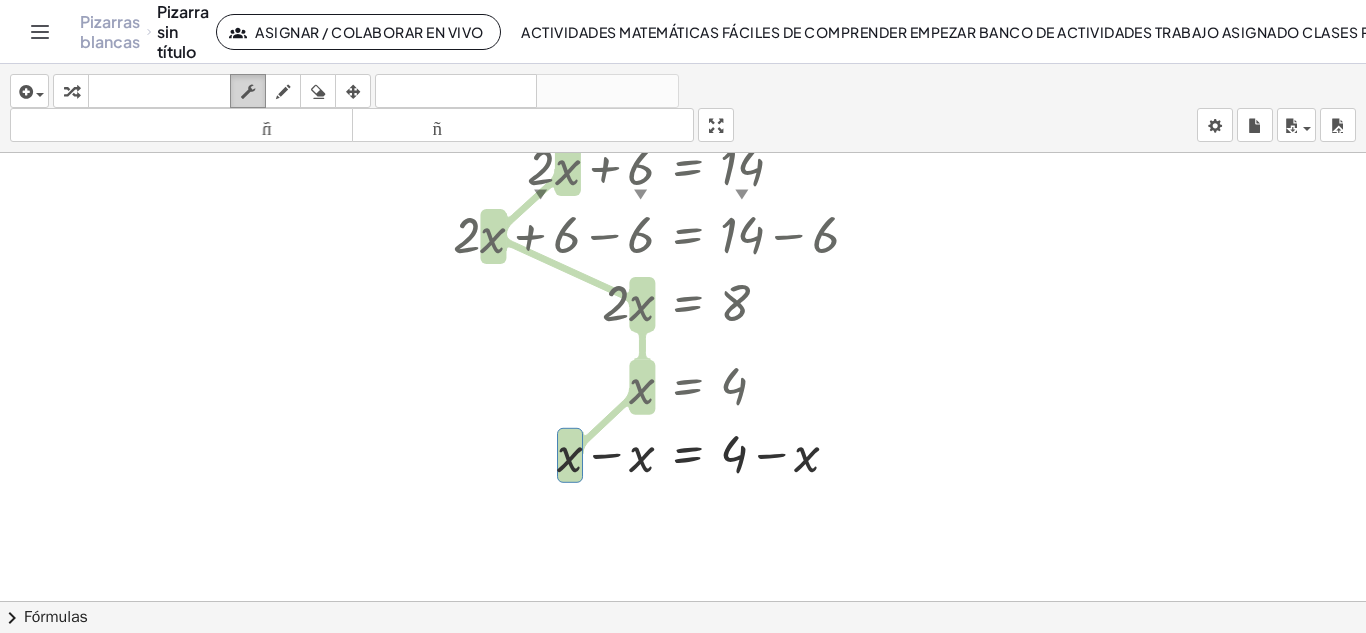 click at bounding box center (248, 92) 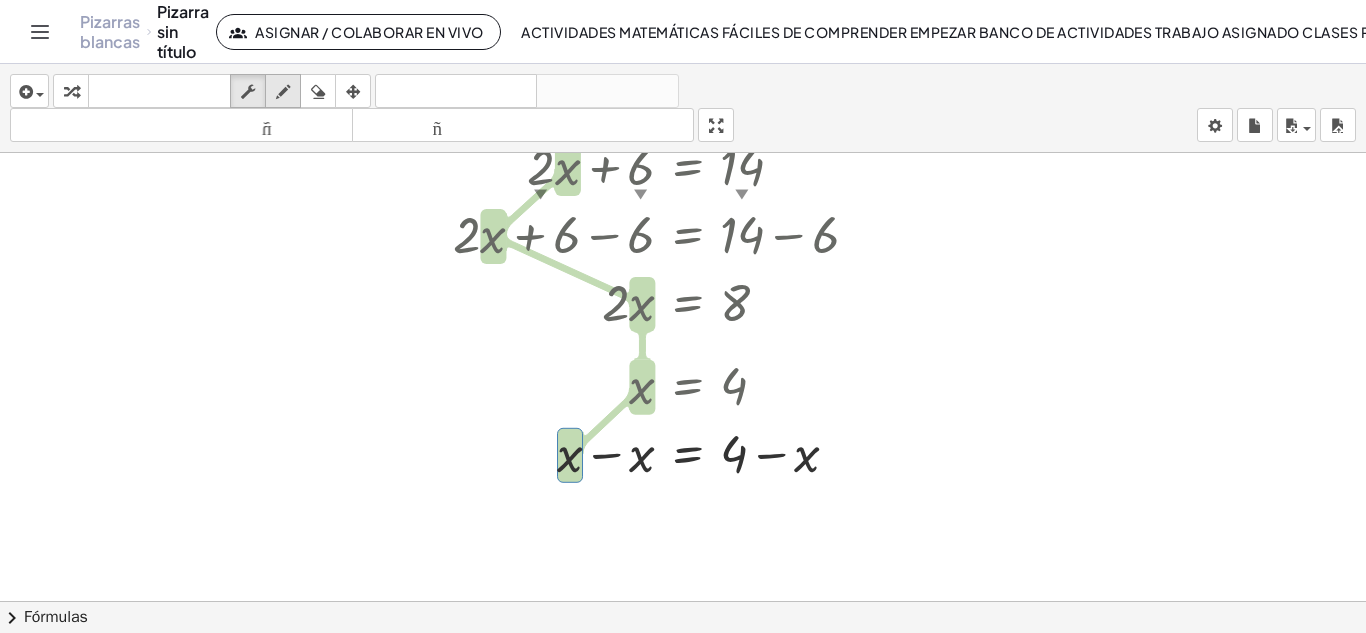 click at bounding box center (283, 92) 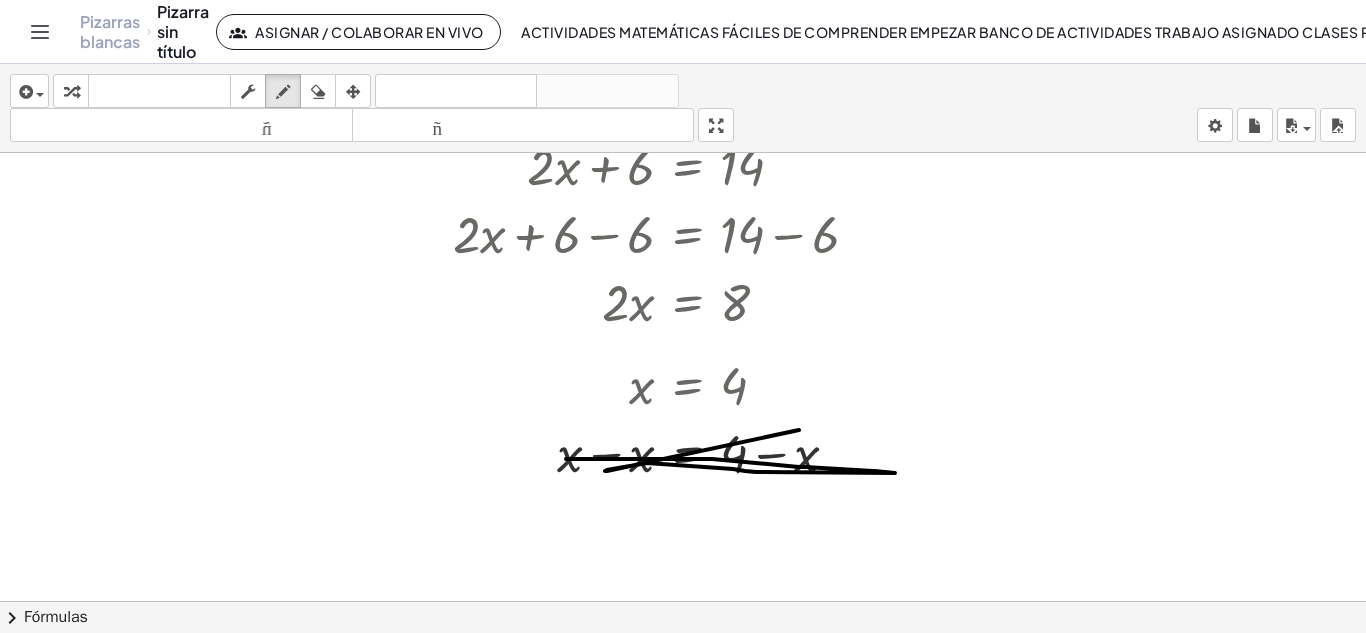 drag, startPoint x: 566, startPoint y: 459, endPoint x: 599, endPoint y: 450, distance: 34.20526 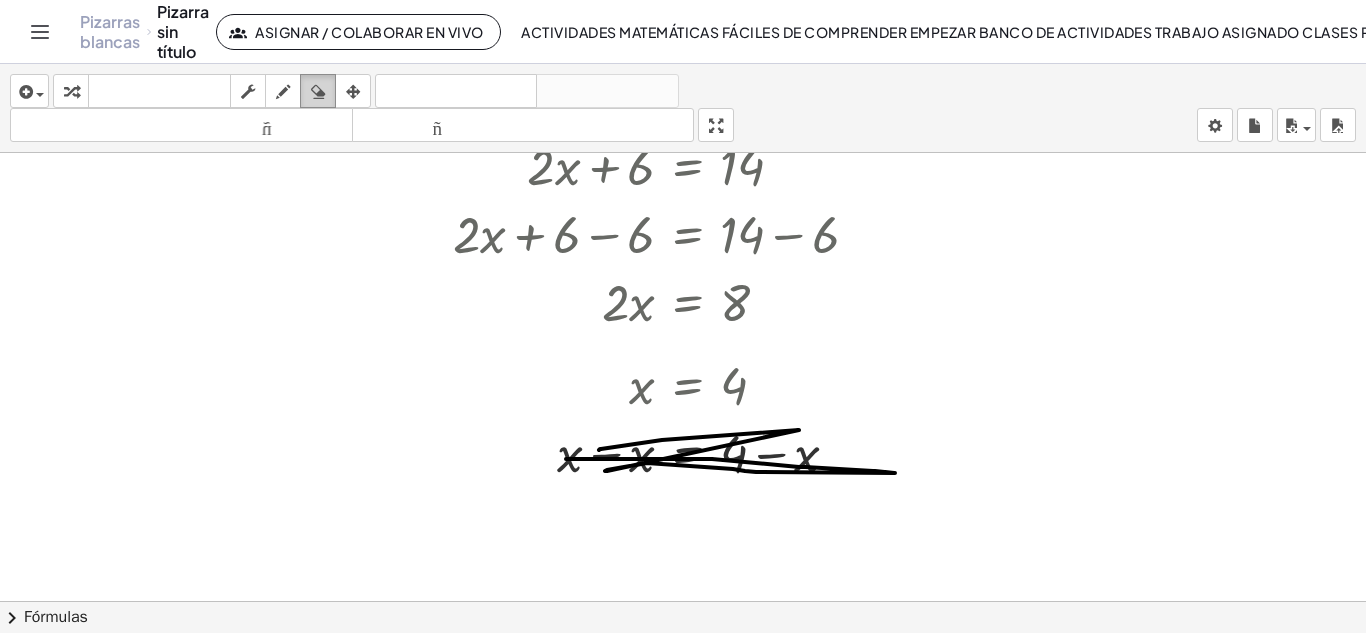 click at bounding box center [318, 92] 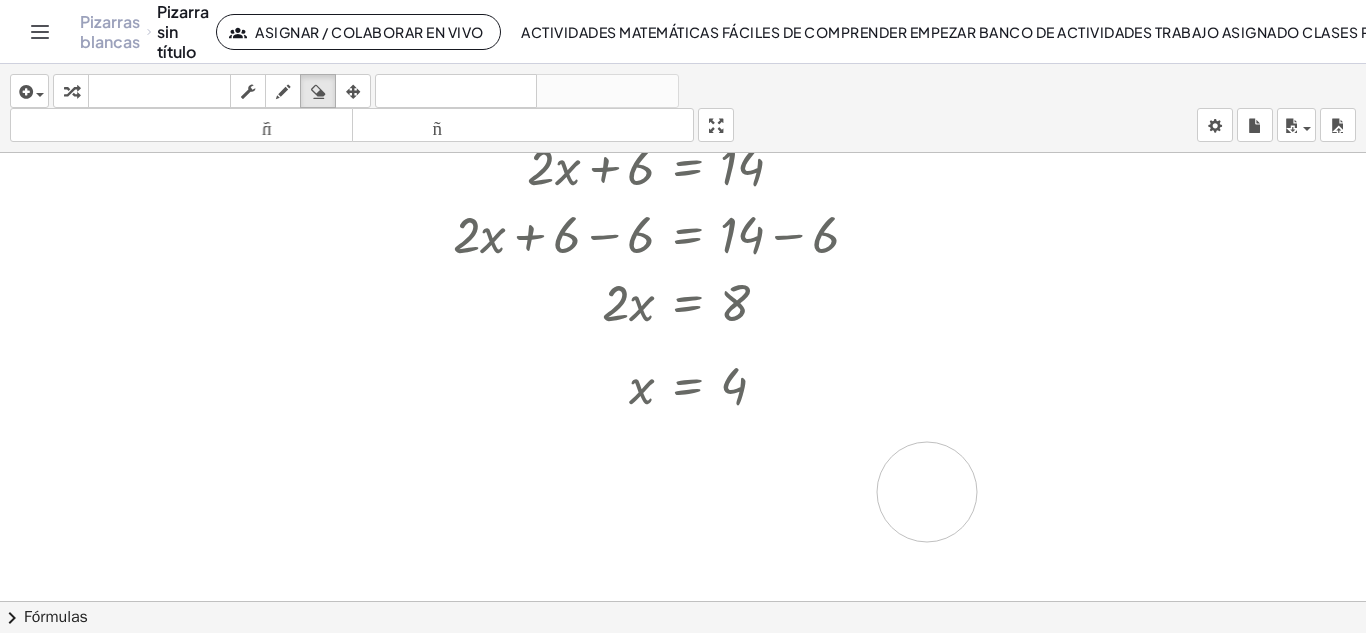 drag, startPoint x: 492, startPoint y: 434, endPoint x: 927, endPoint y: 492, distance: 438.84964 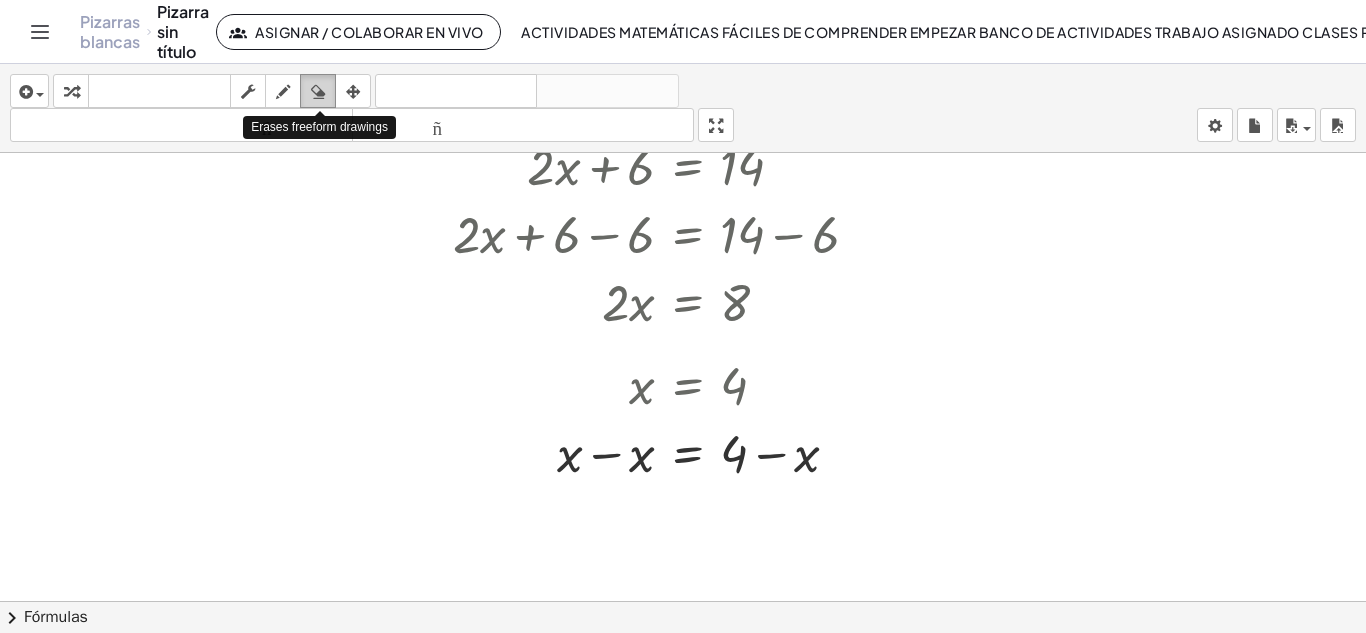 click at bounding box center [318, 92] 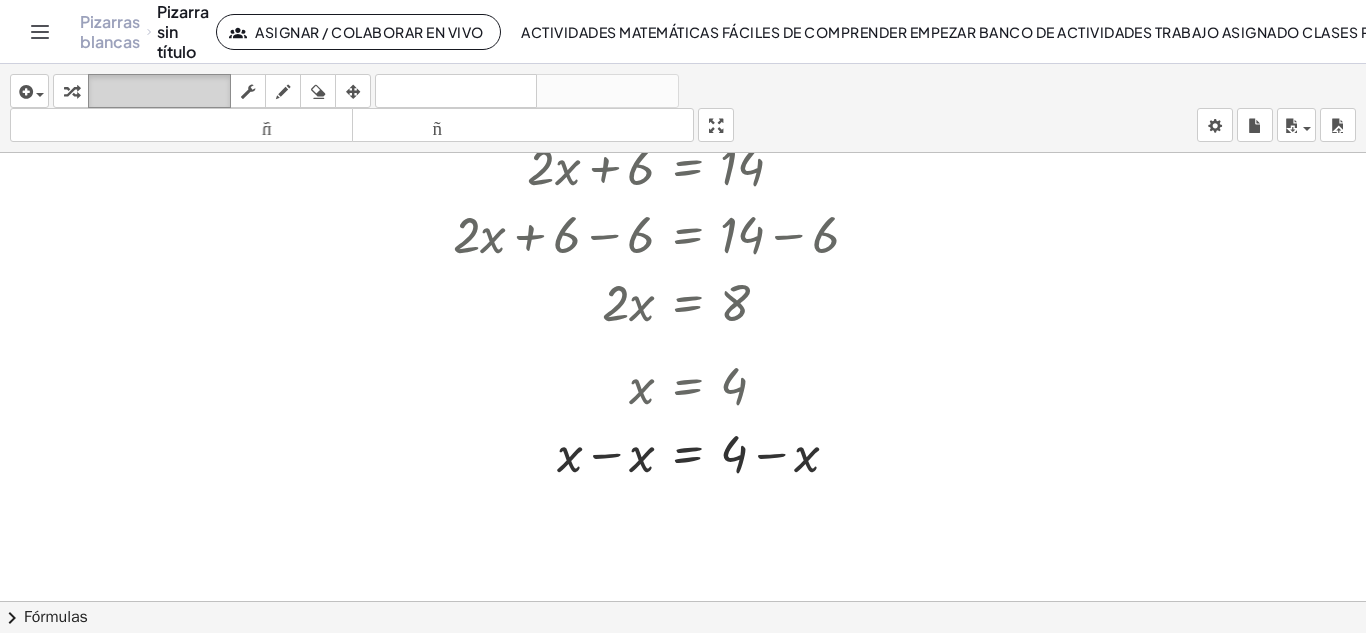 click on "teclado" at bounding box center (159, 91) 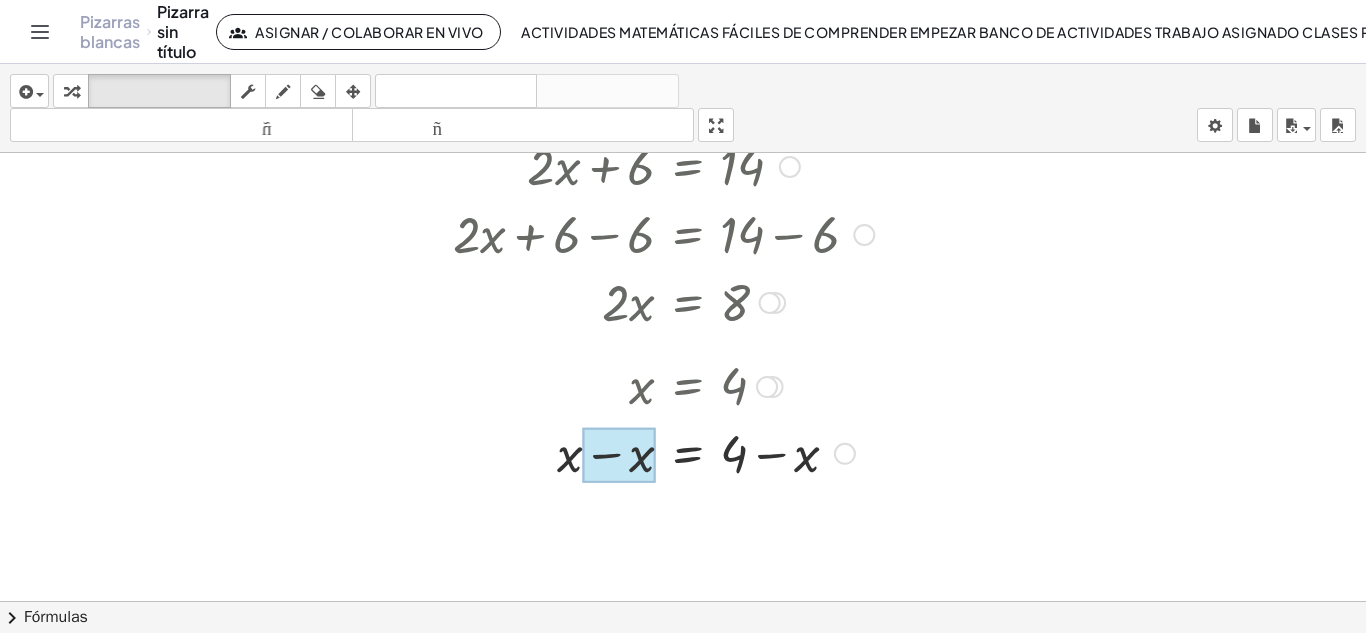 click at bounding box center (619, 455) 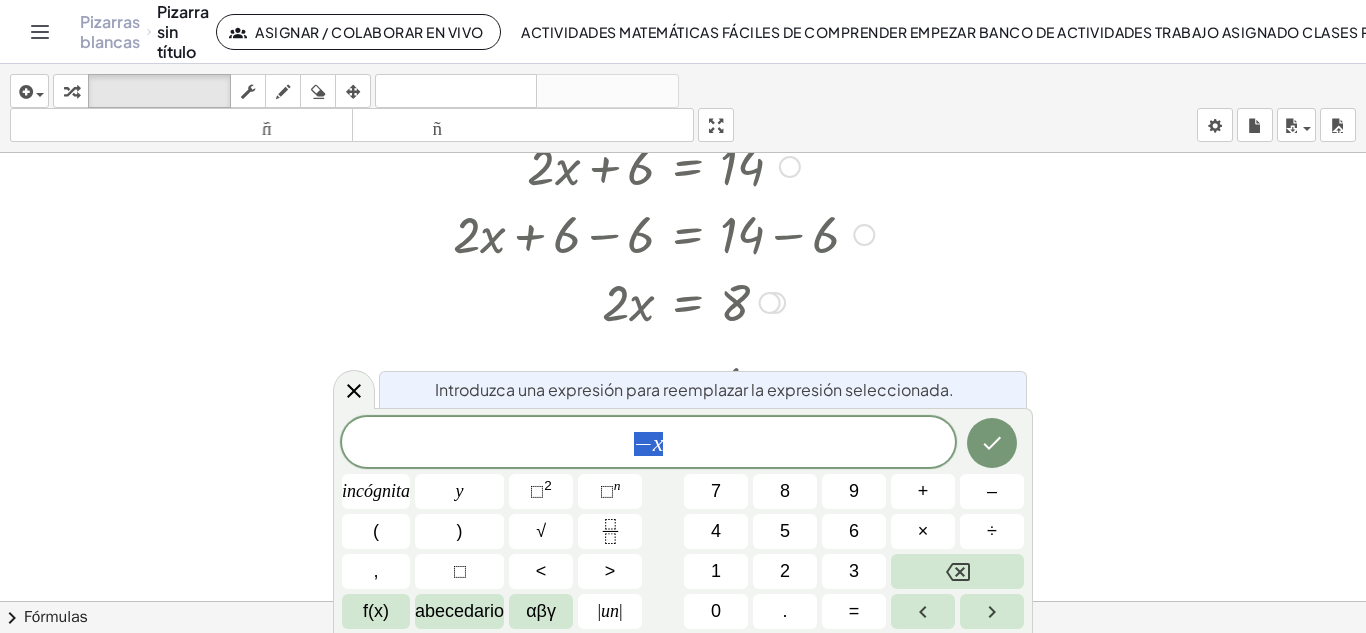 click at bounding box center [683, 530] 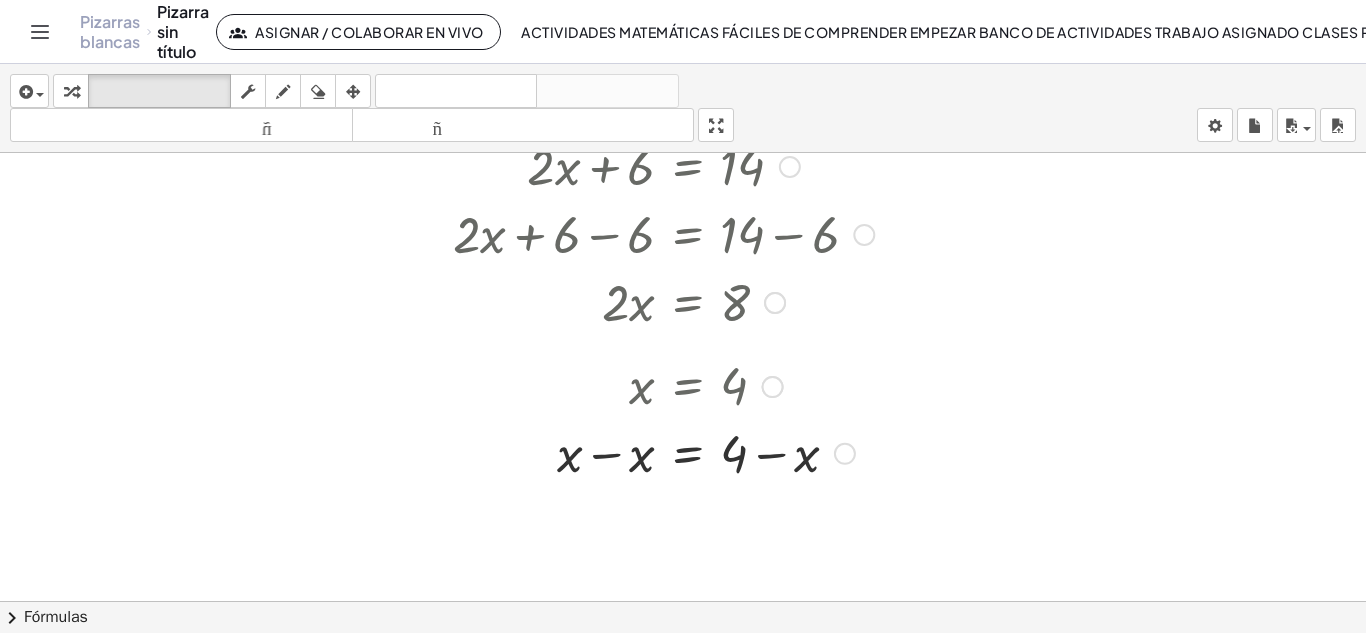 click on "= 4 + x − x + − x" at bounding box center (688, 454) 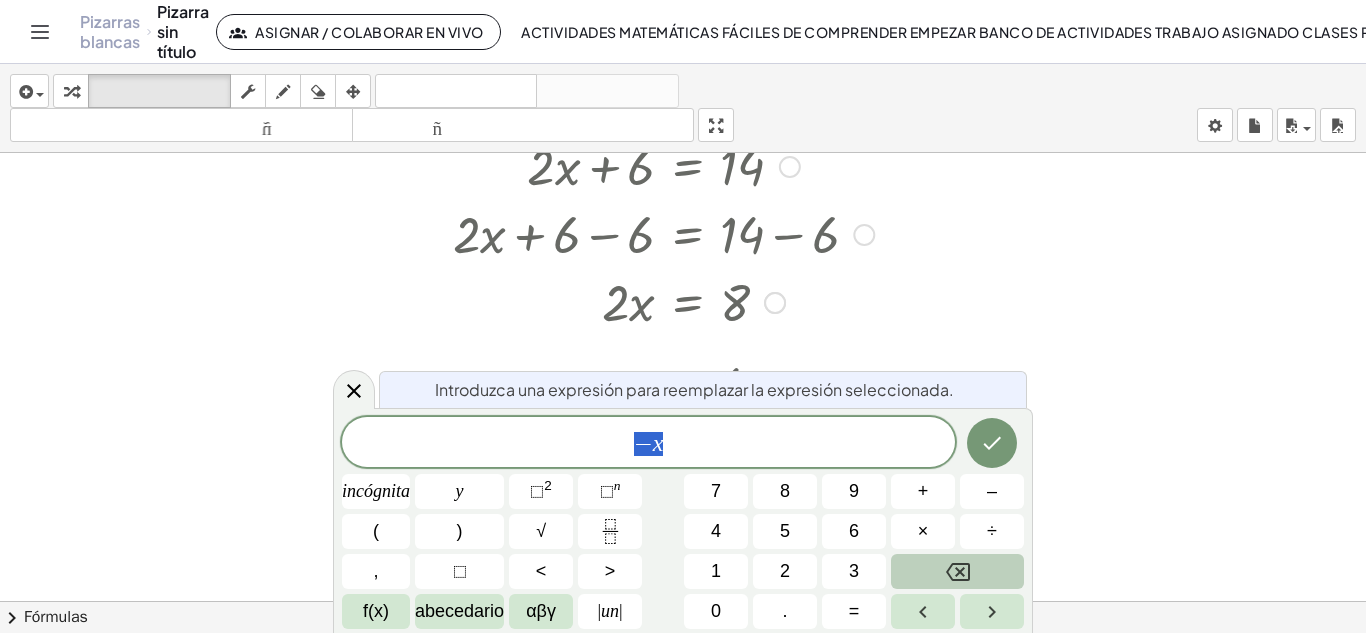 click at bounding box center (957, 571) 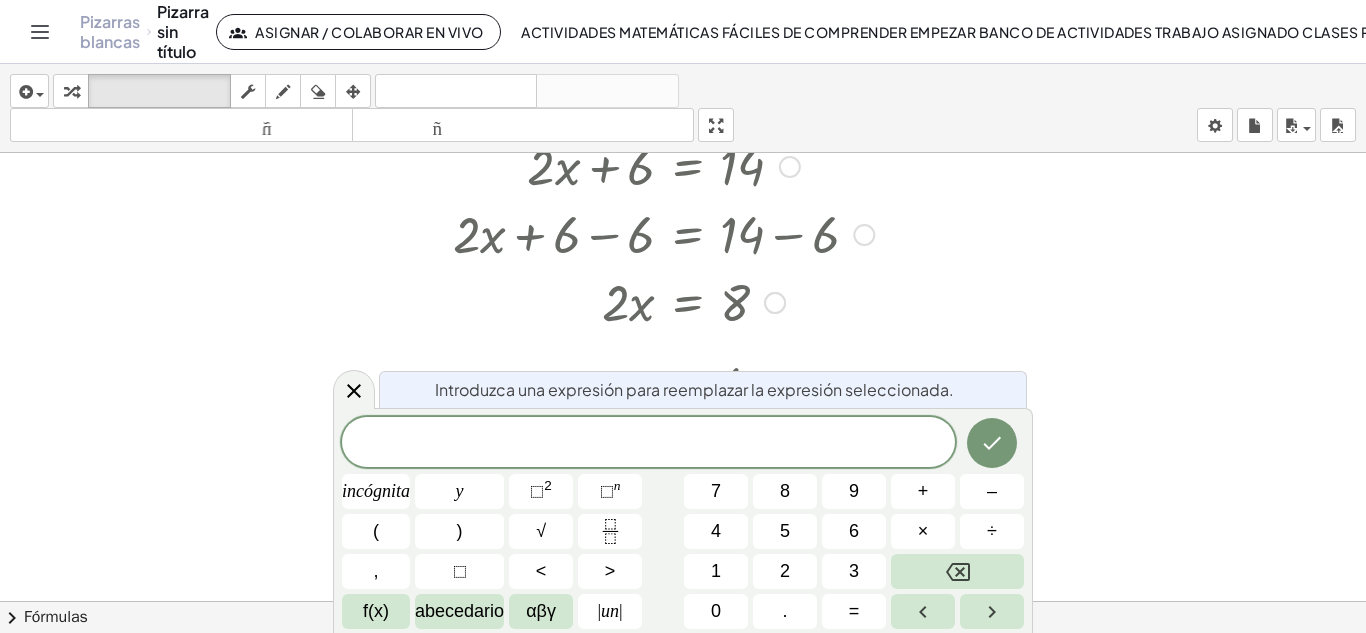 click at bounding box center (683, 530) 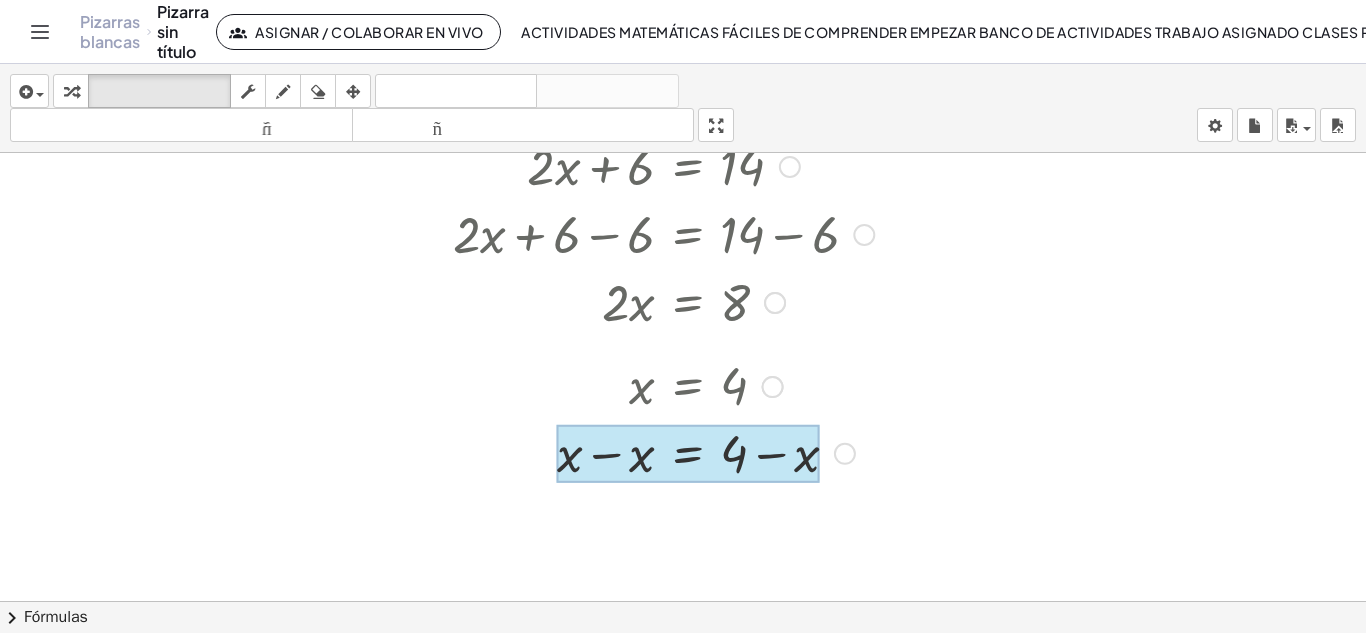 click at bounding box center [688, 454] 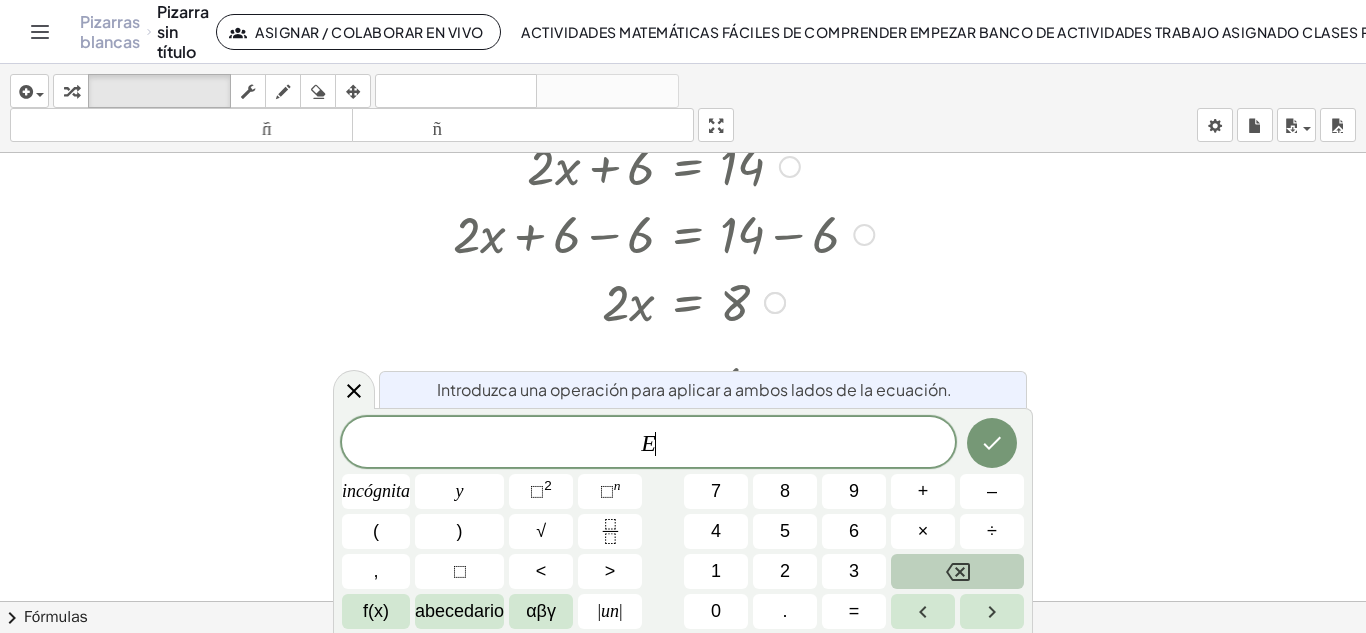 click at bounding box center (957, 571) 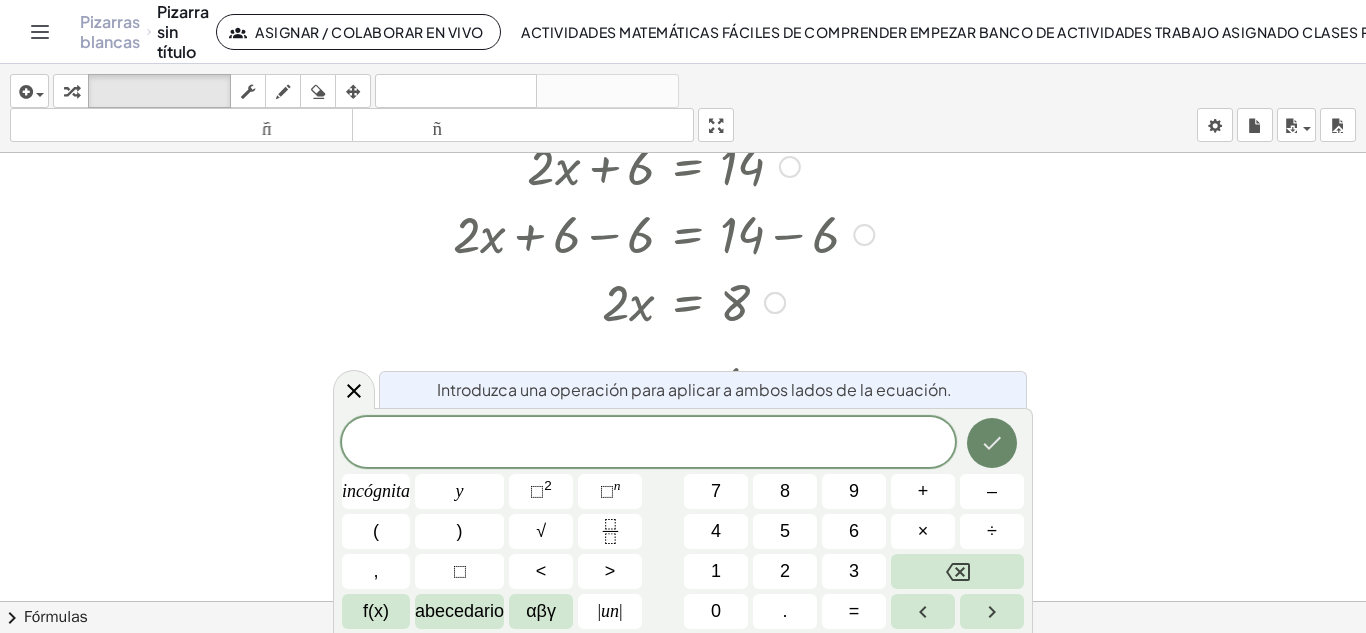 click at bounding box center (992, 443) 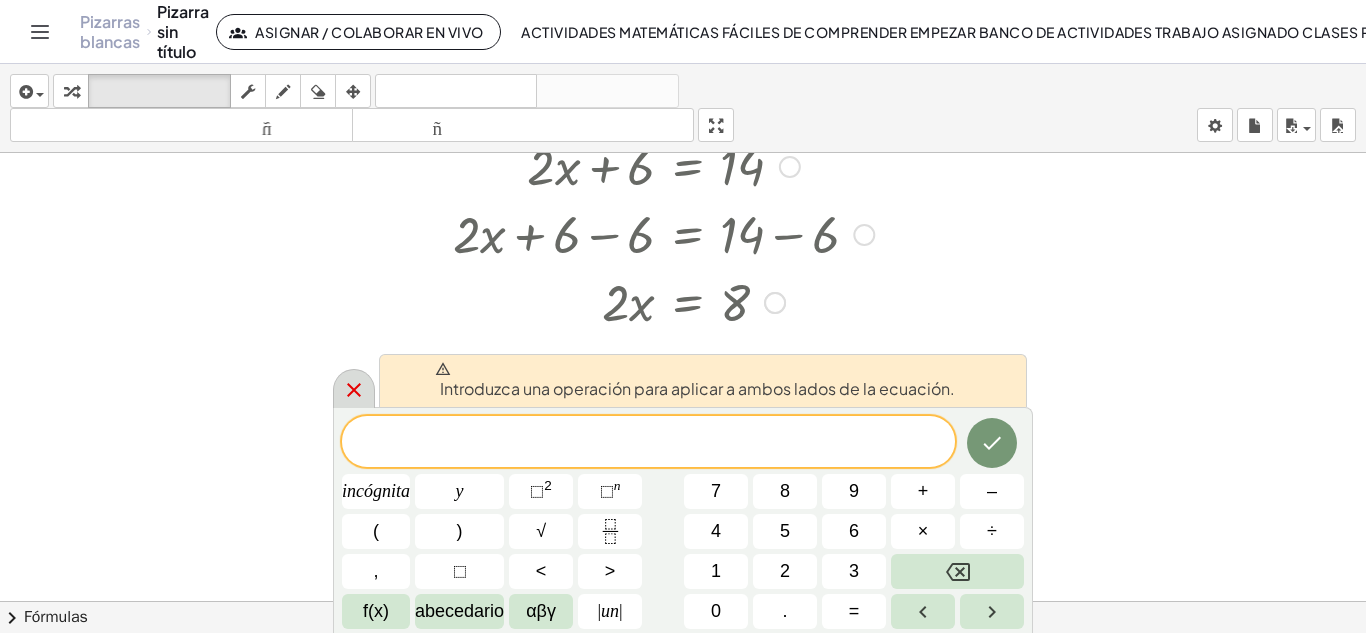click at bounding box center (354, 388) 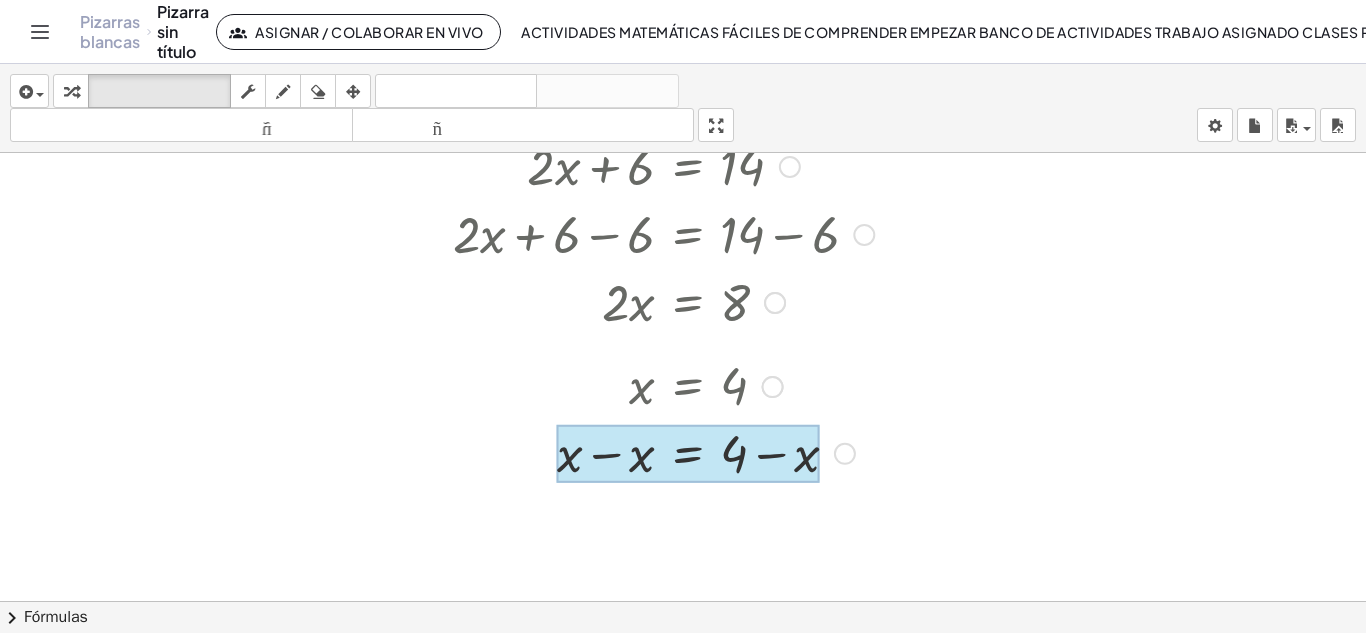 click at bounding box center (688, 454) 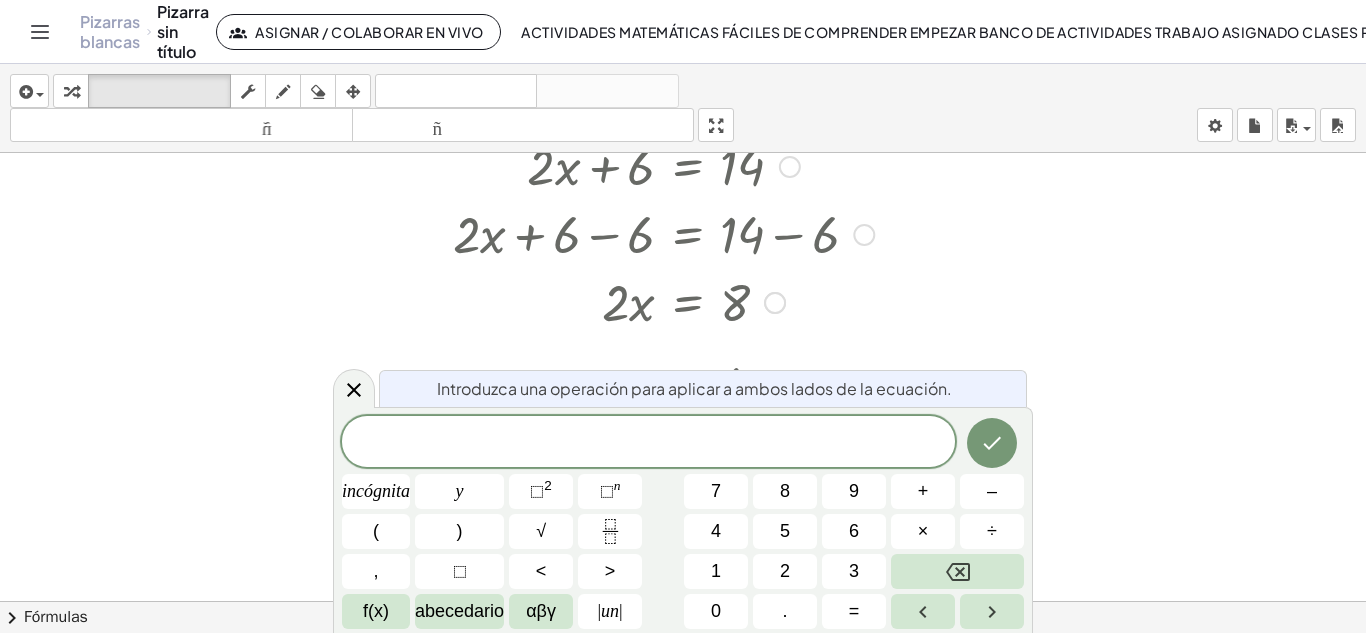 click at bounding box center (663, 301) 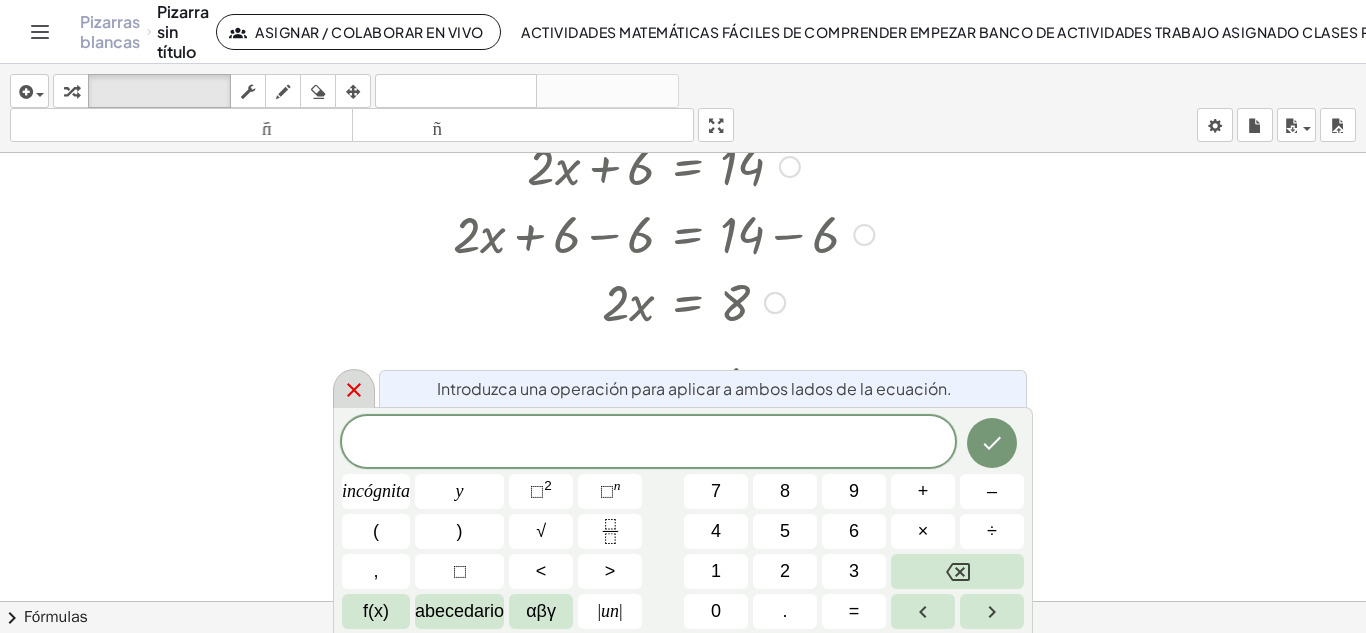 click at bounding box center (354, 388) 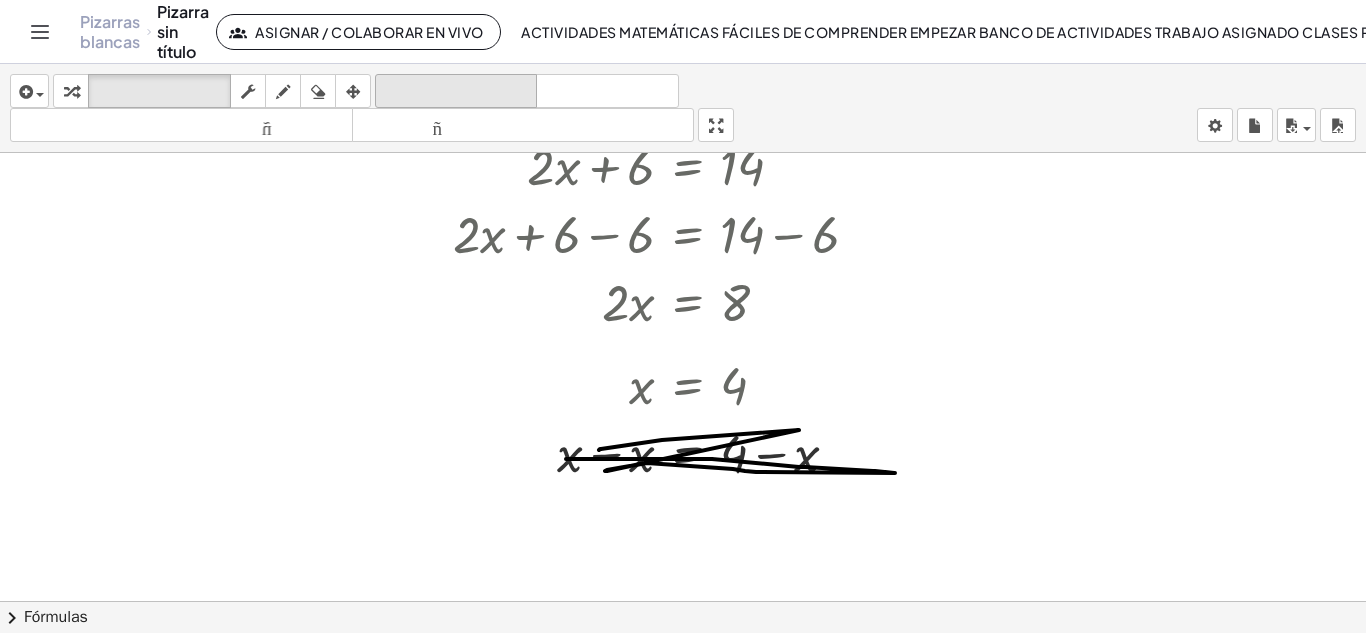 click on "deshacer" at bounding box center (456, 91) 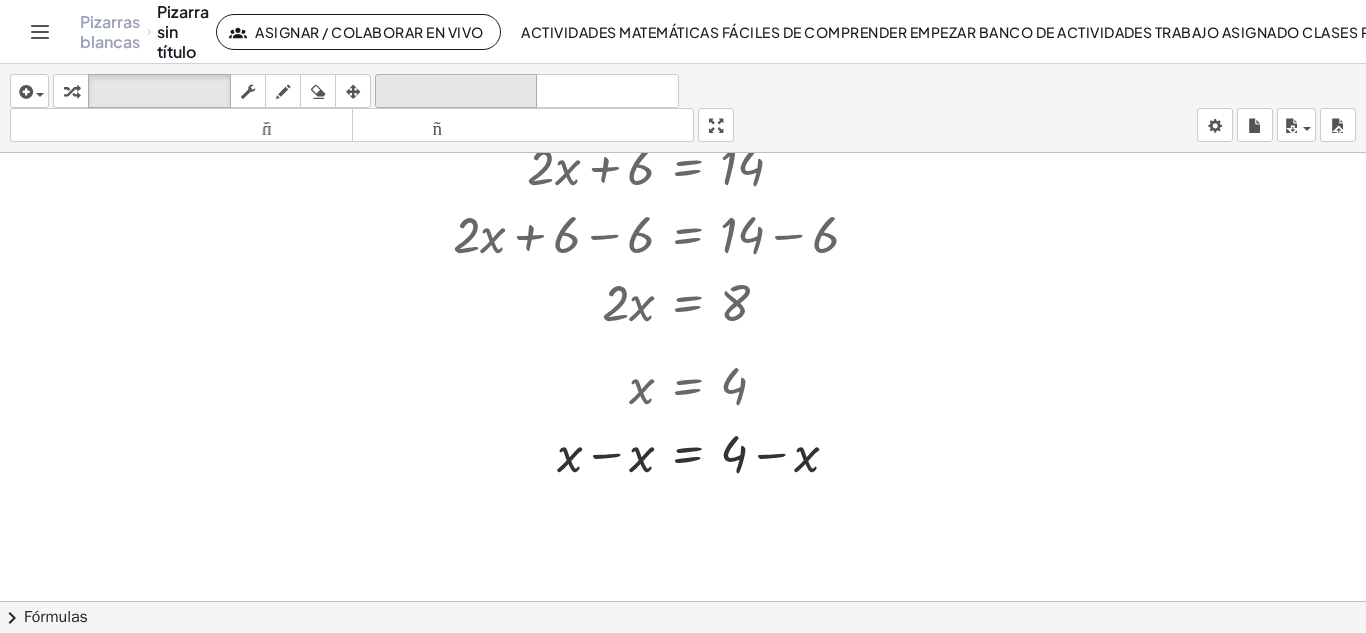 click on "deshacer" at bounding box center [456, 91] 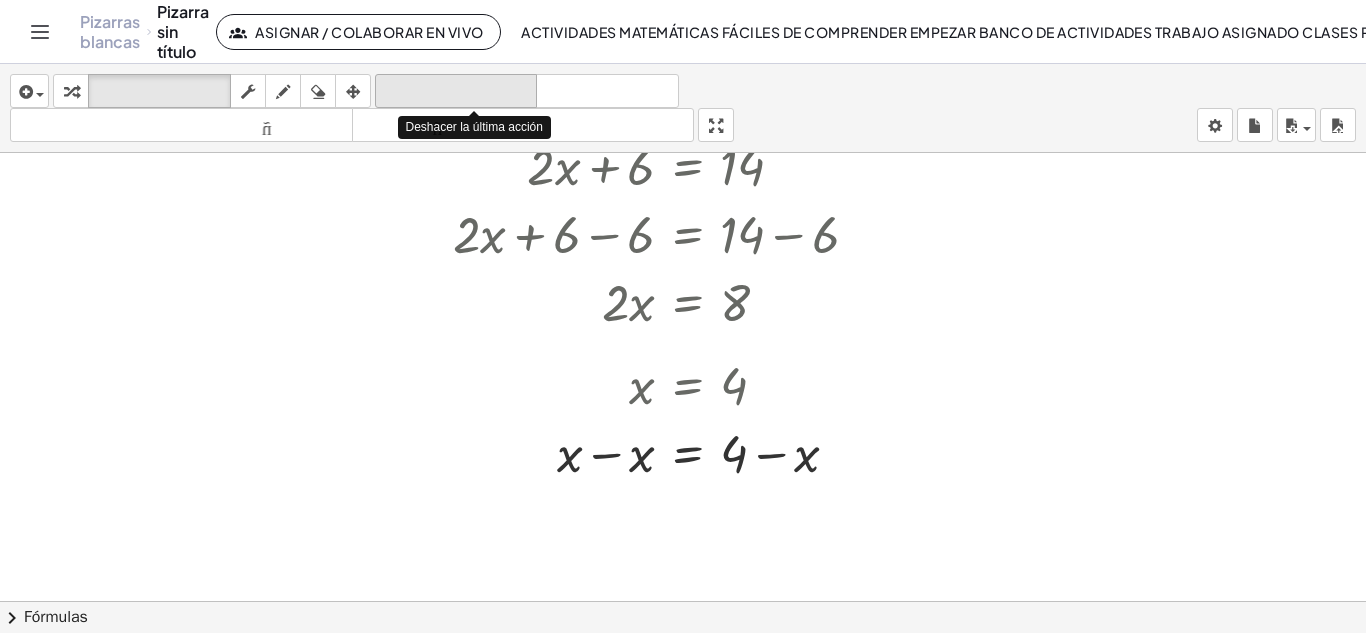 click on "deshacer" at bounding box center [456, 91] 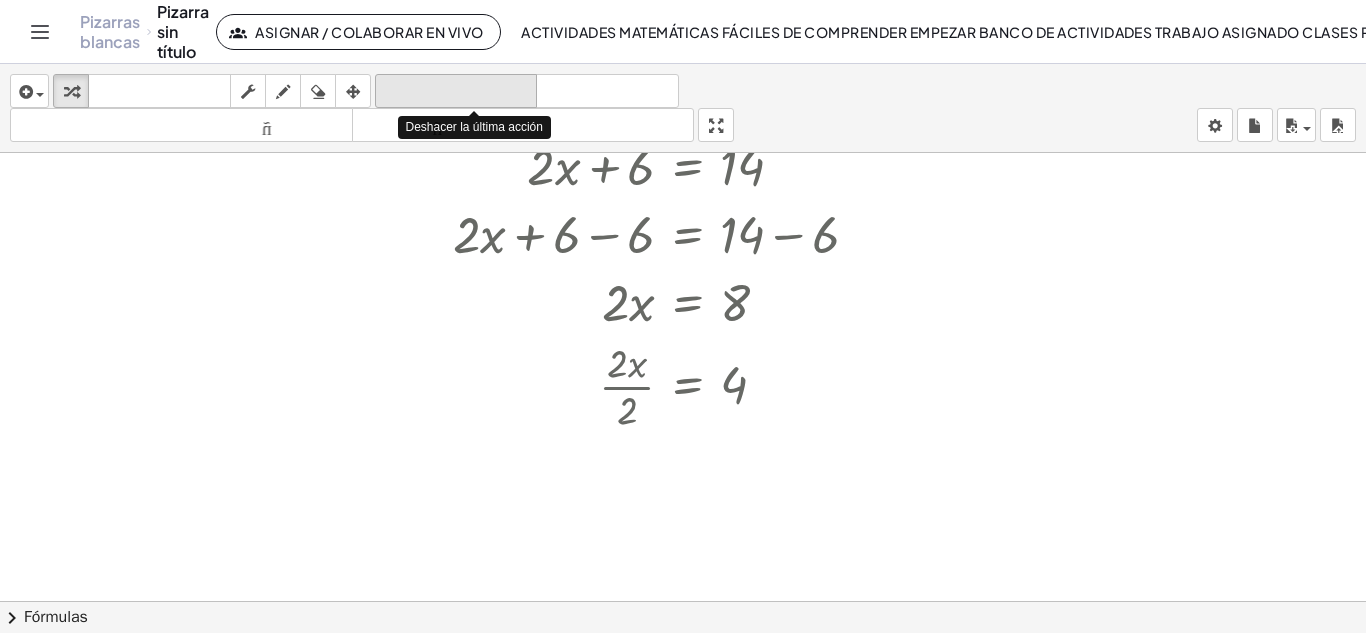 click on "deshacer" at bounding box center [456, 91] 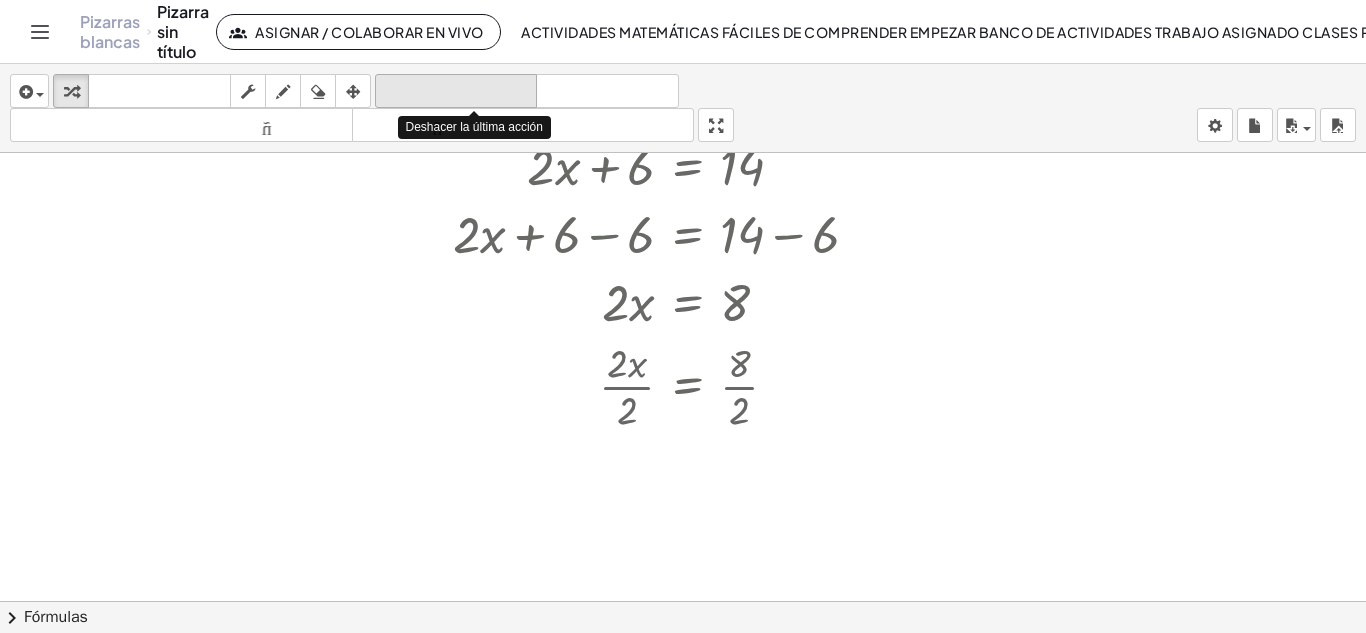 click on "deshacer" at bounding box center [456, 91] 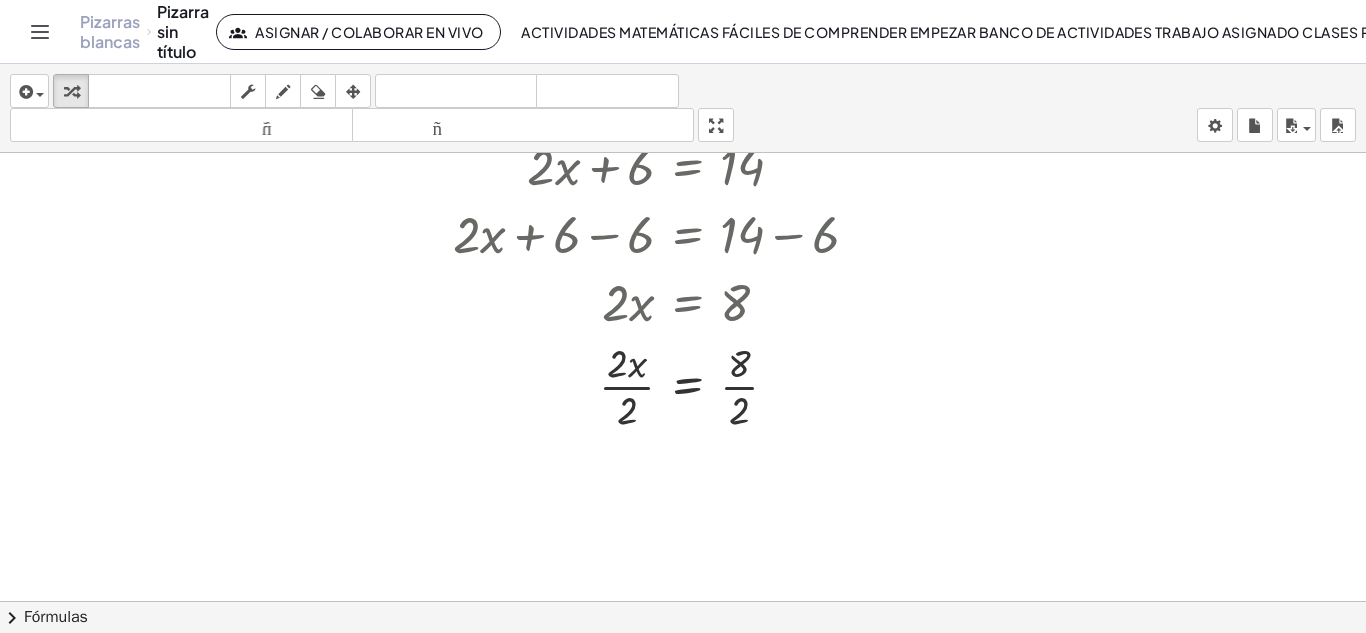 click at bounding box center [683, 530] 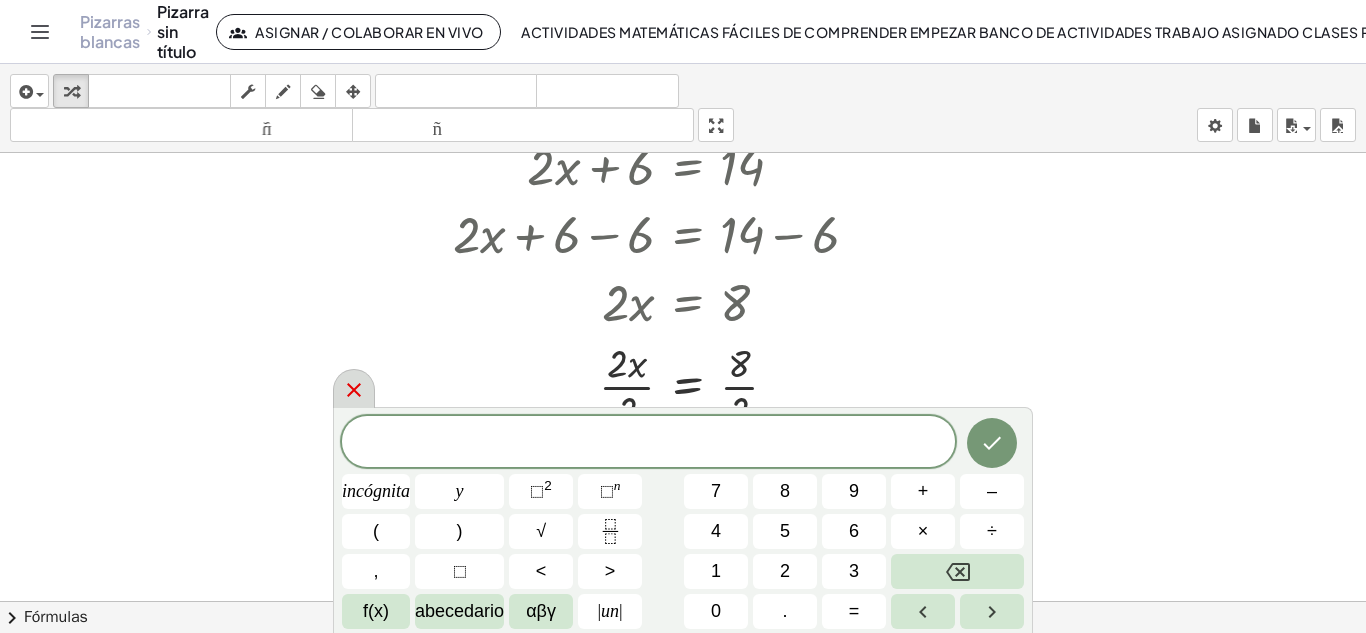 click 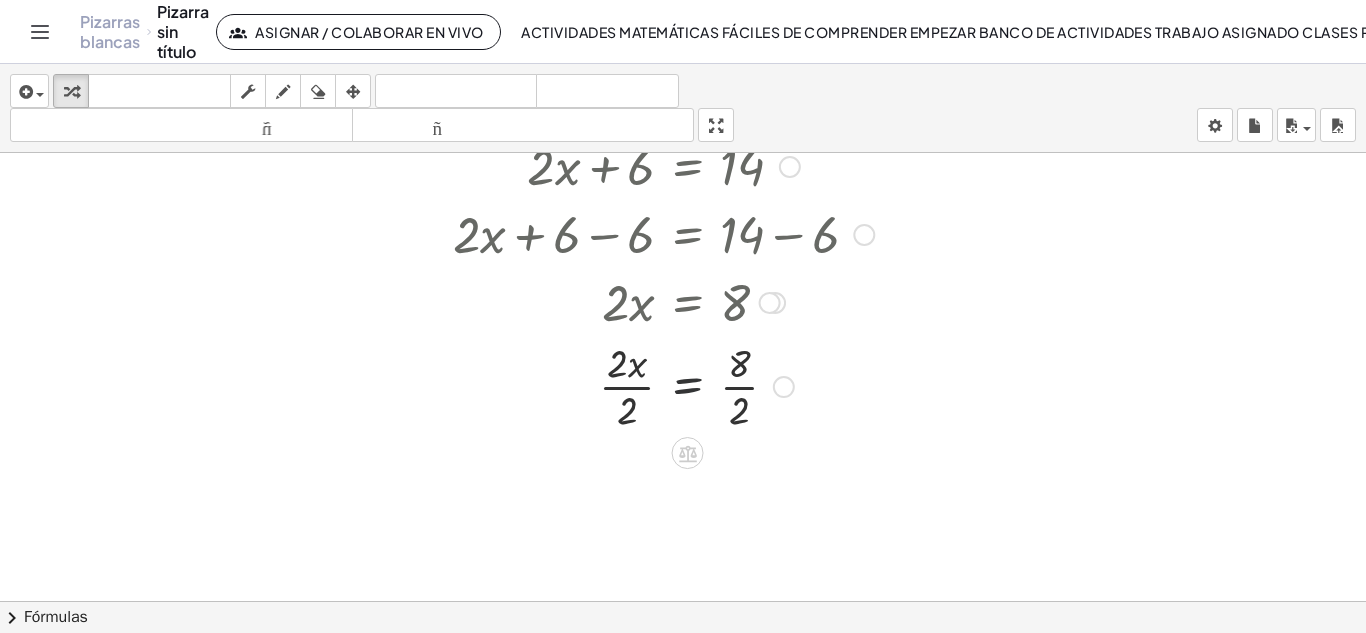 click at bounding box center (663, 385) 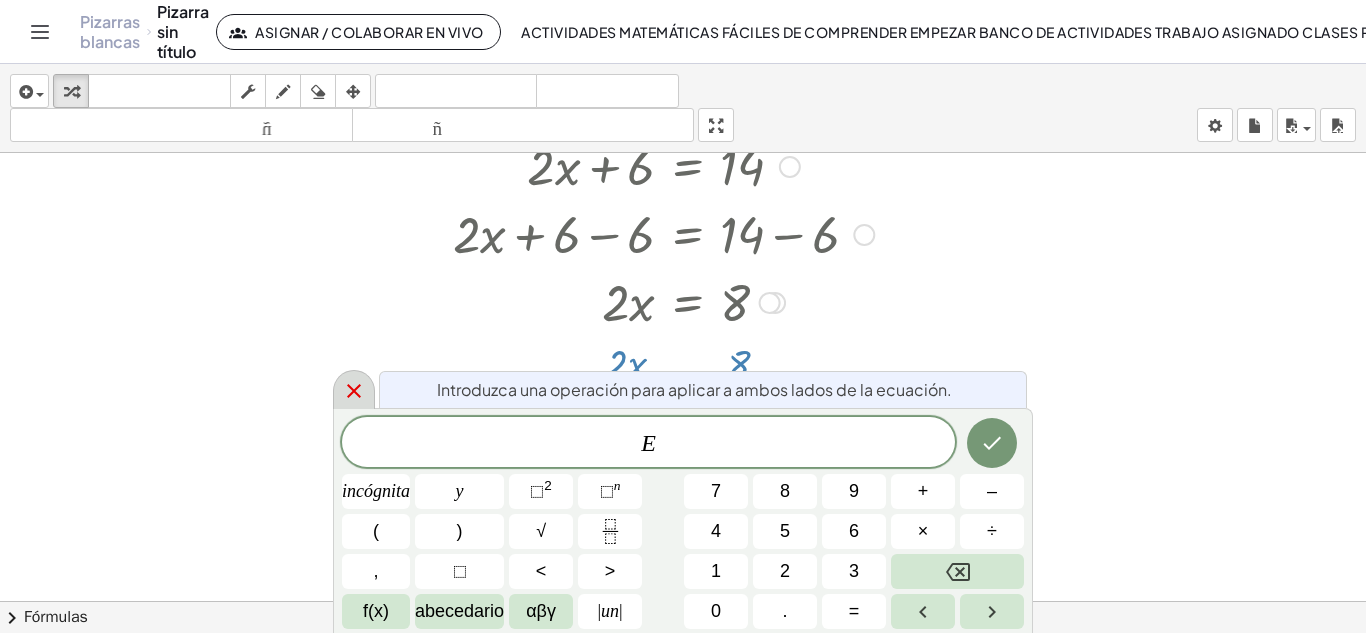 click at bounding box center (354, 389) 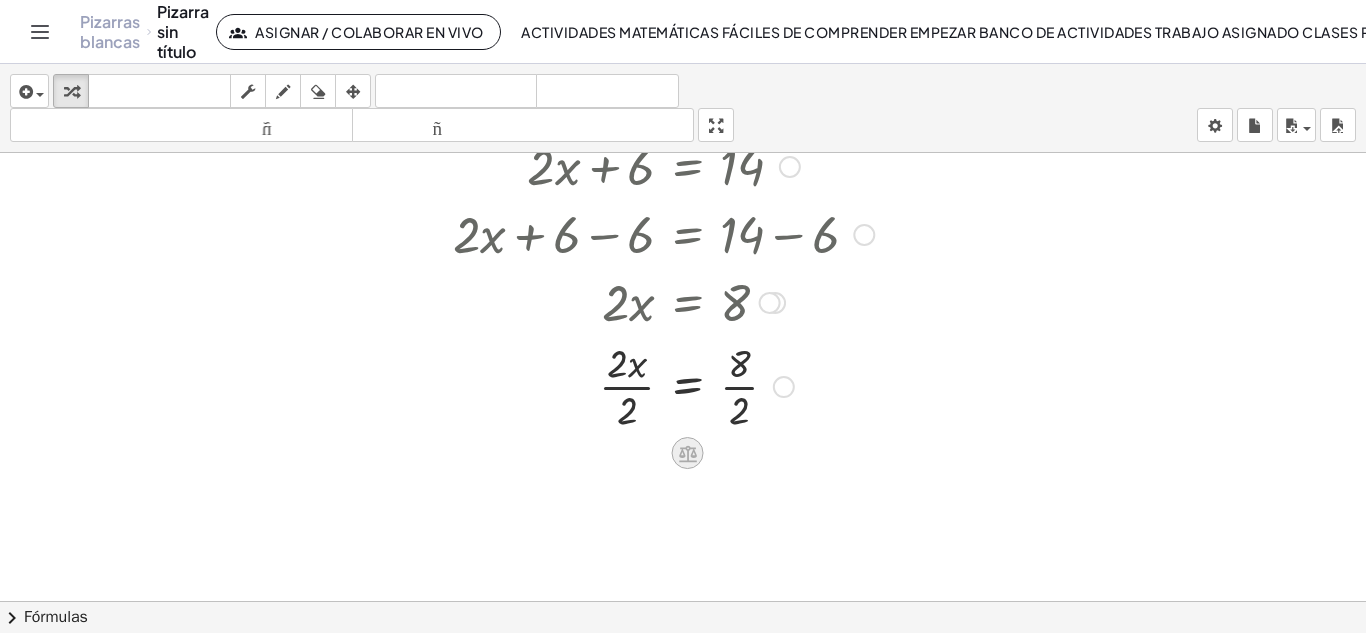 click 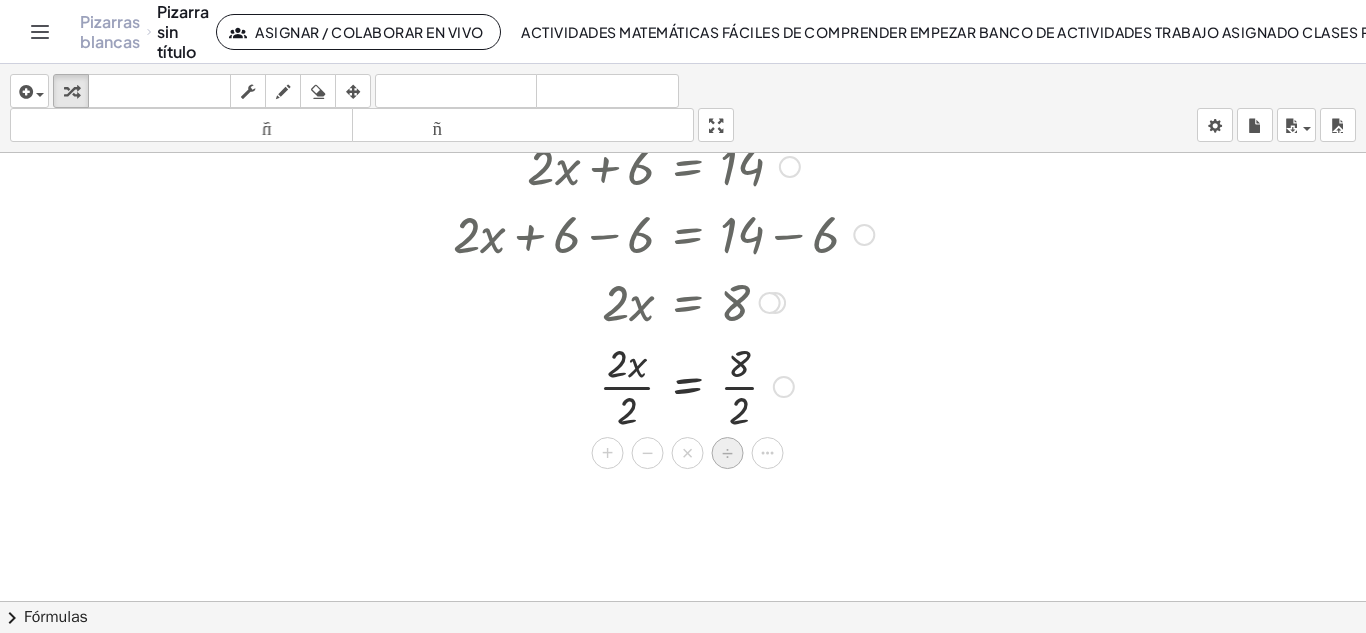 click on "÷" at bounding box center (728, 453) 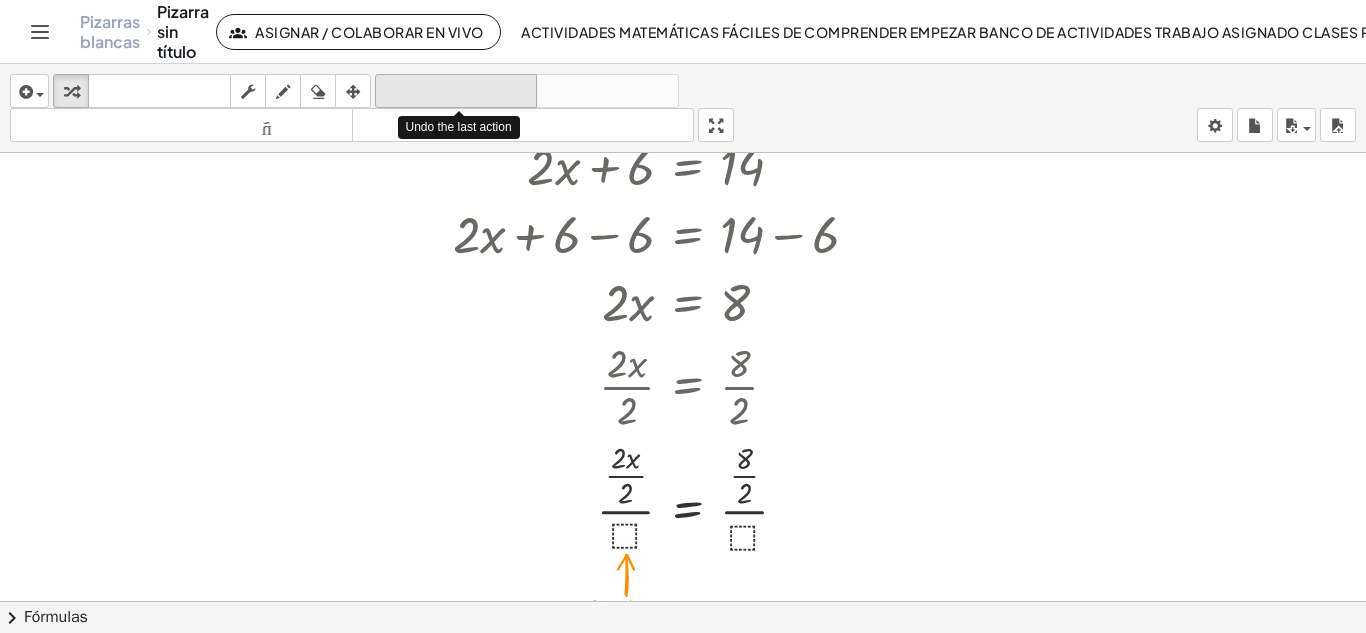 click on "deshacer" at bounding box center (456, 91) 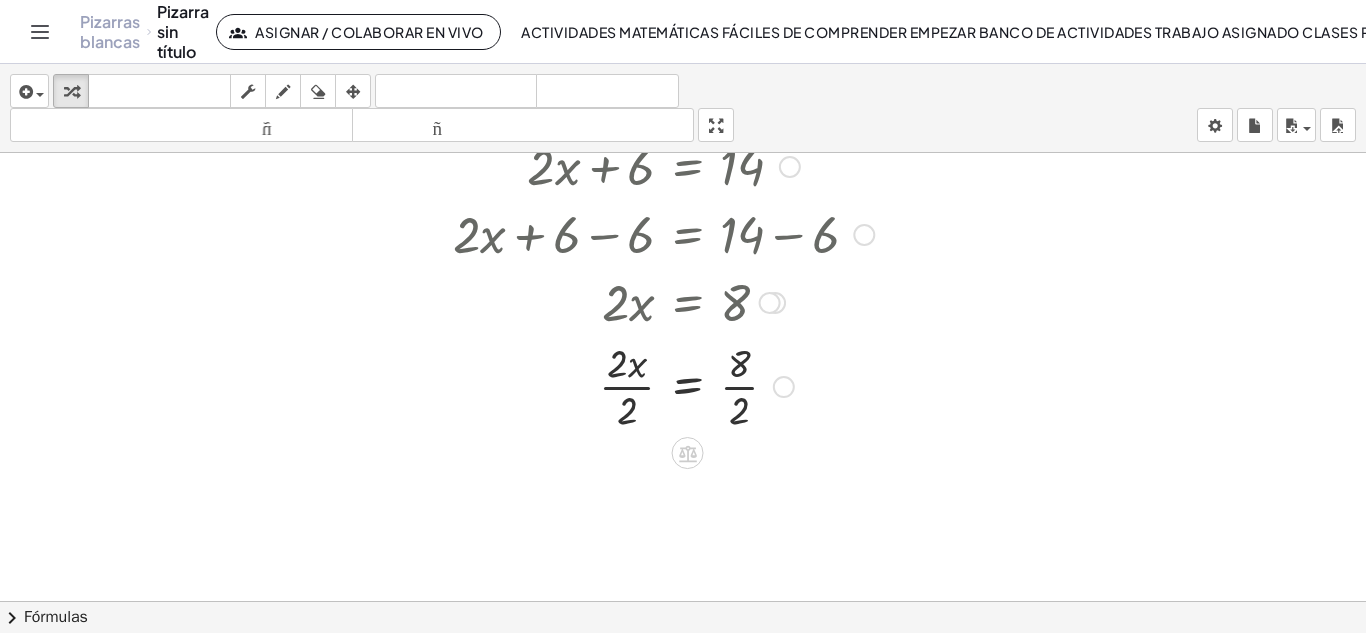 click at bounding box center (659, 385) 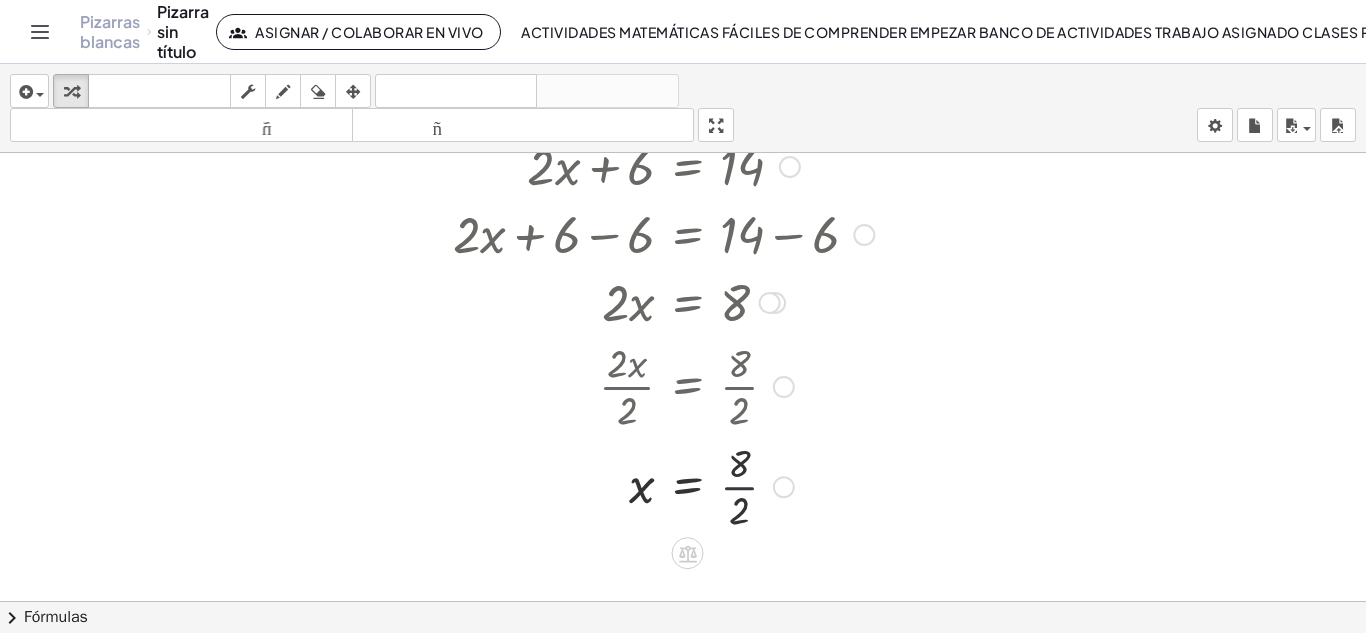 click at bounding box center [663, 485] 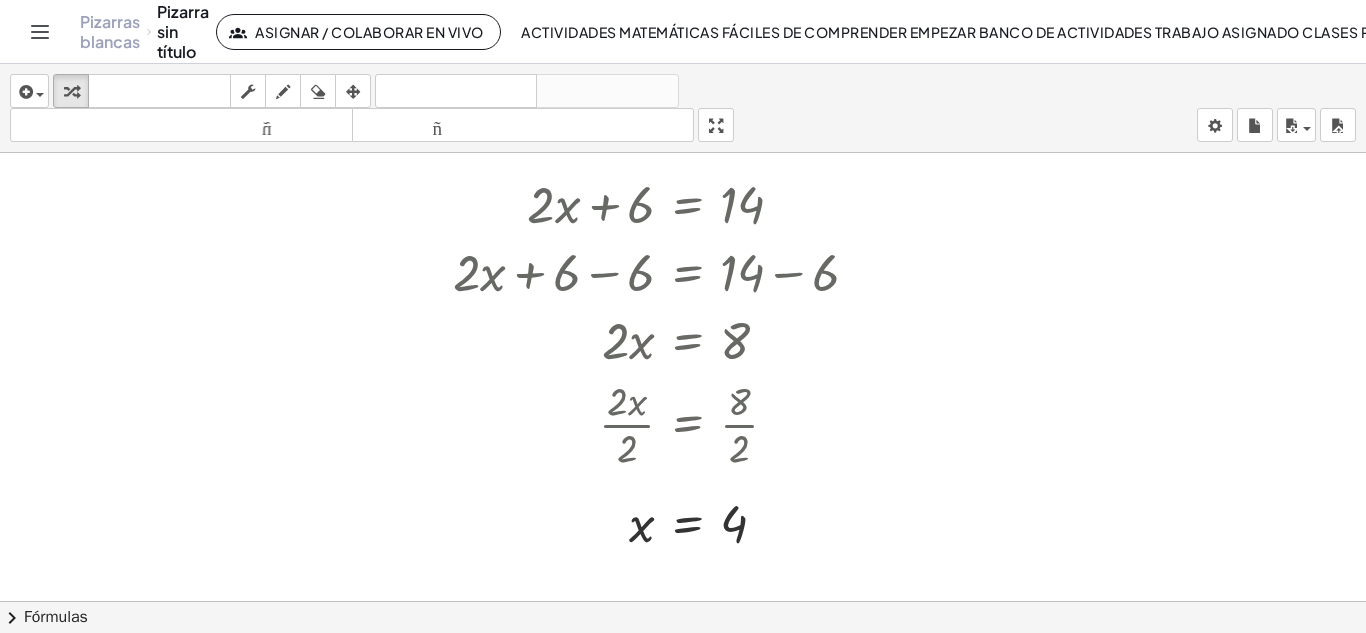 scroll, scrollTop: 49, scrollLeft: 0, axis: vertical 